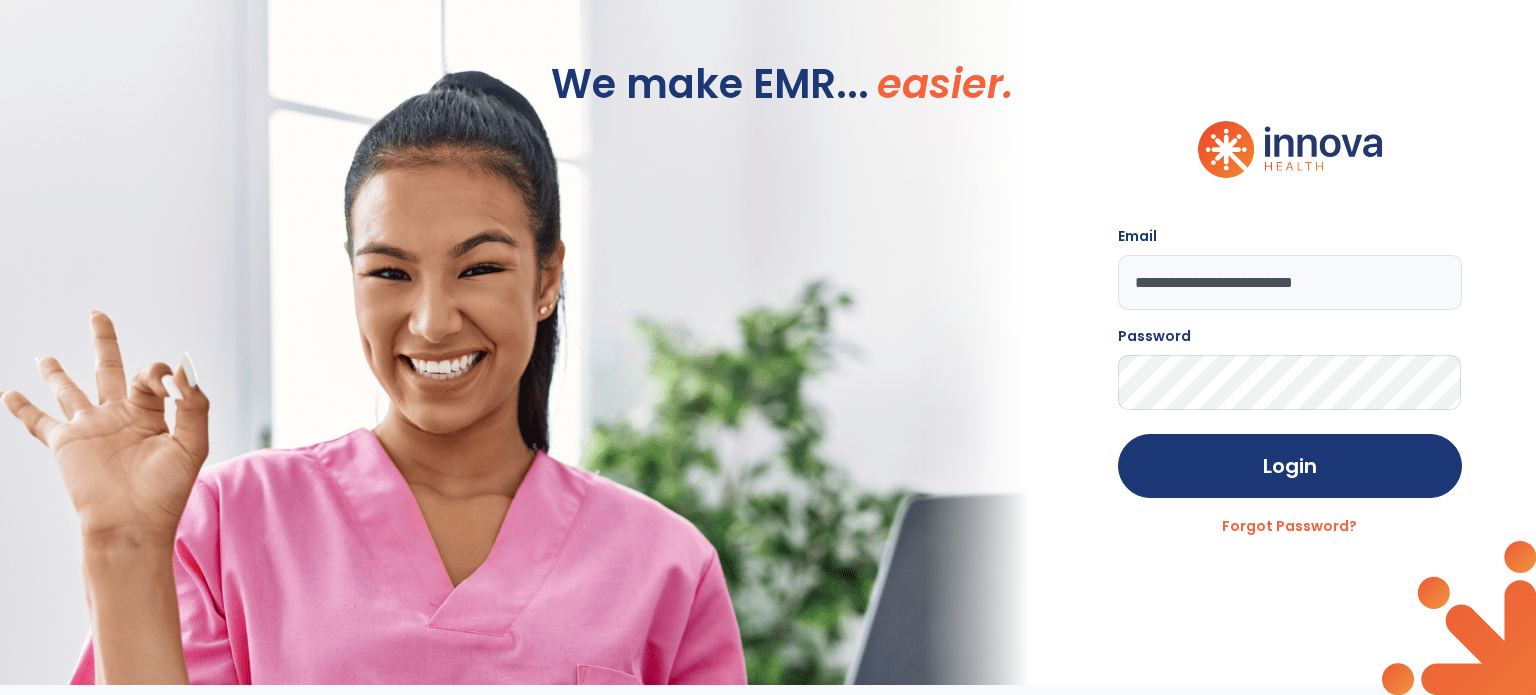 scroll, scrollTop: 0, scrollLeft: 0, axis: both 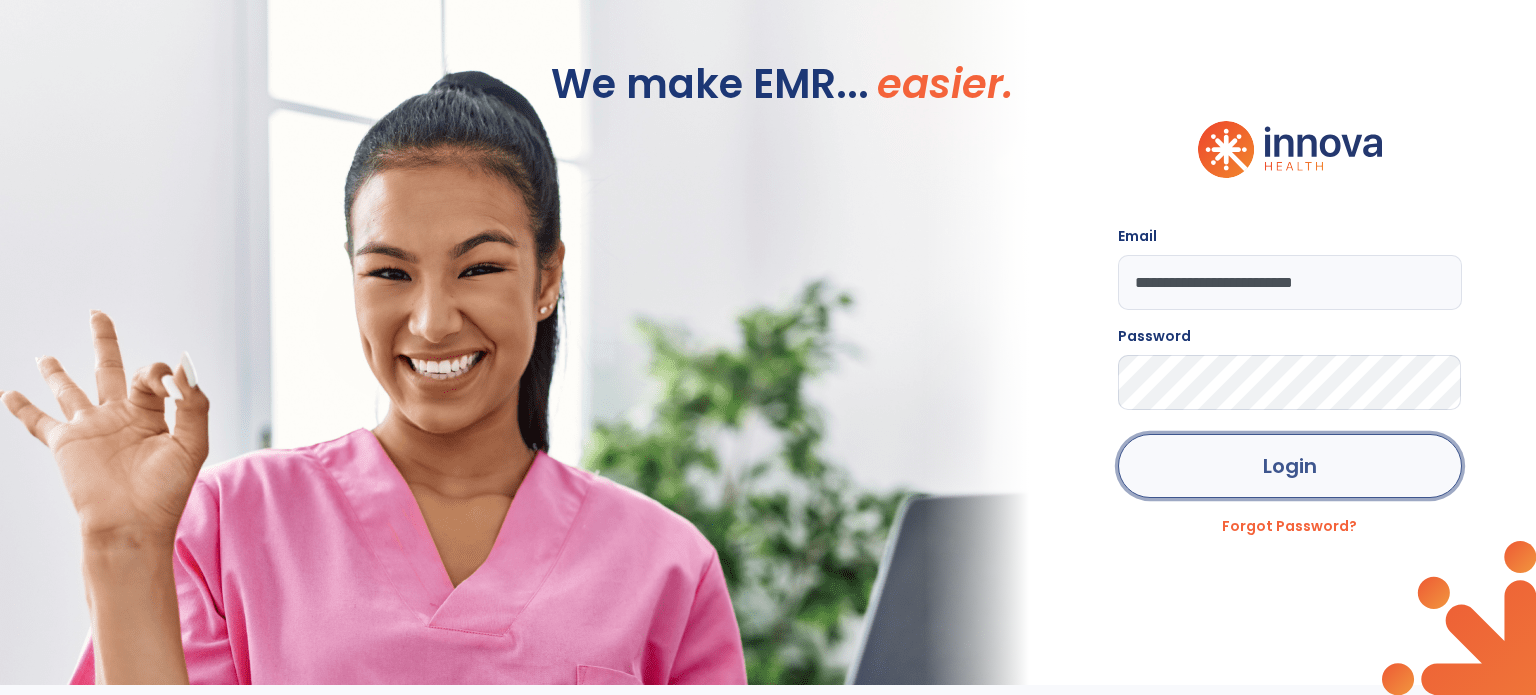 click on "Login" 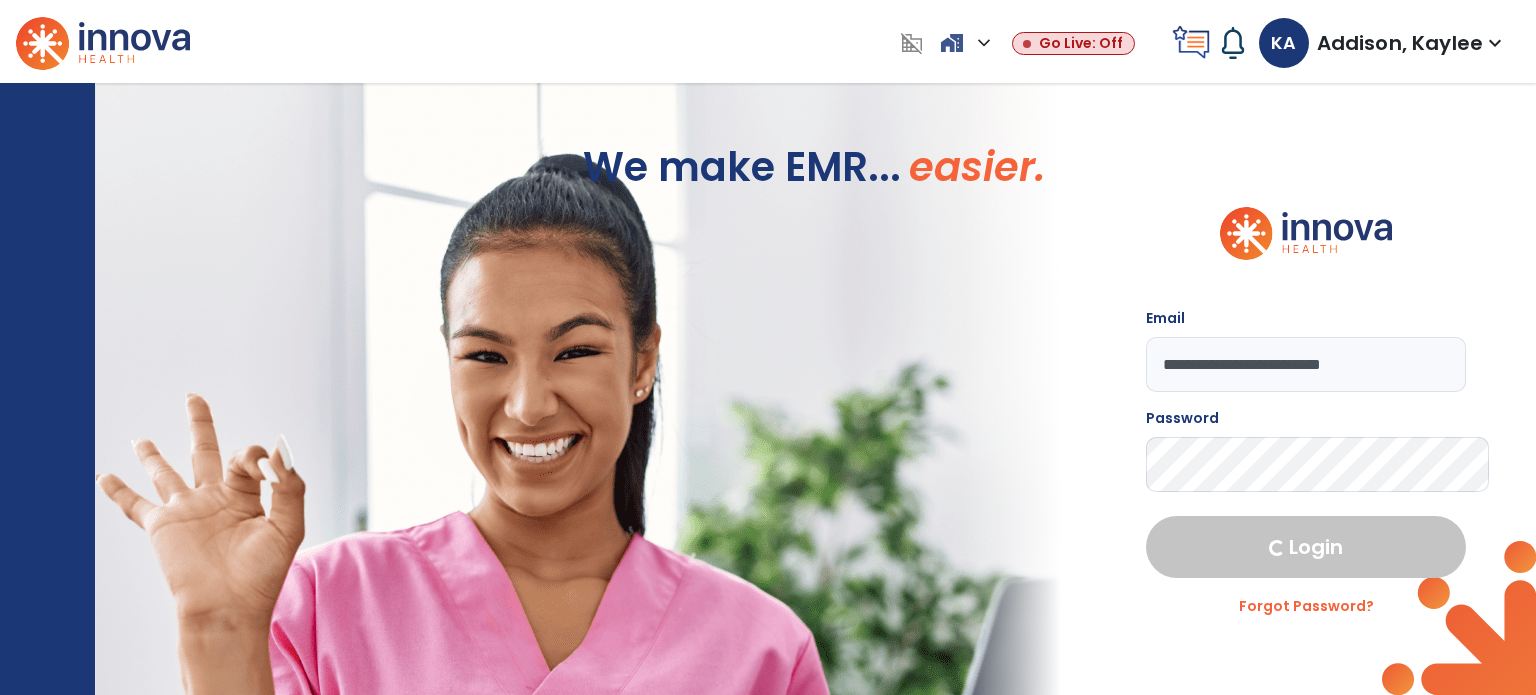 select on "****" 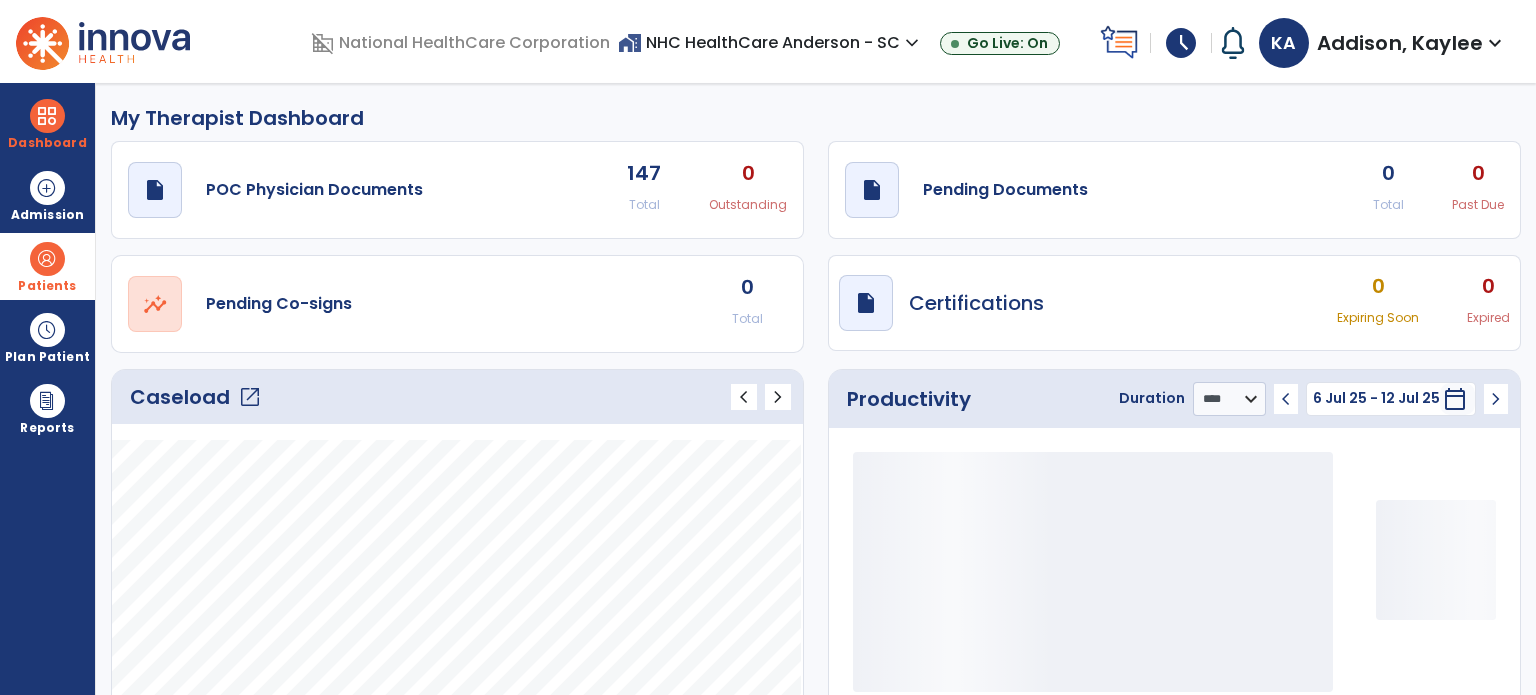click at bounding box center (47, 259) 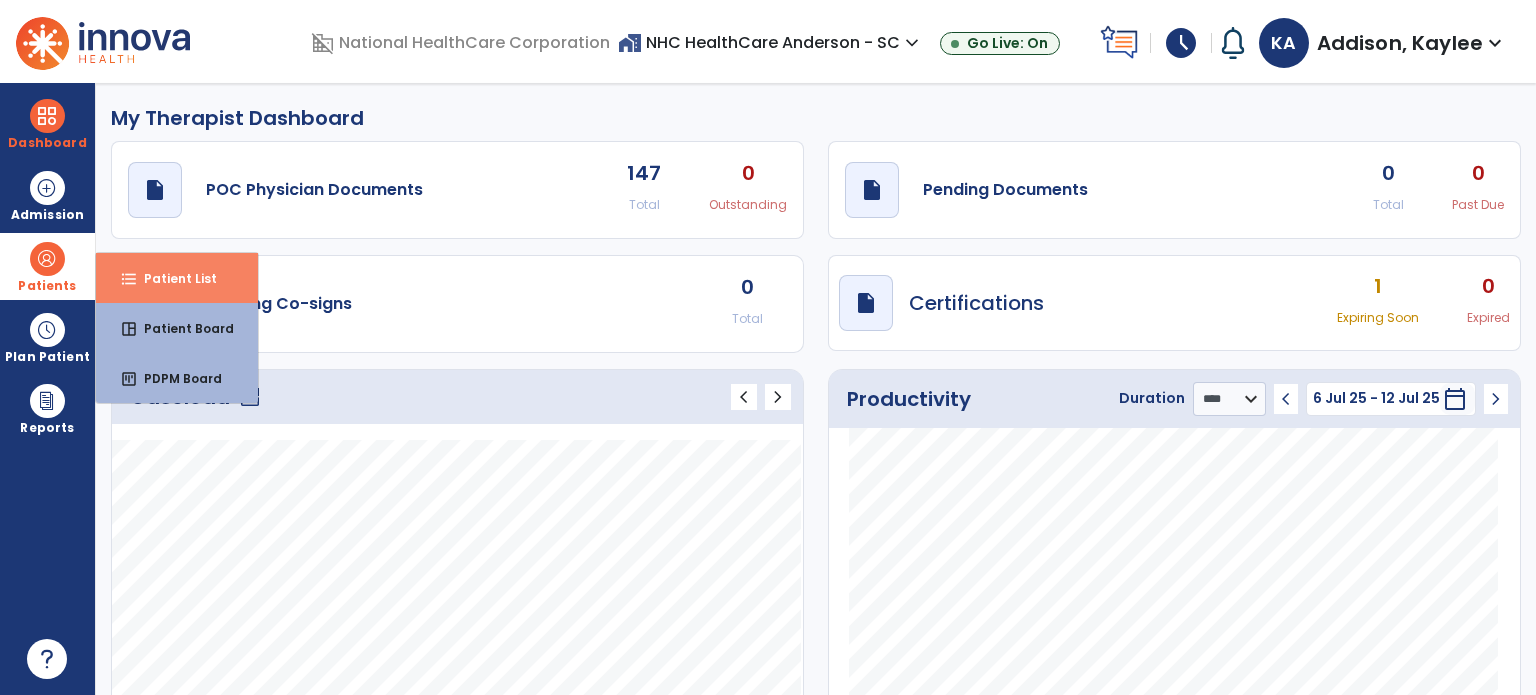click on "Patient List" at bounding box center [172, 278] 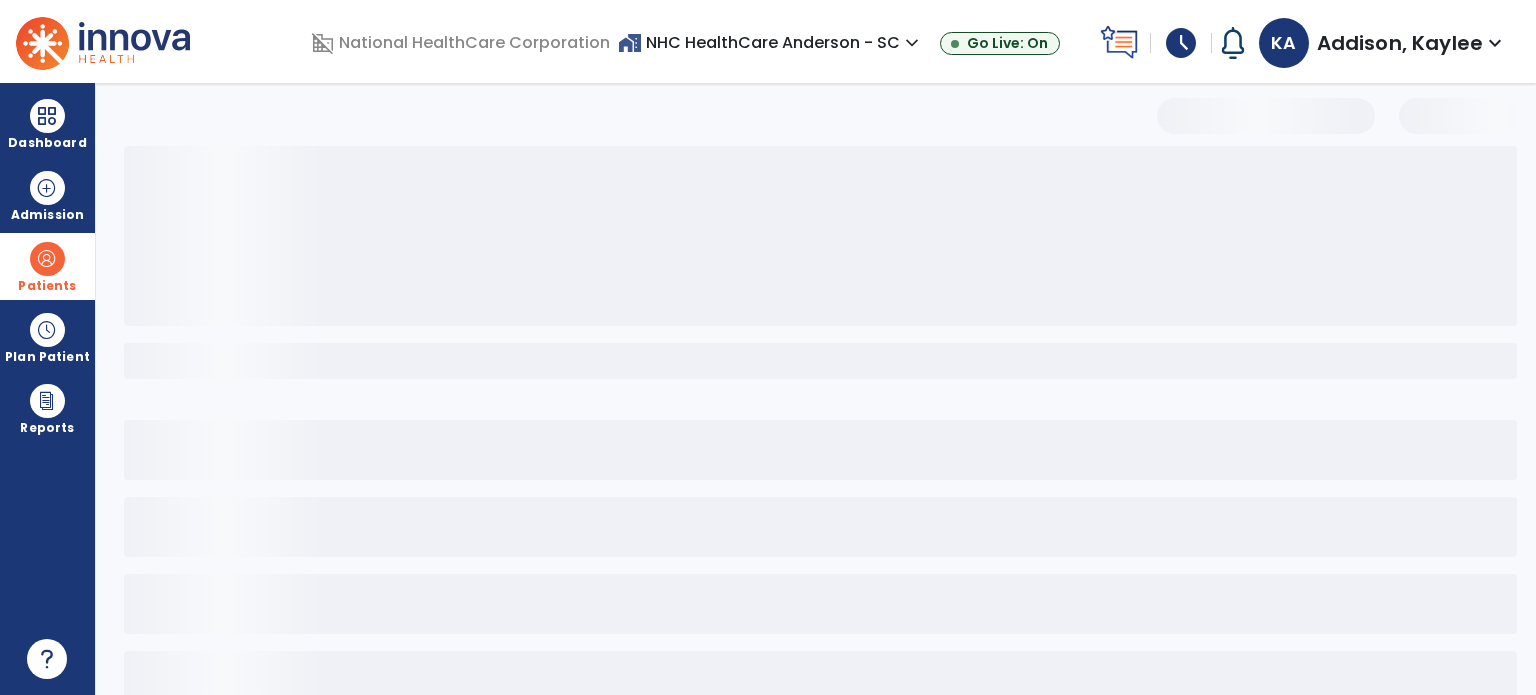 select on "***" 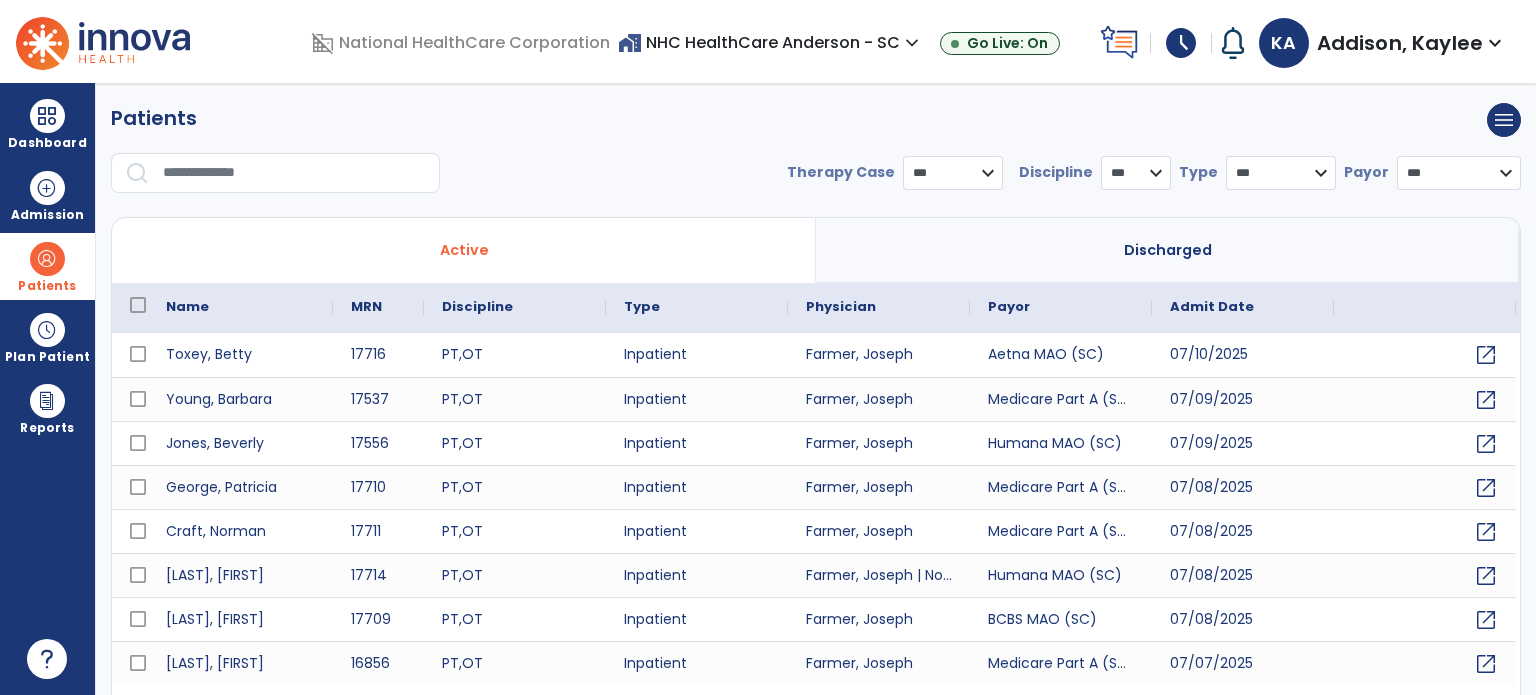 click at bounding box center (294, 173) 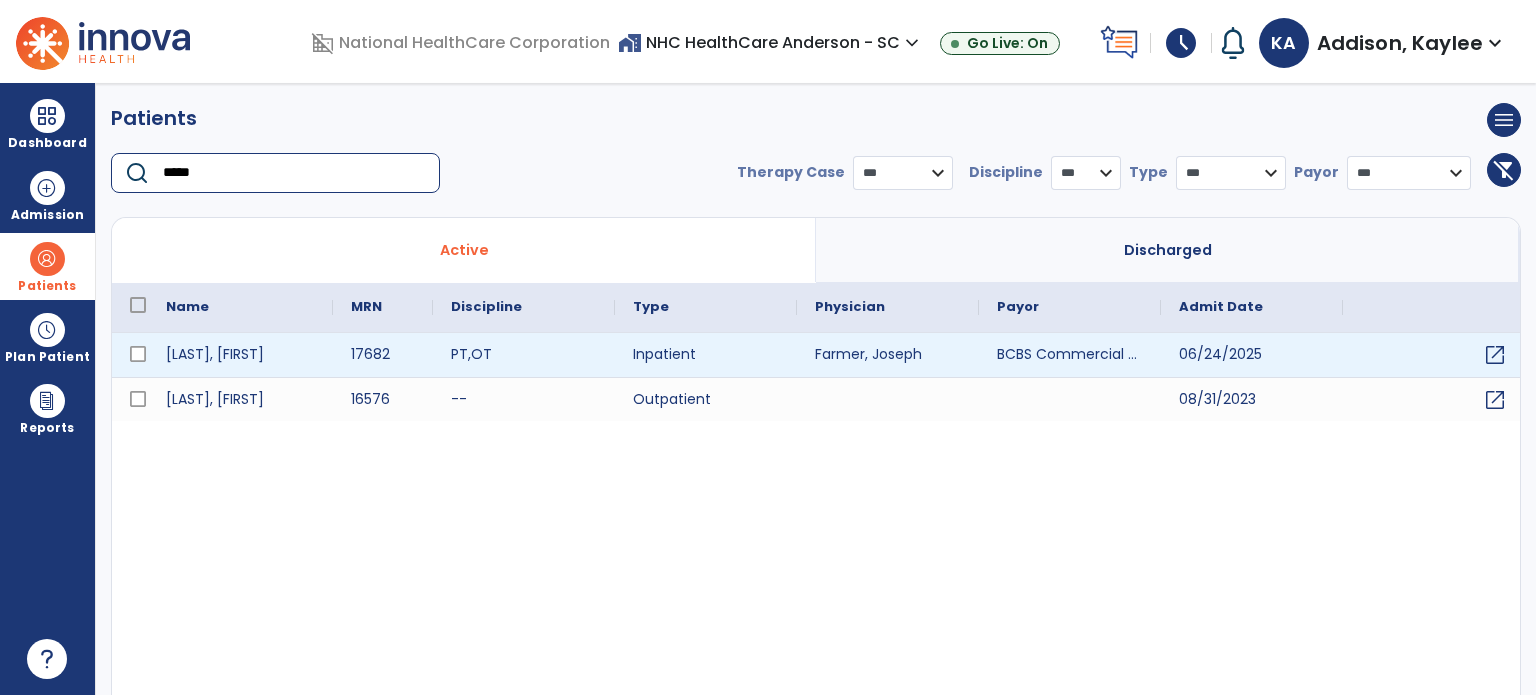 type on "*****" 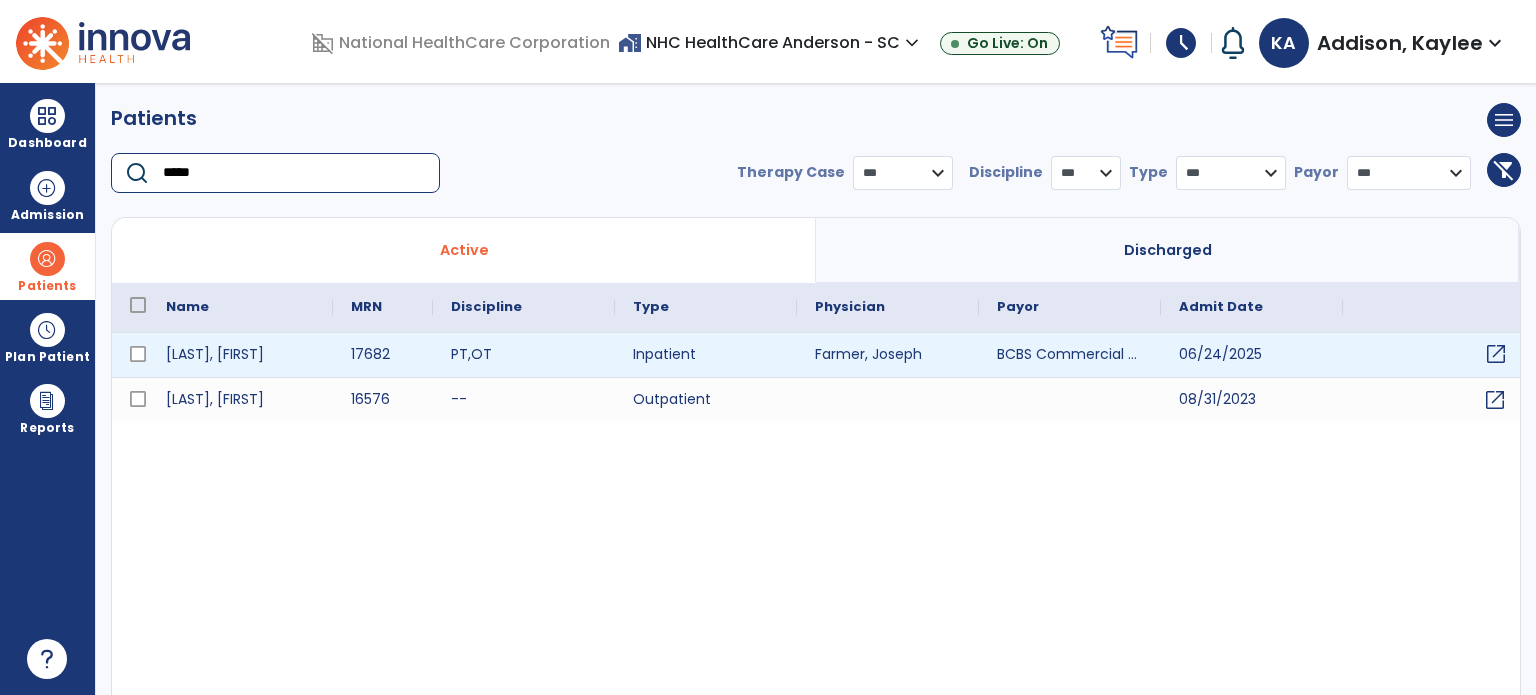 click on "open_in_new" at bounding box center [1496, 354] 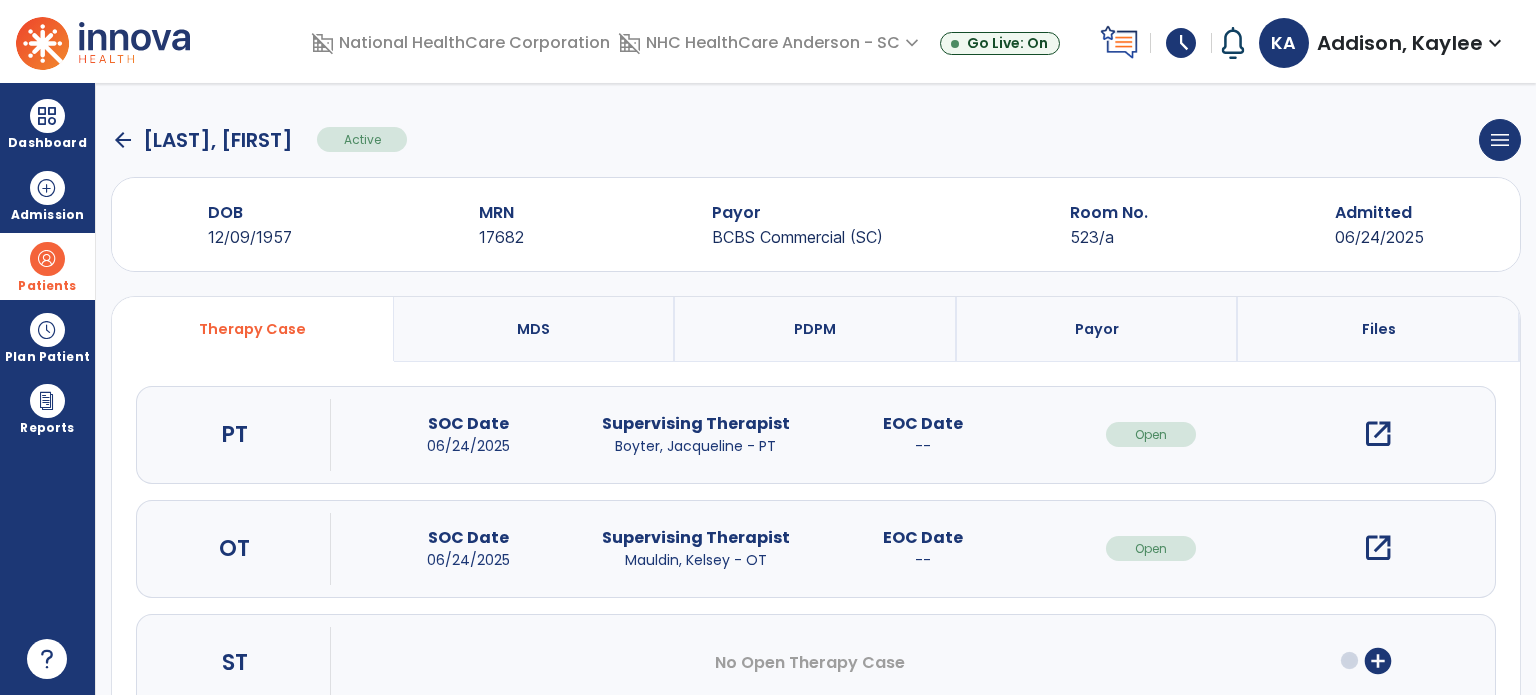 click on "arrow_back" 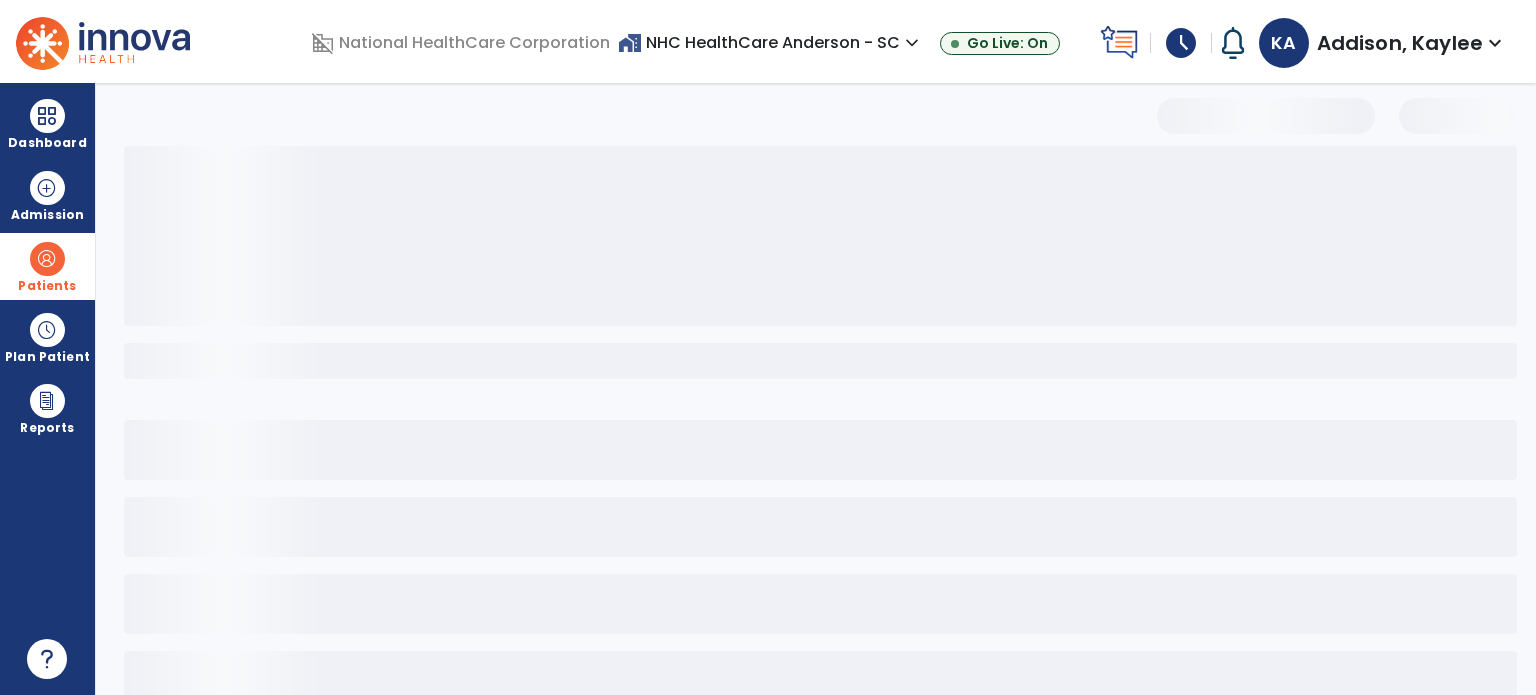 select on "***" 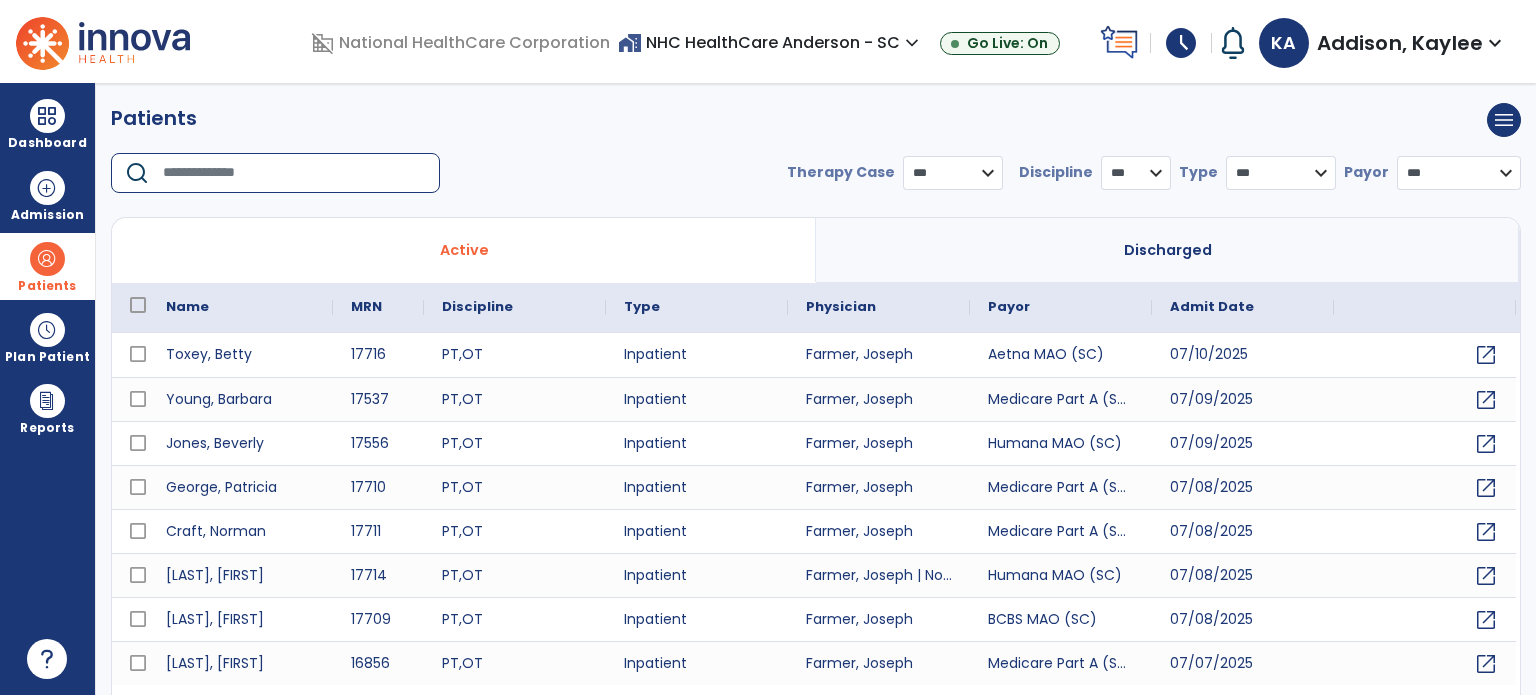 click at bounding box center [294, 173] 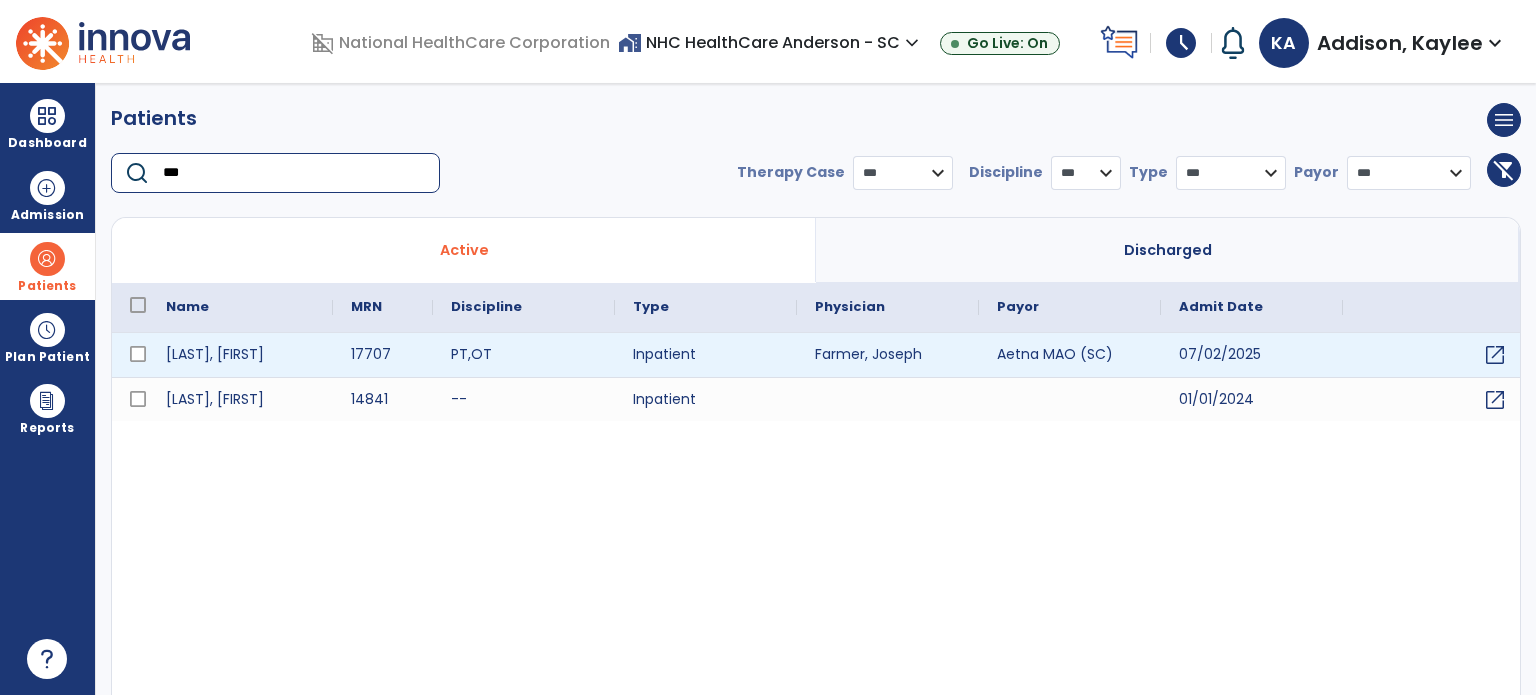 type on "***" 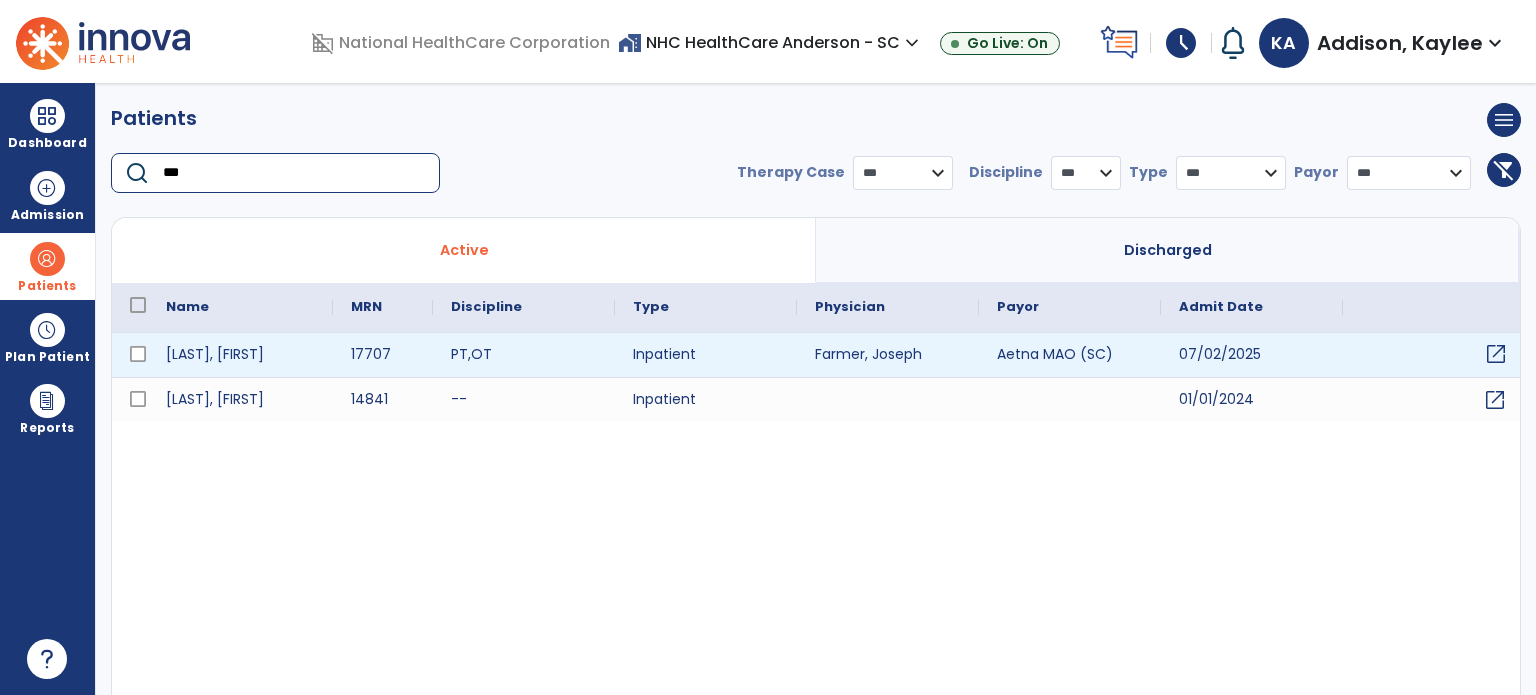 click on "open_in_new" at bounding box center [1496, 354] 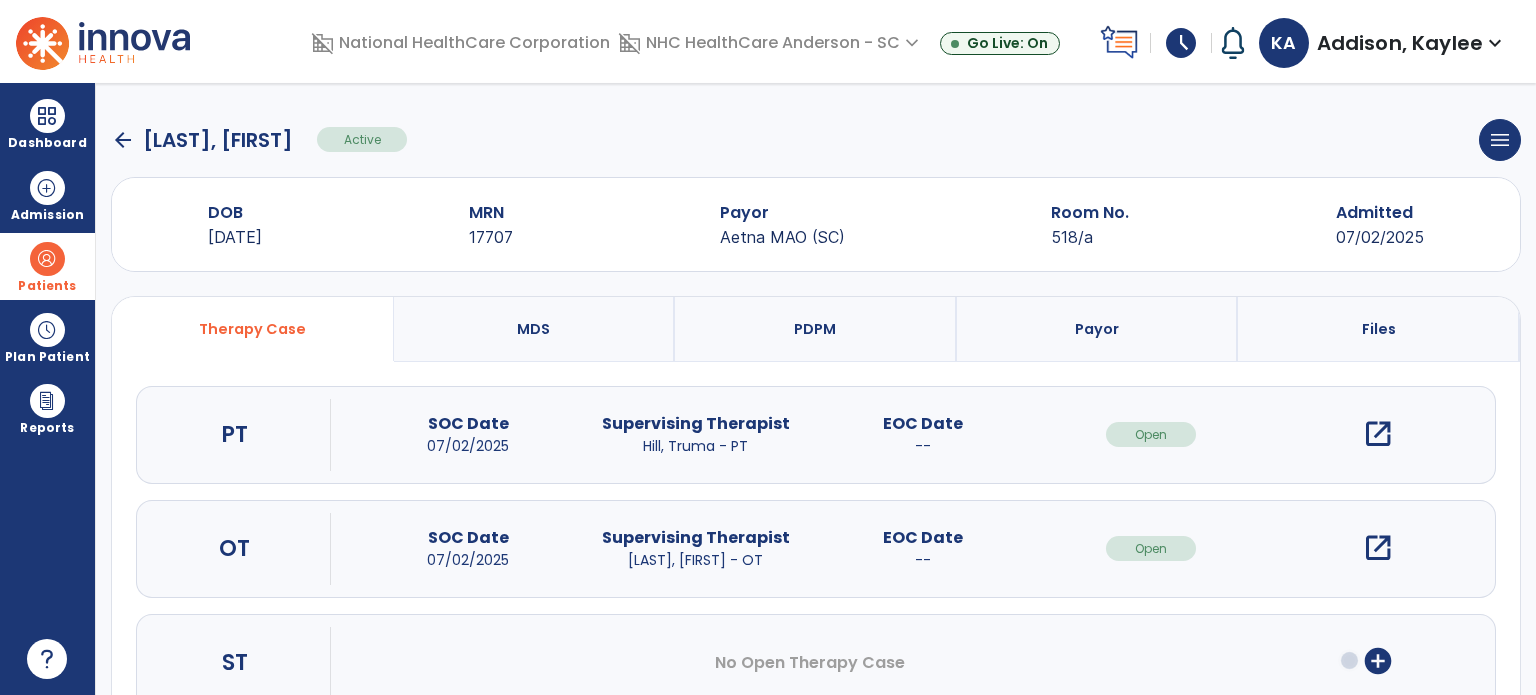 click on "Patients" at bounding box center (47, 286) 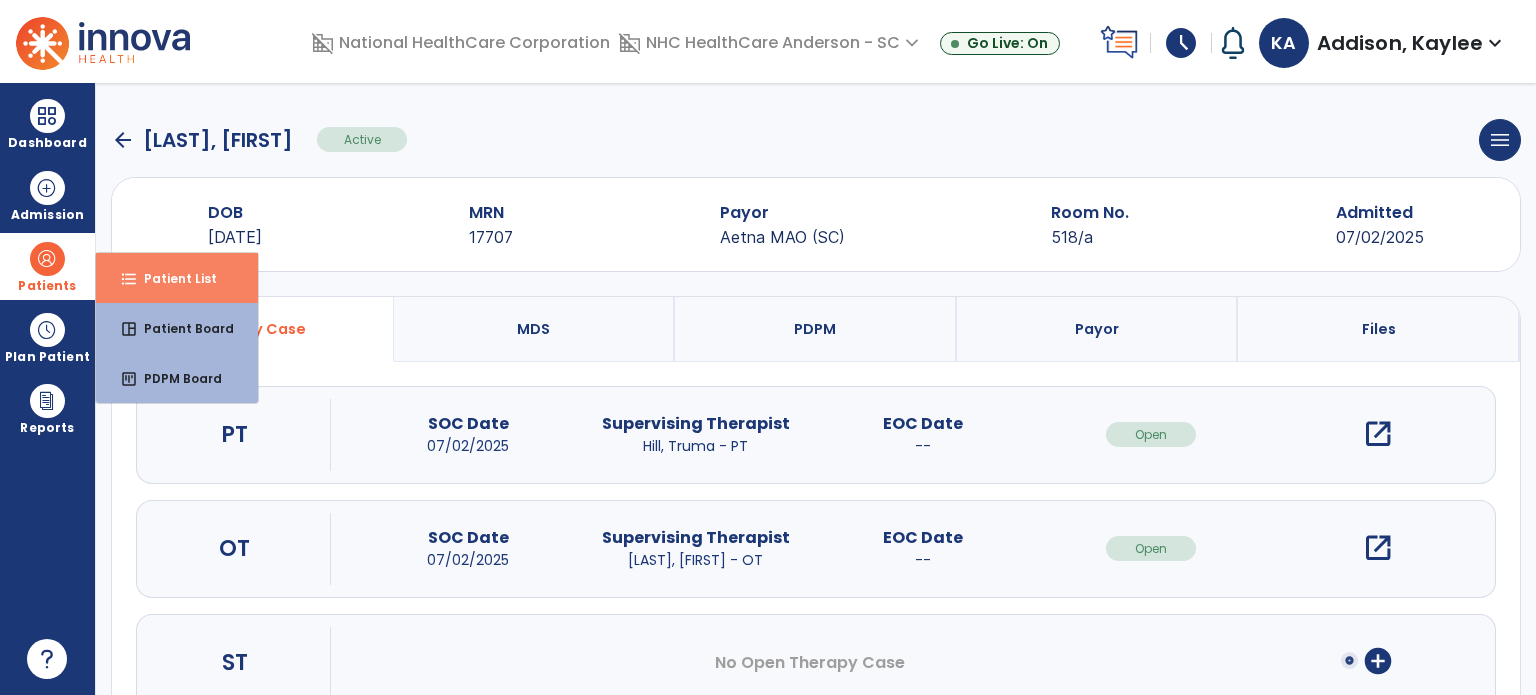 click on "format_list_bulleted" at bounding box center (129, 279) 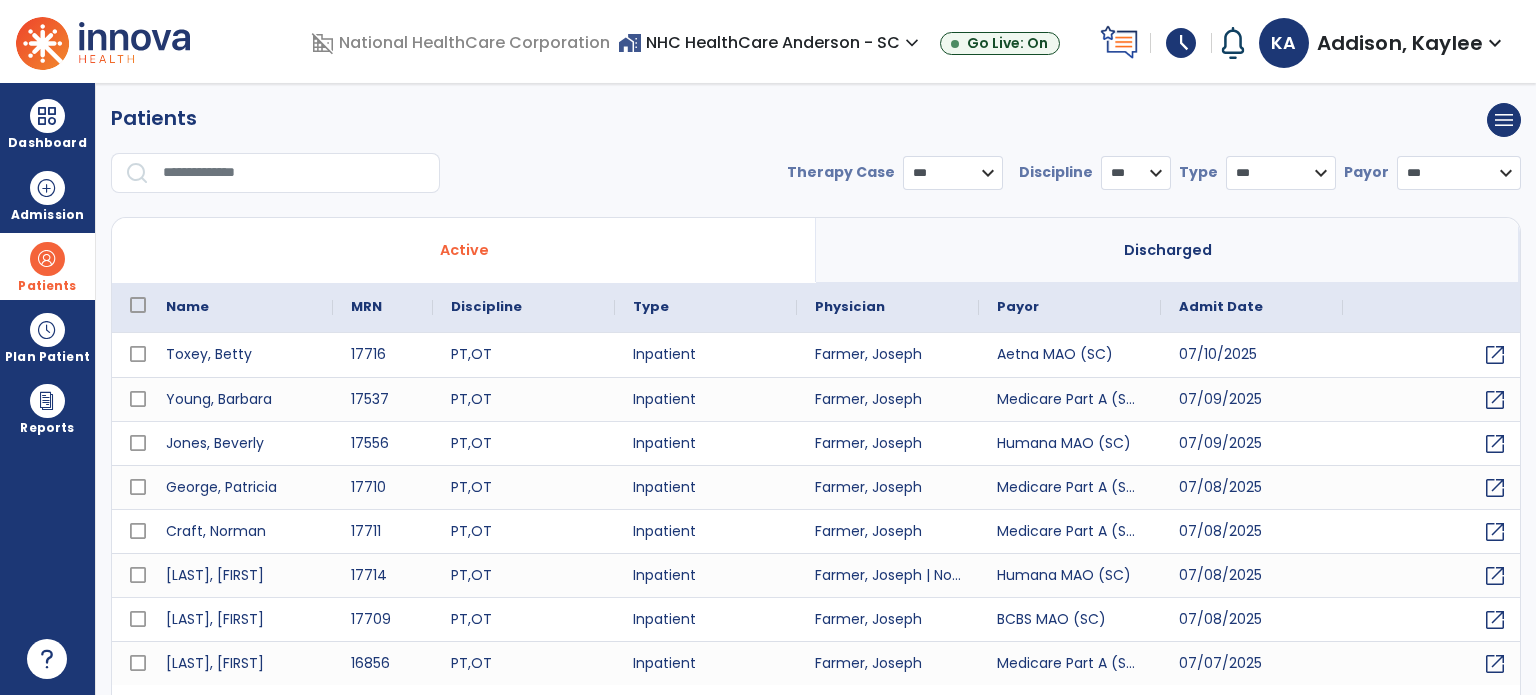select on "***" 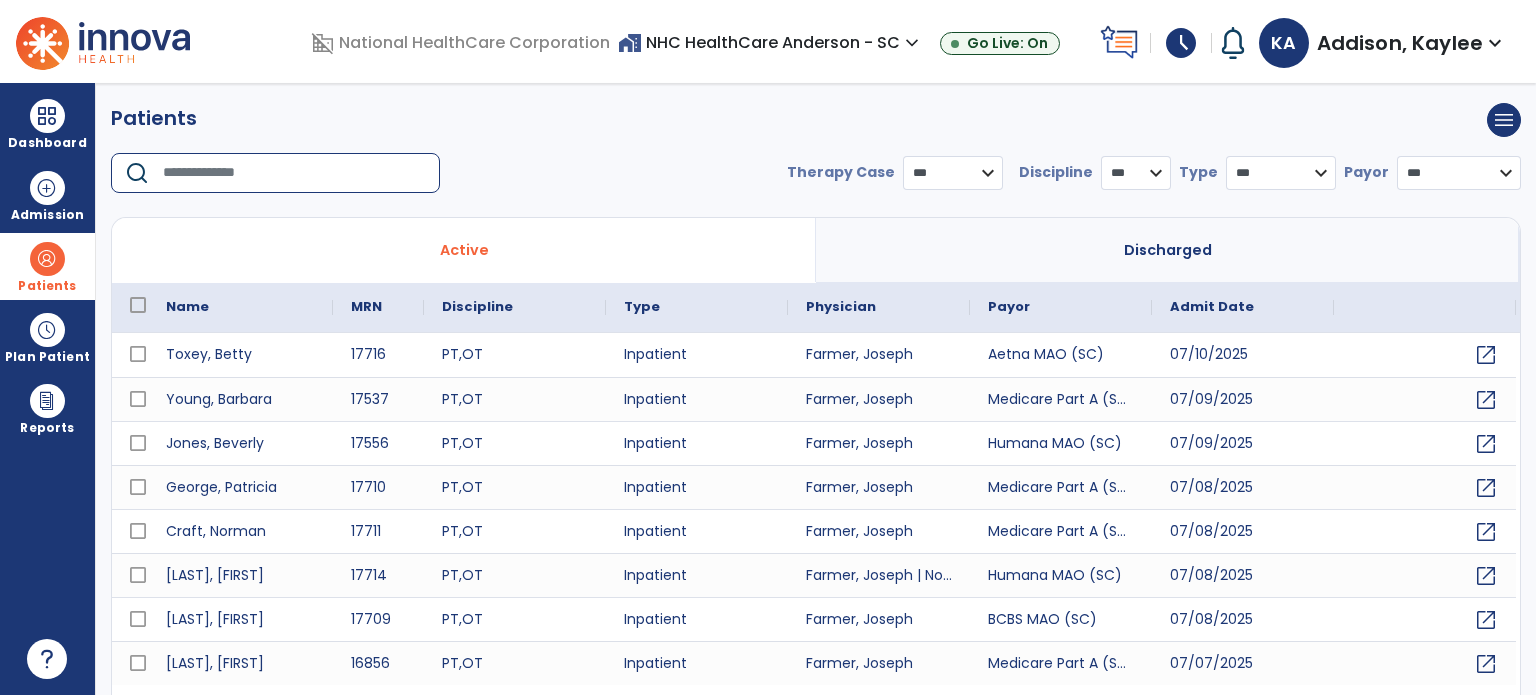 click at bounding box center [294, 173] 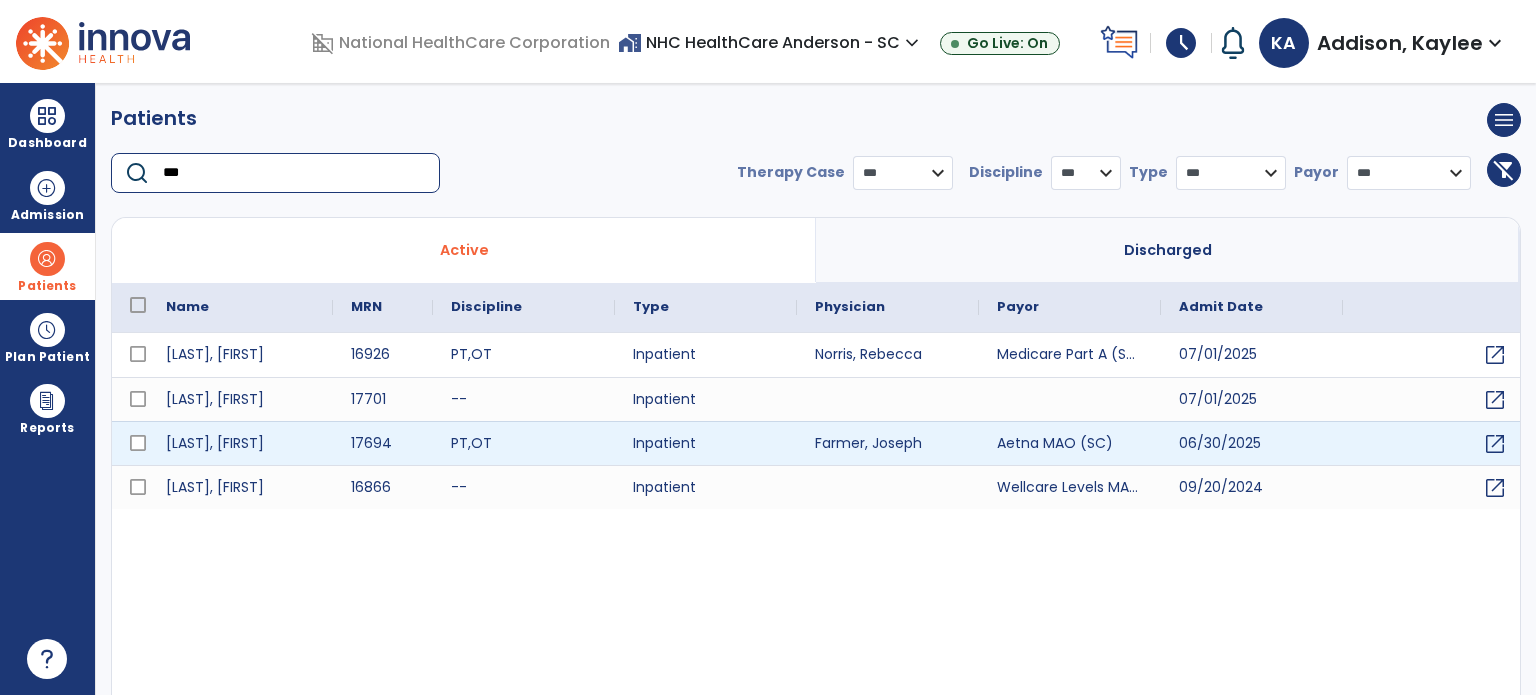 type on "***" 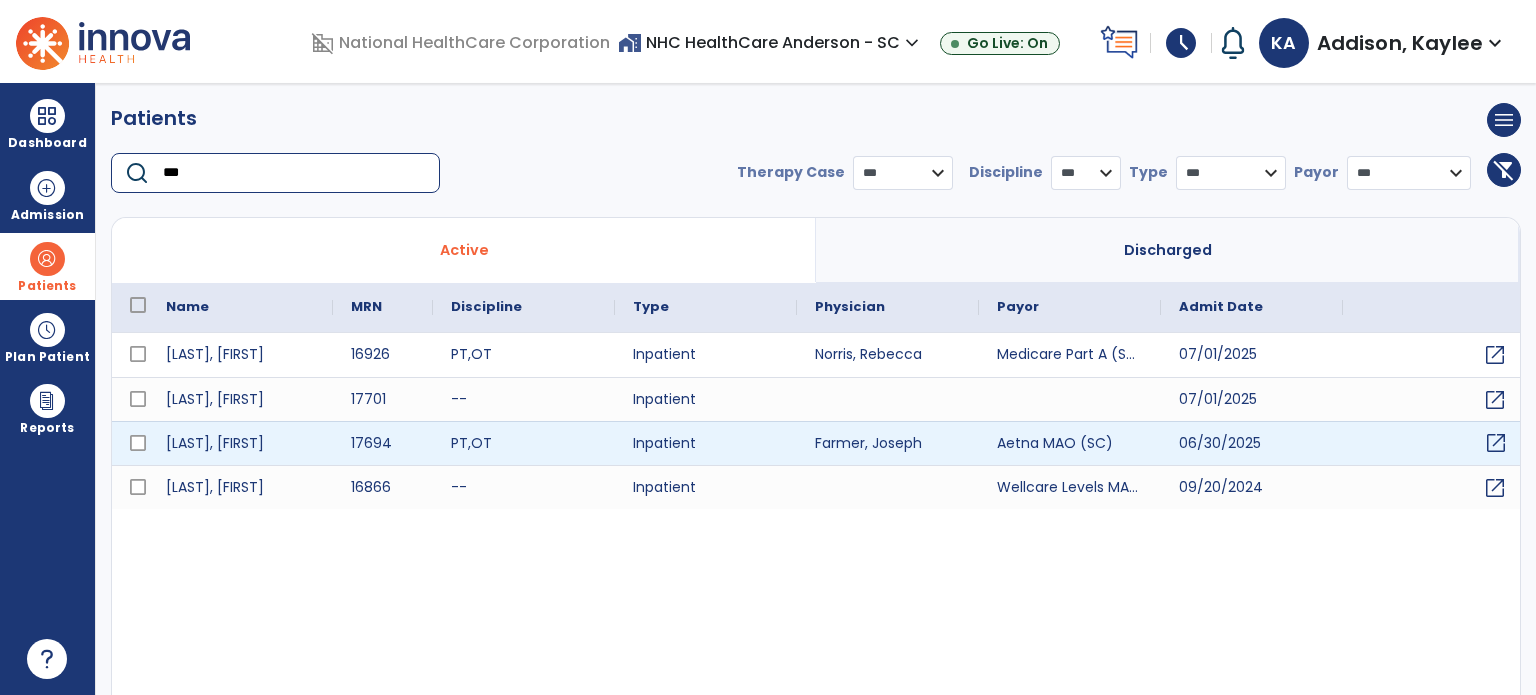 click on "open_in_new" at bounding box center [1496, 443] 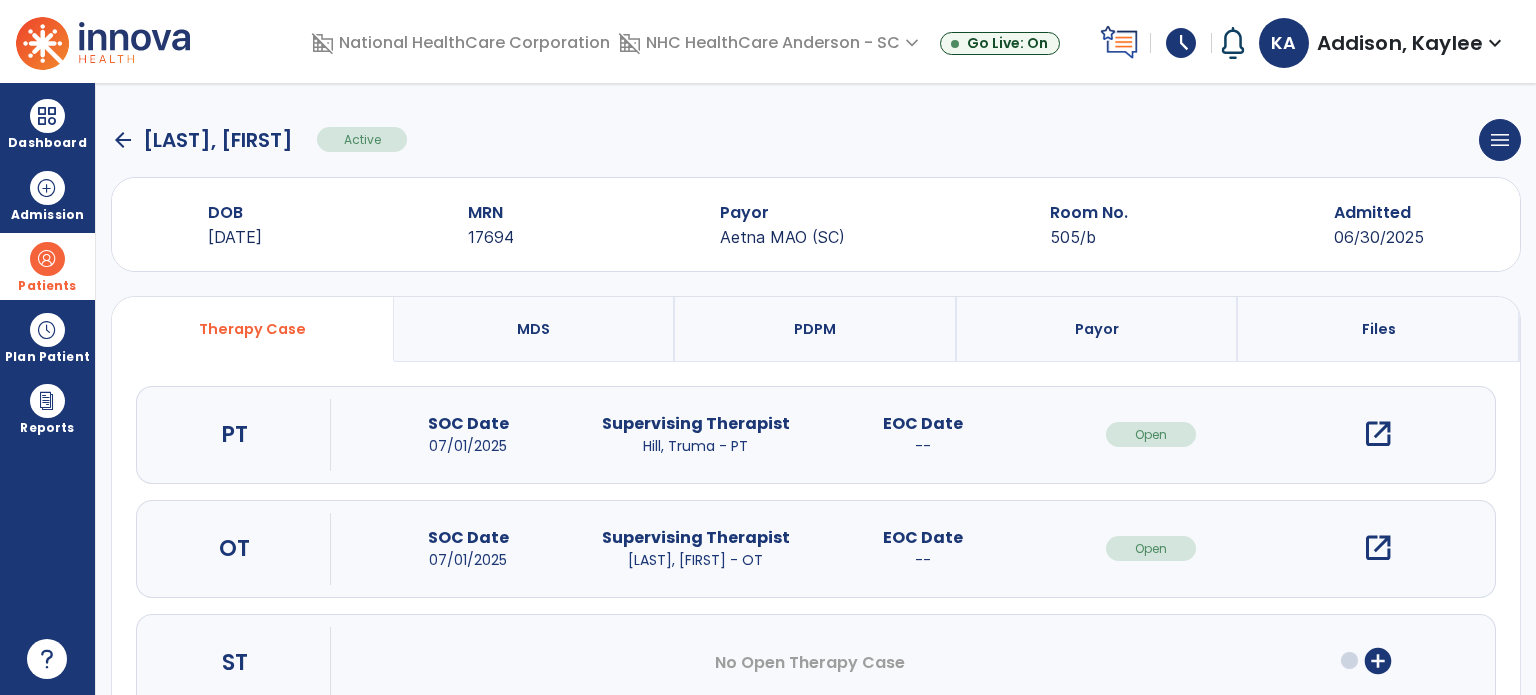 click at bounding box center (47, 259) 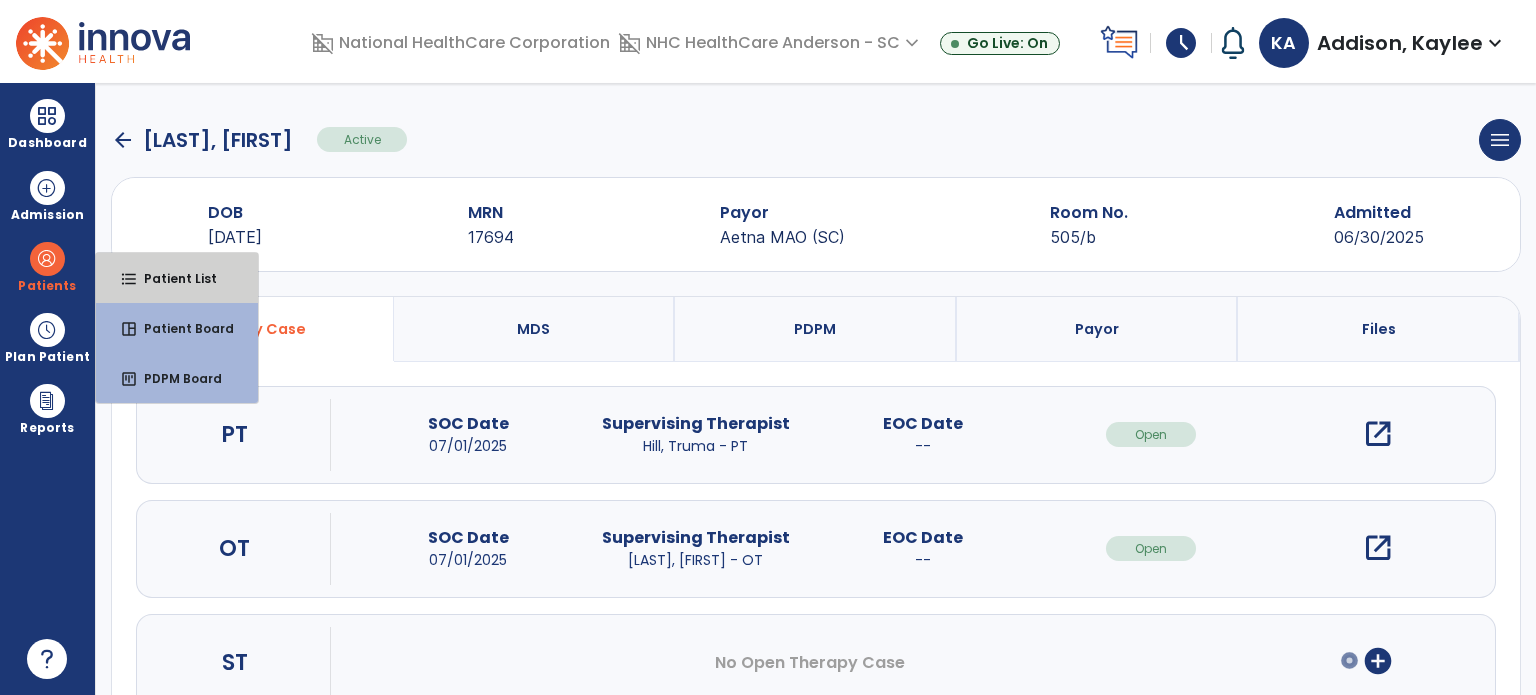 click on "Patient List" at bounding box center [172, 278] 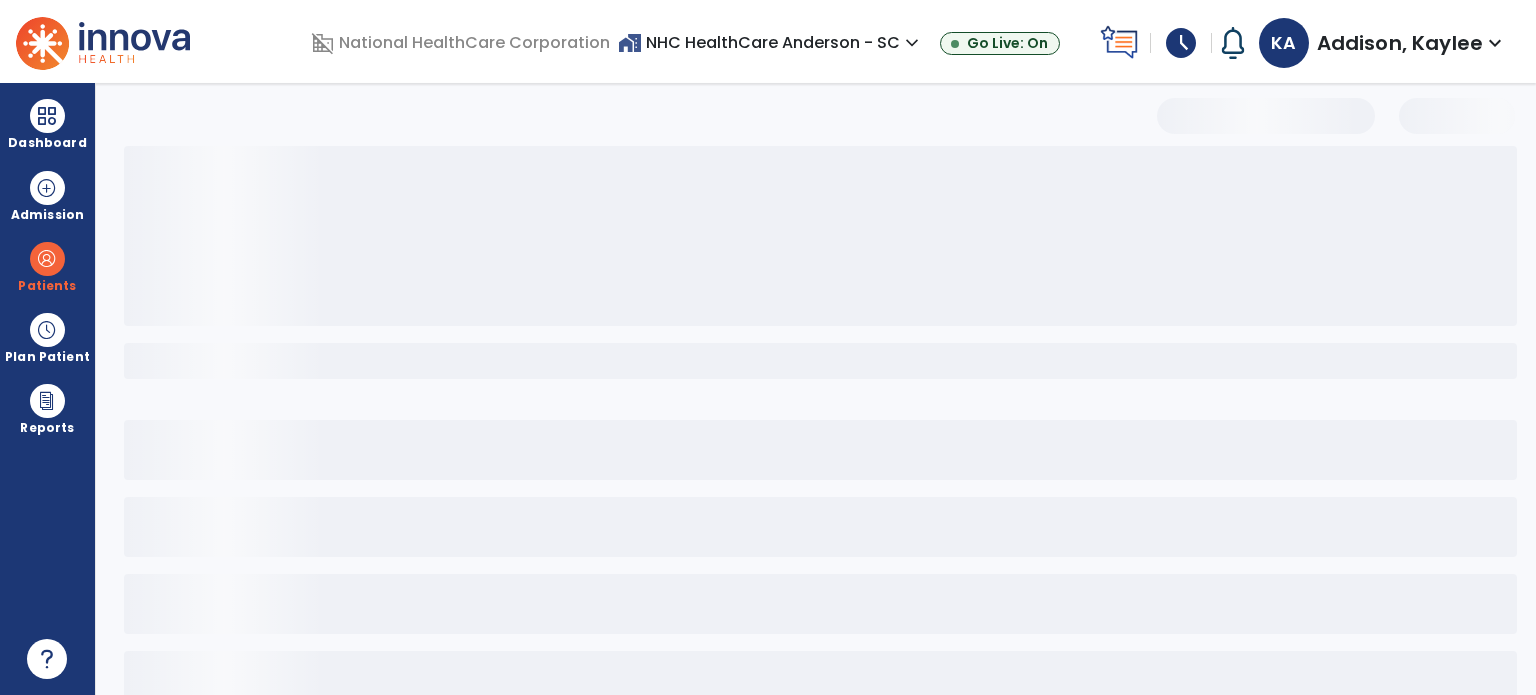select on "***" 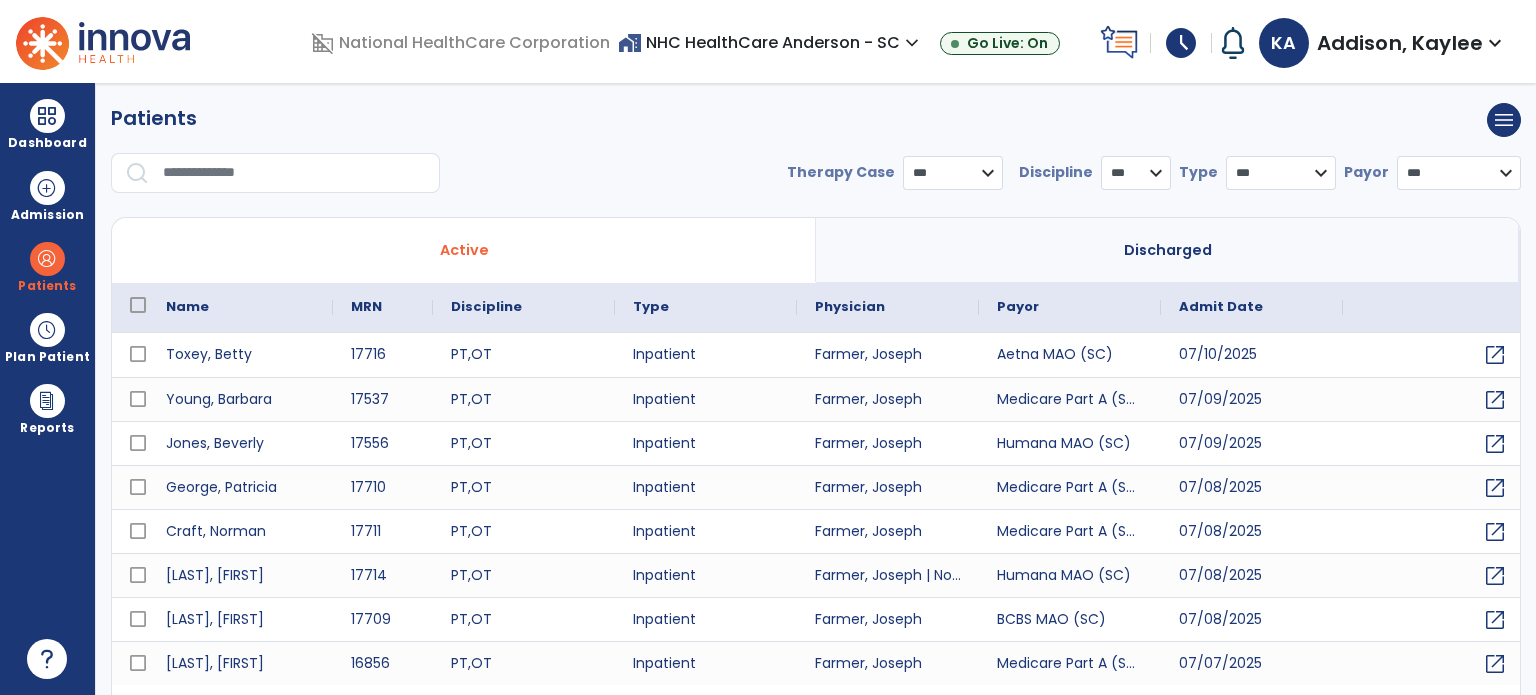 click at bounding box center (294, 173) 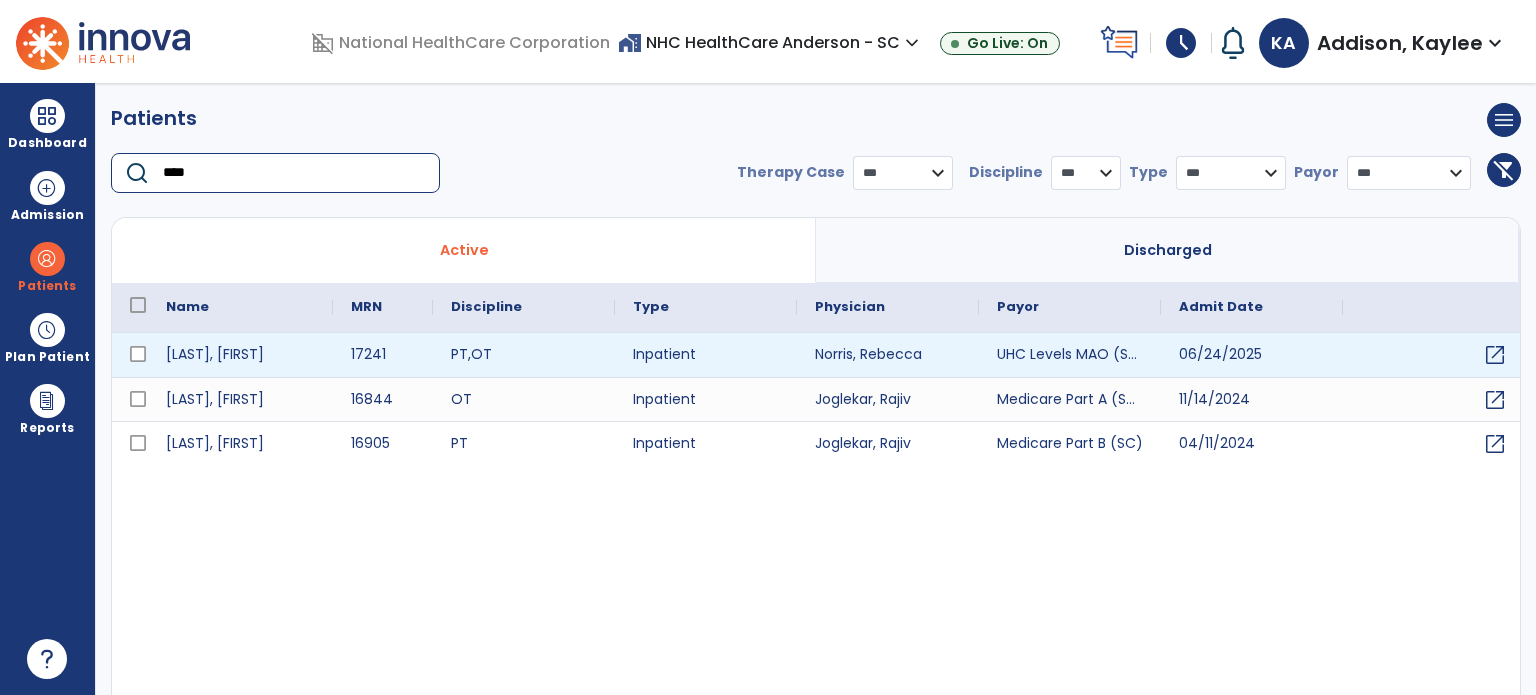 type on "****" 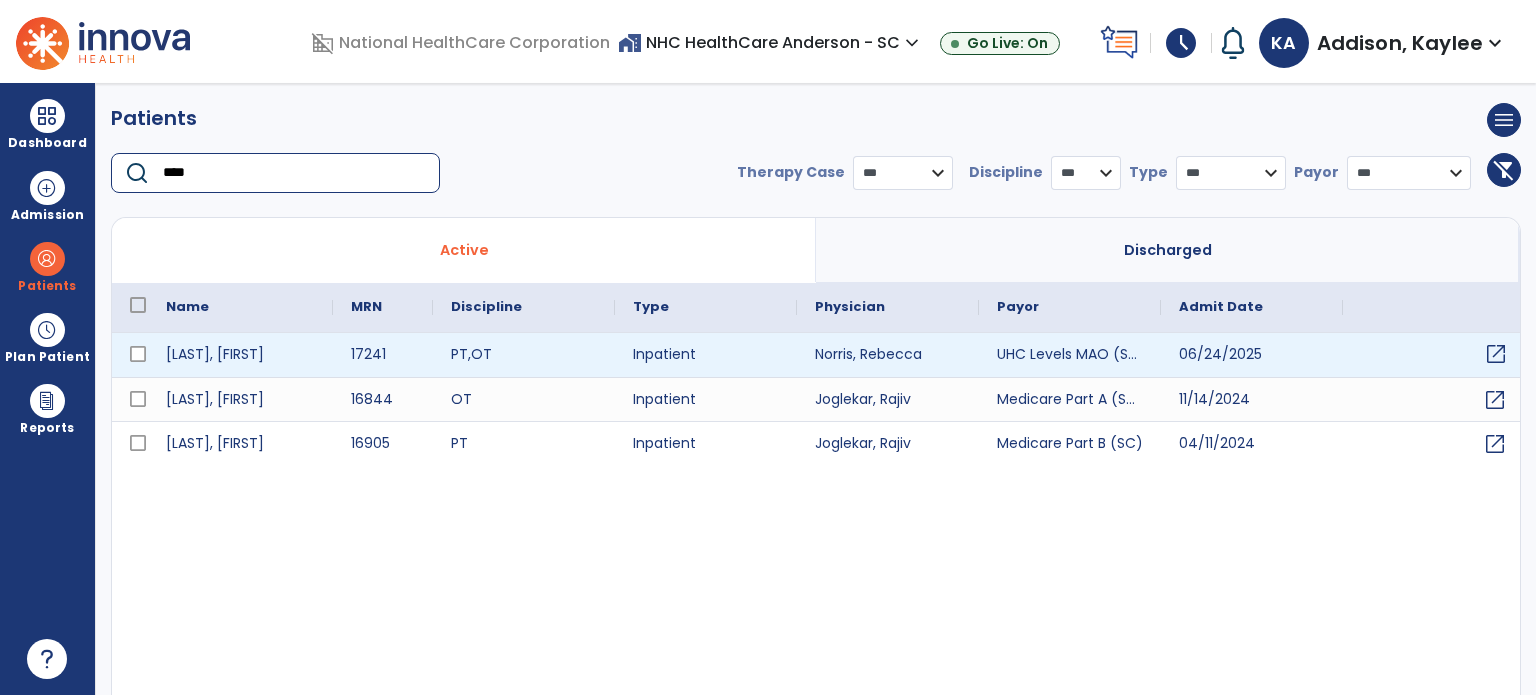 click on "open_in_new" at bounding box center (1496, 354) 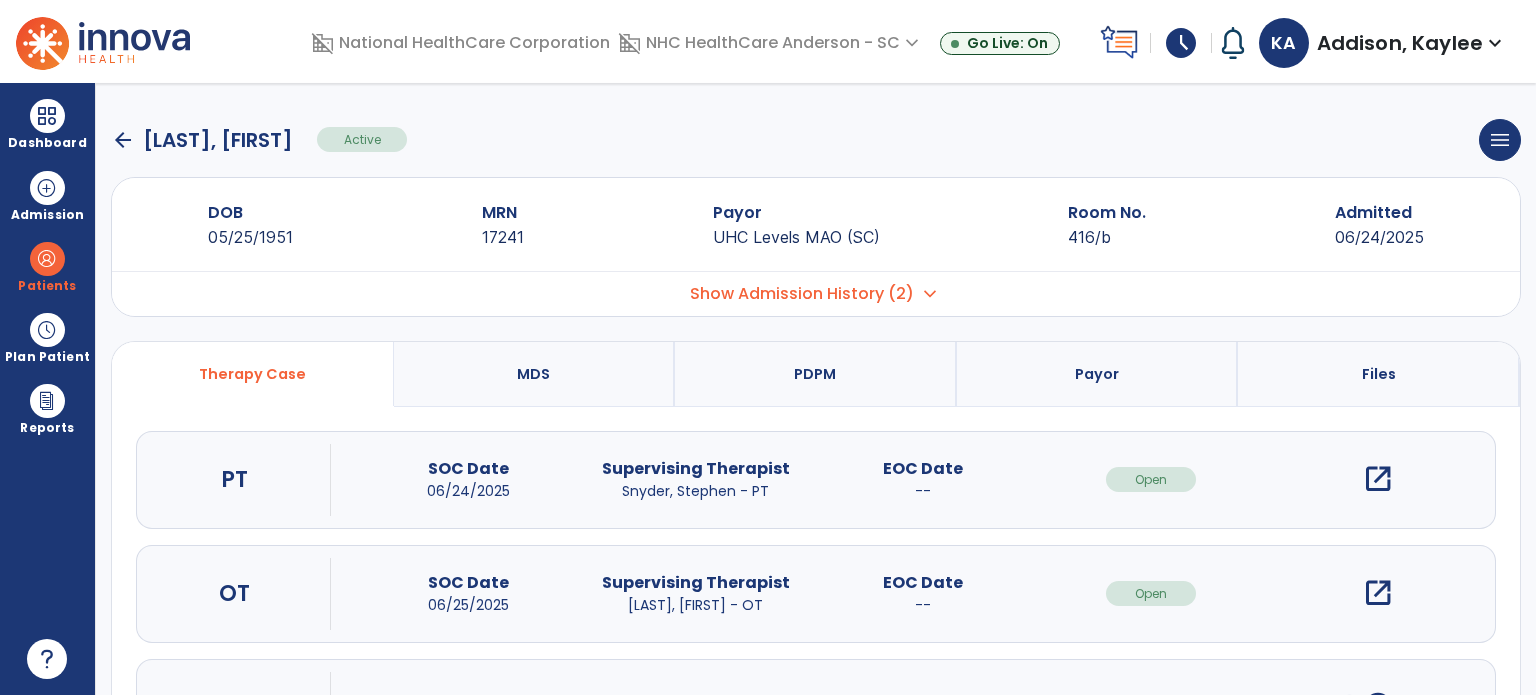 click on "open_in_new" at bounding box center [1378, 479] 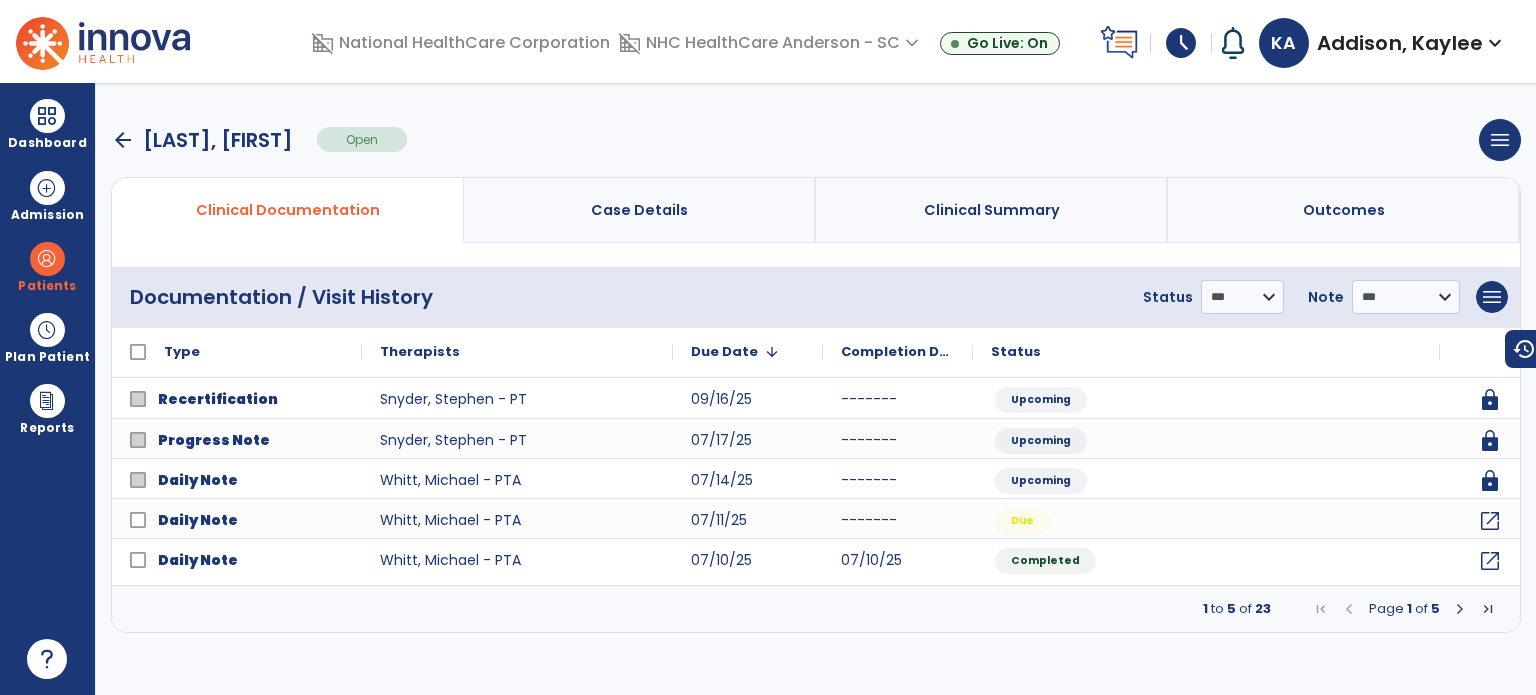 click on "**********" at bounding box center (816, 389) 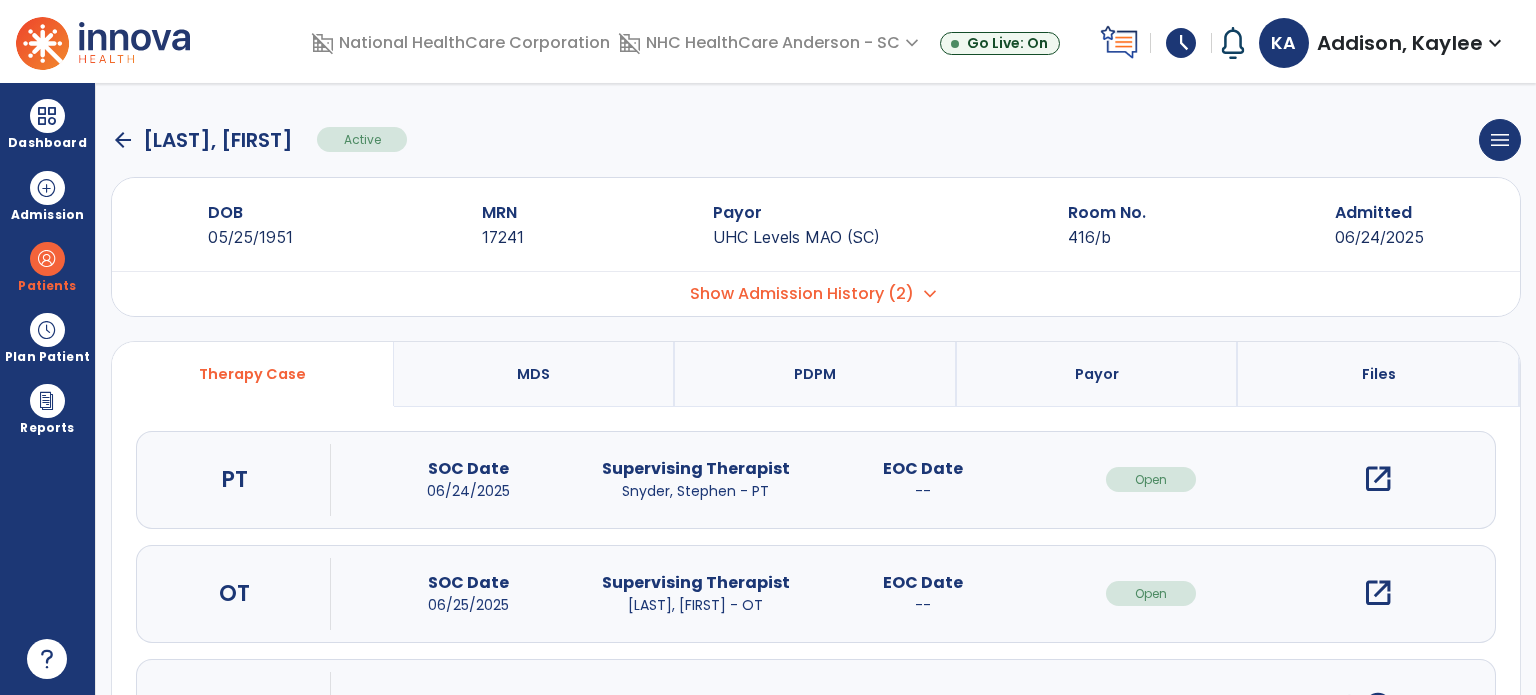 click on "arrow_back" 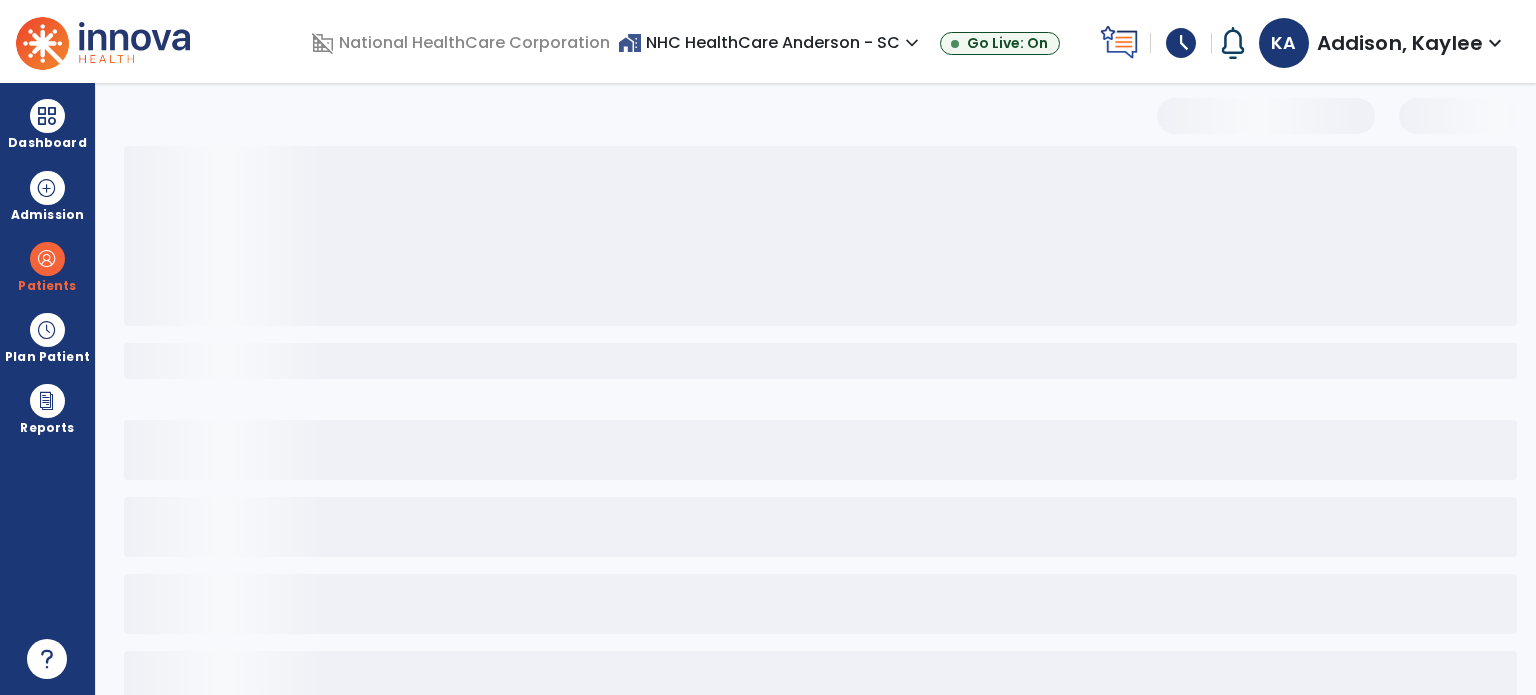 select on "***" 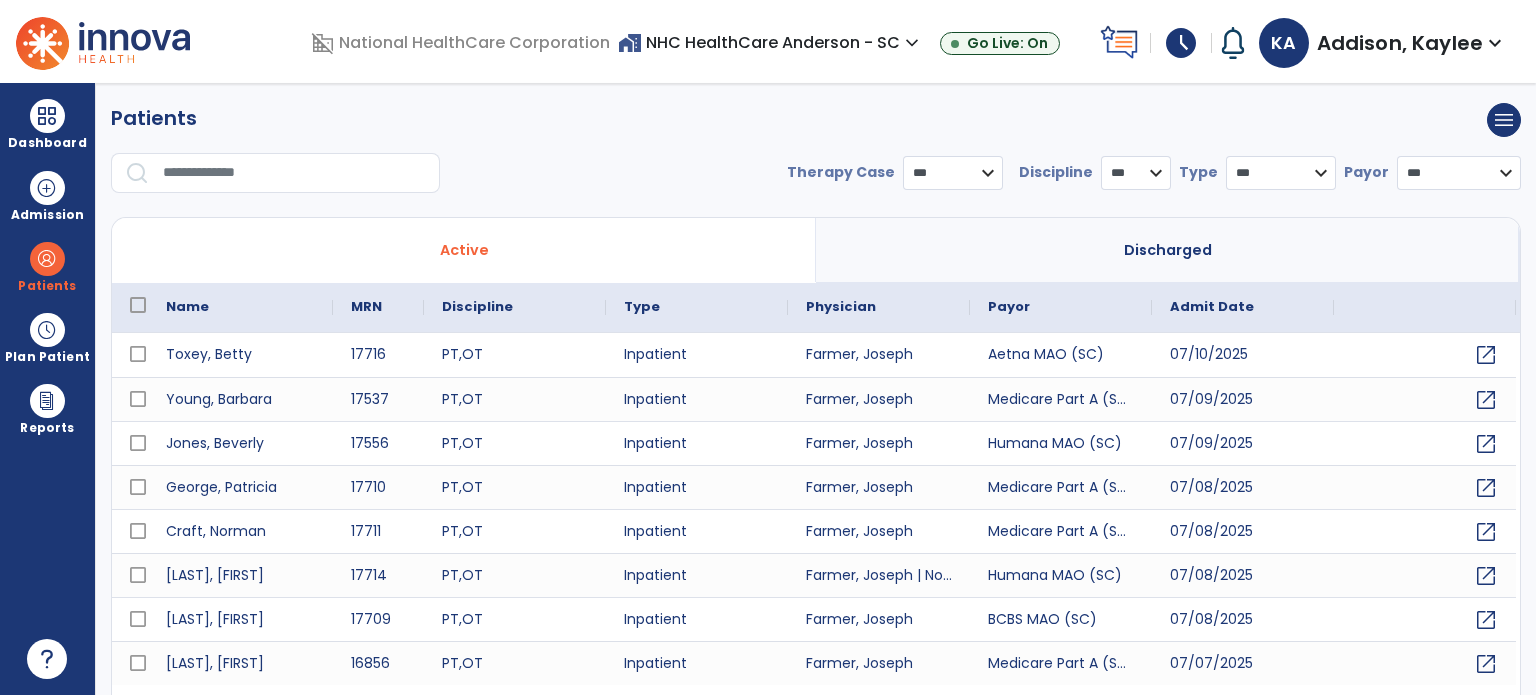 click at bounding box center (294, 173) 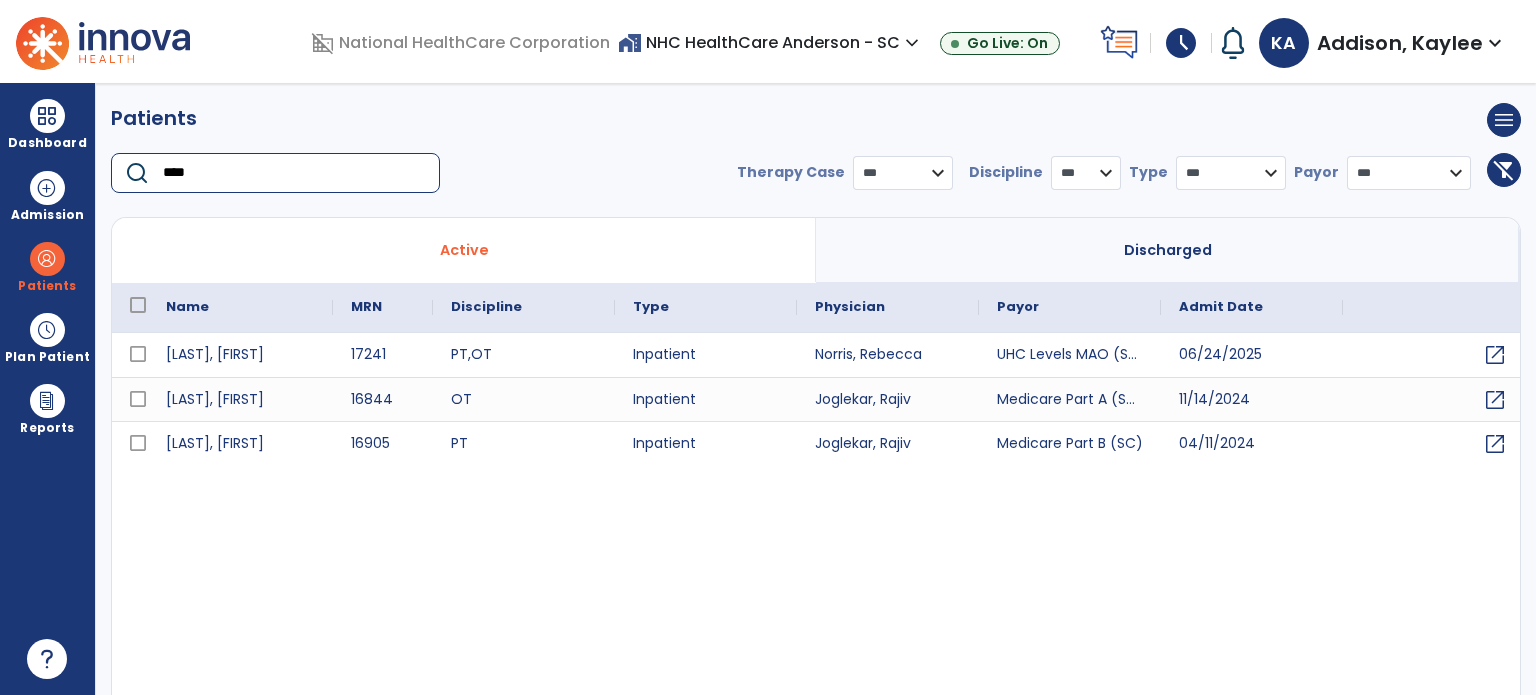 type on "****" 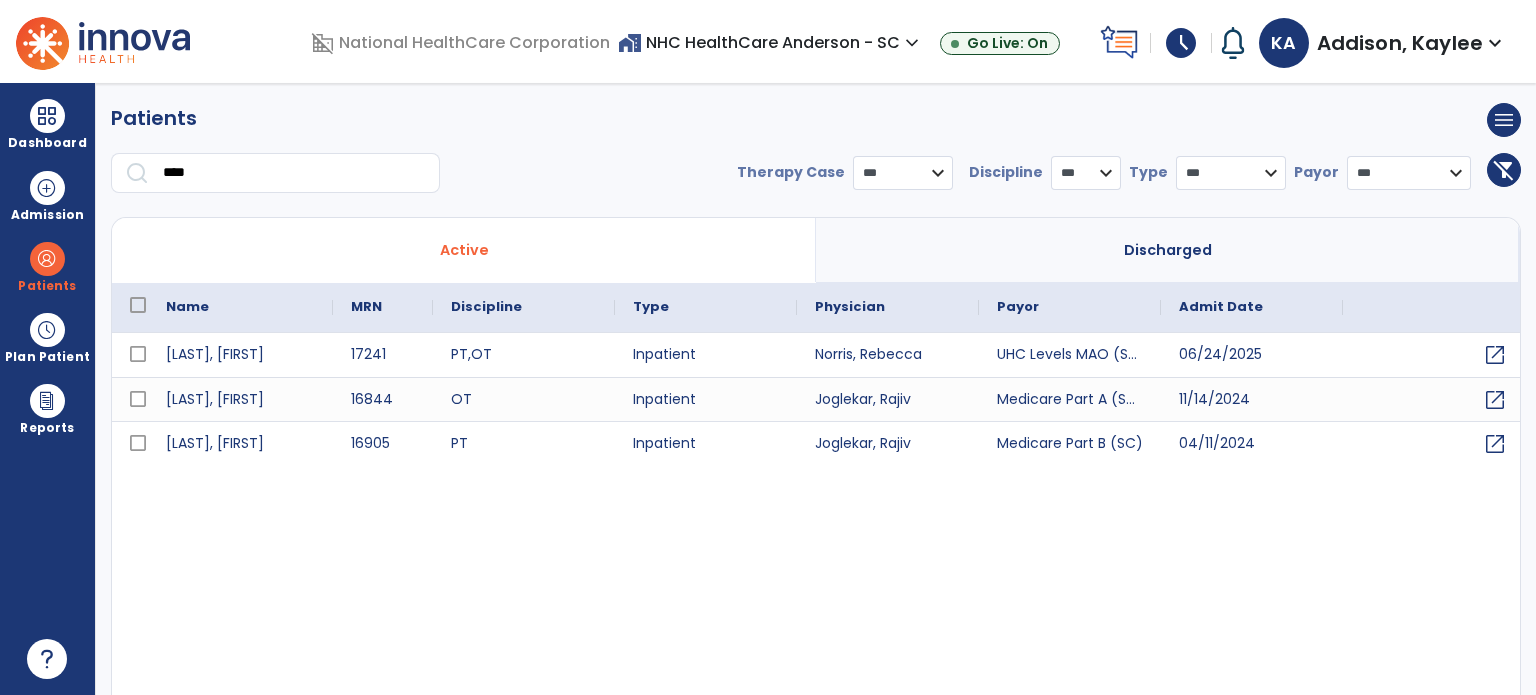 click on "Discharged" at bounding box center [1168, 250] 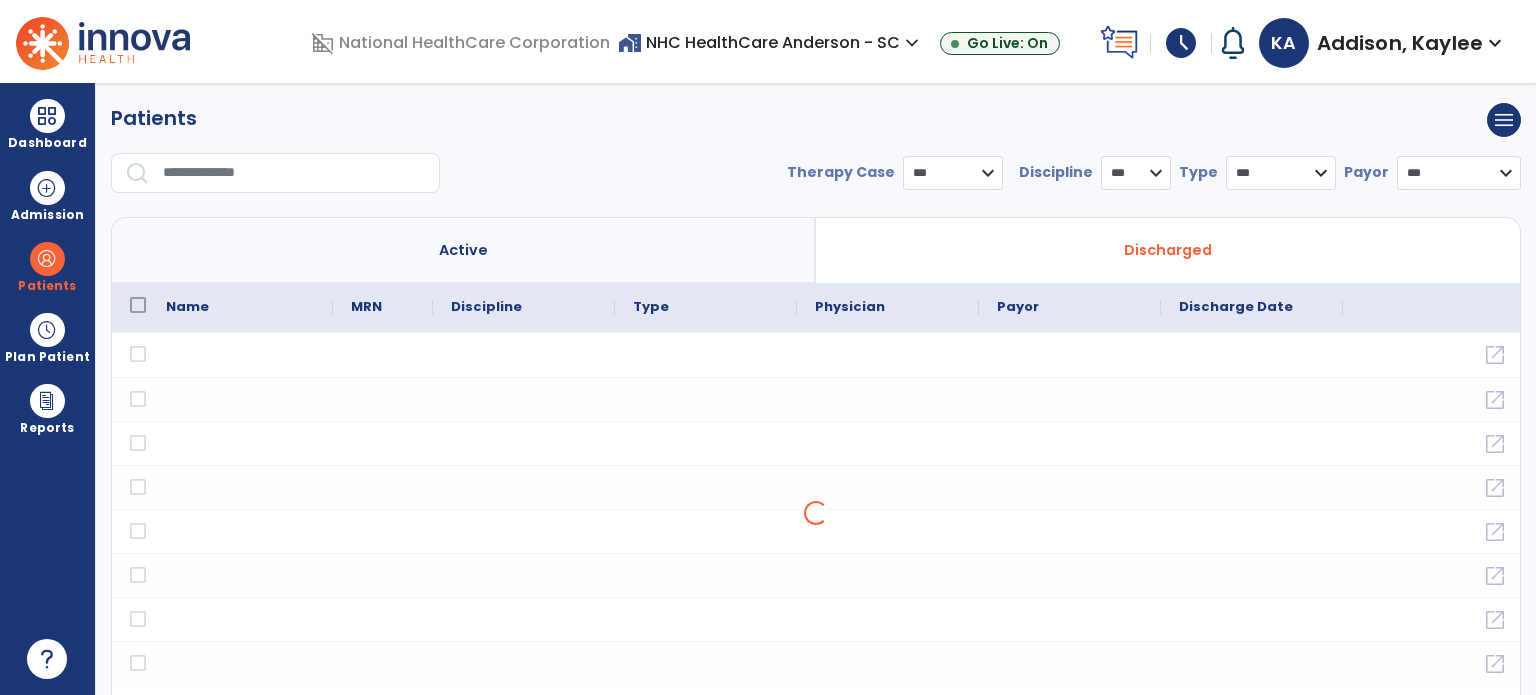 click at bounding box center (294, 173) 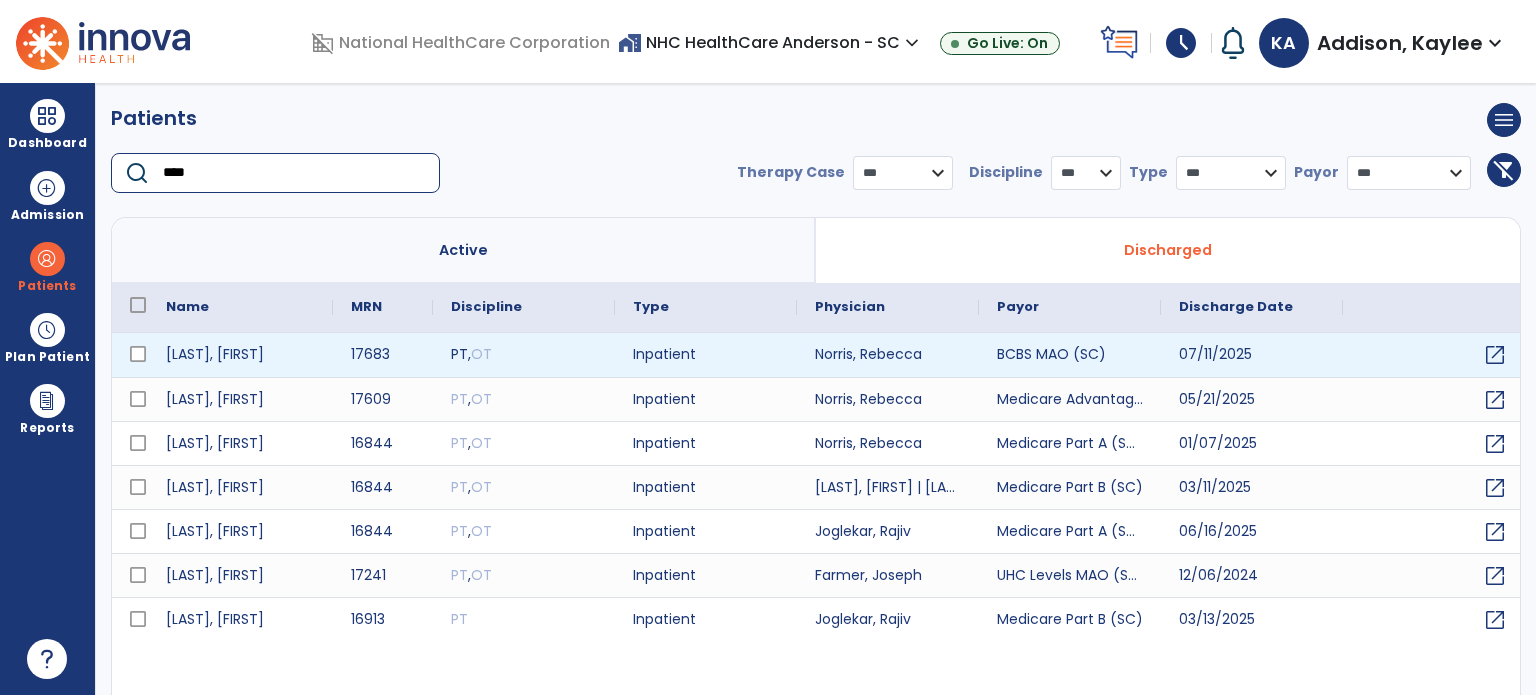type on "****" 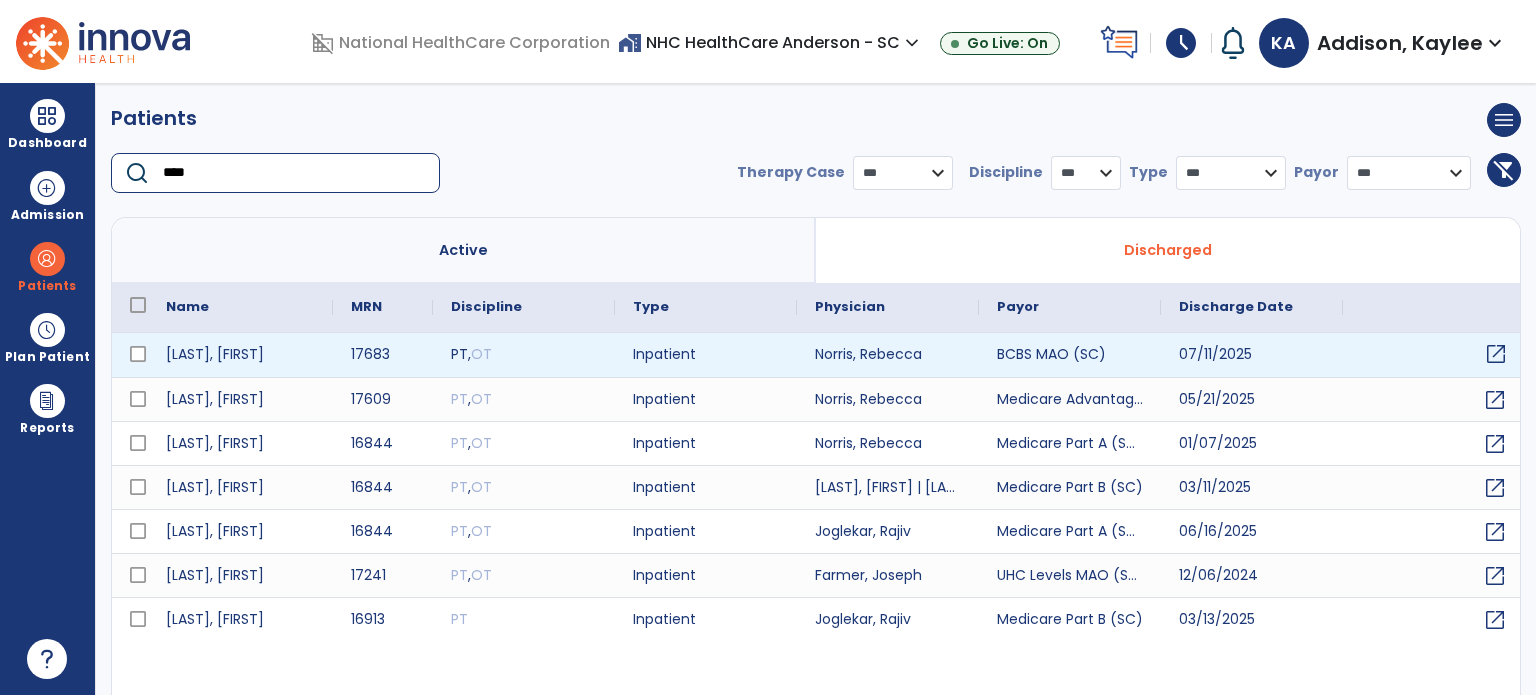 click on "open_in_new" at bounding box center [1496, 354] 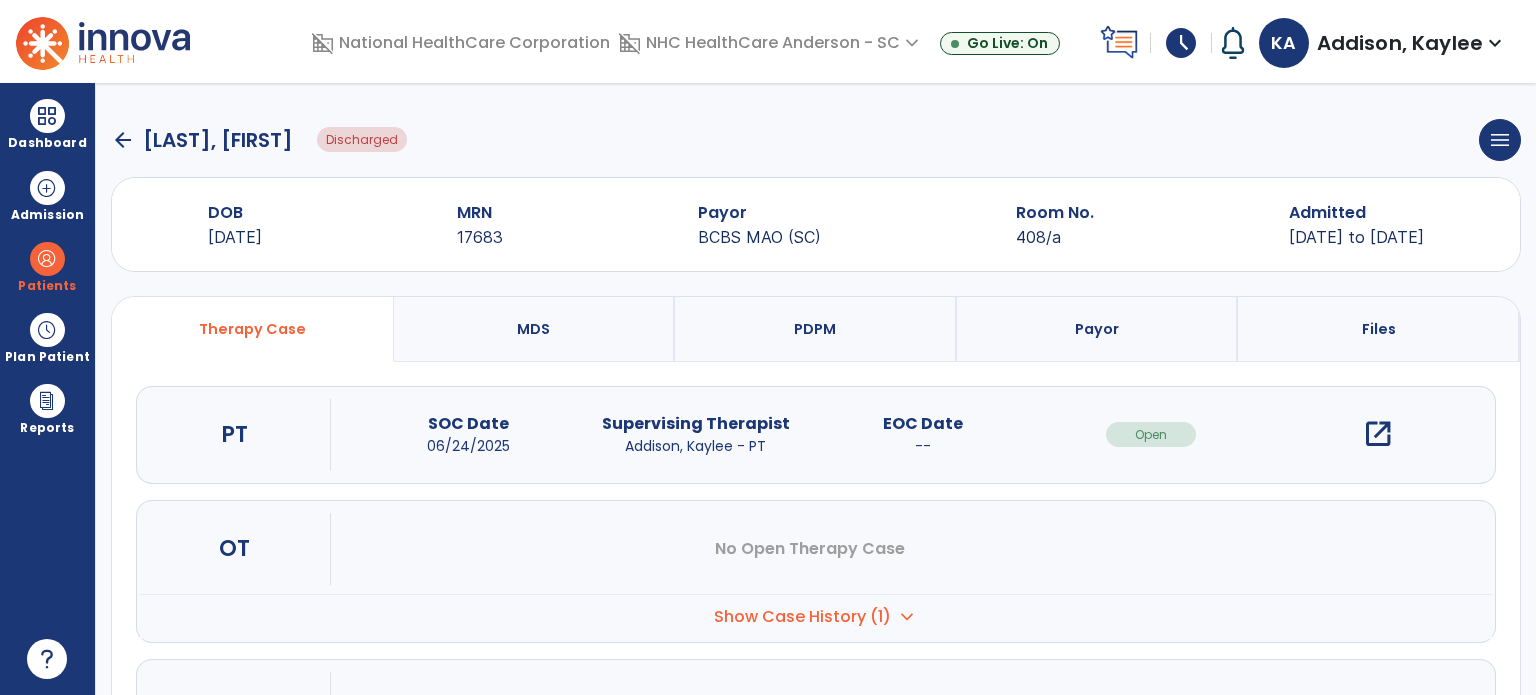 click on "open_in_new" at bounding box center [1378, 434] 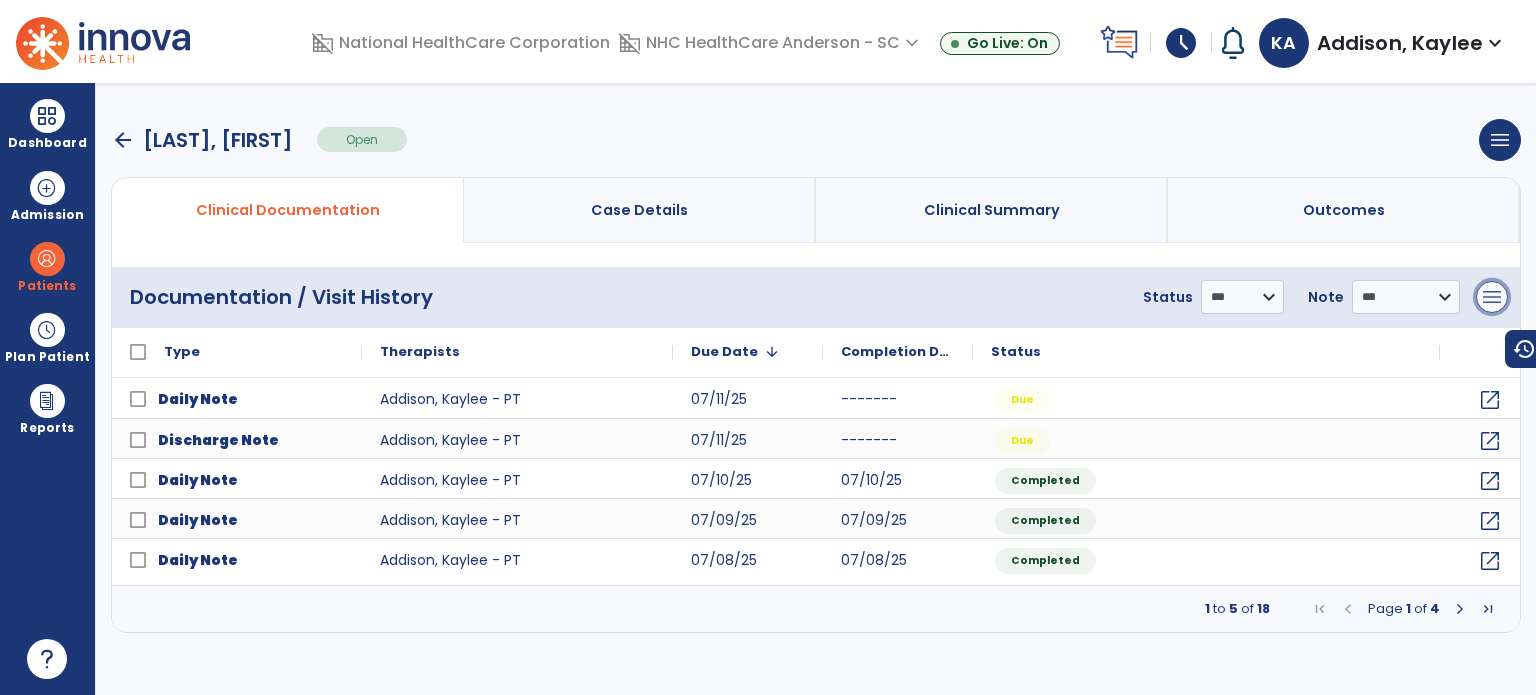 click on "menu" at bounding box center [1492, 297] 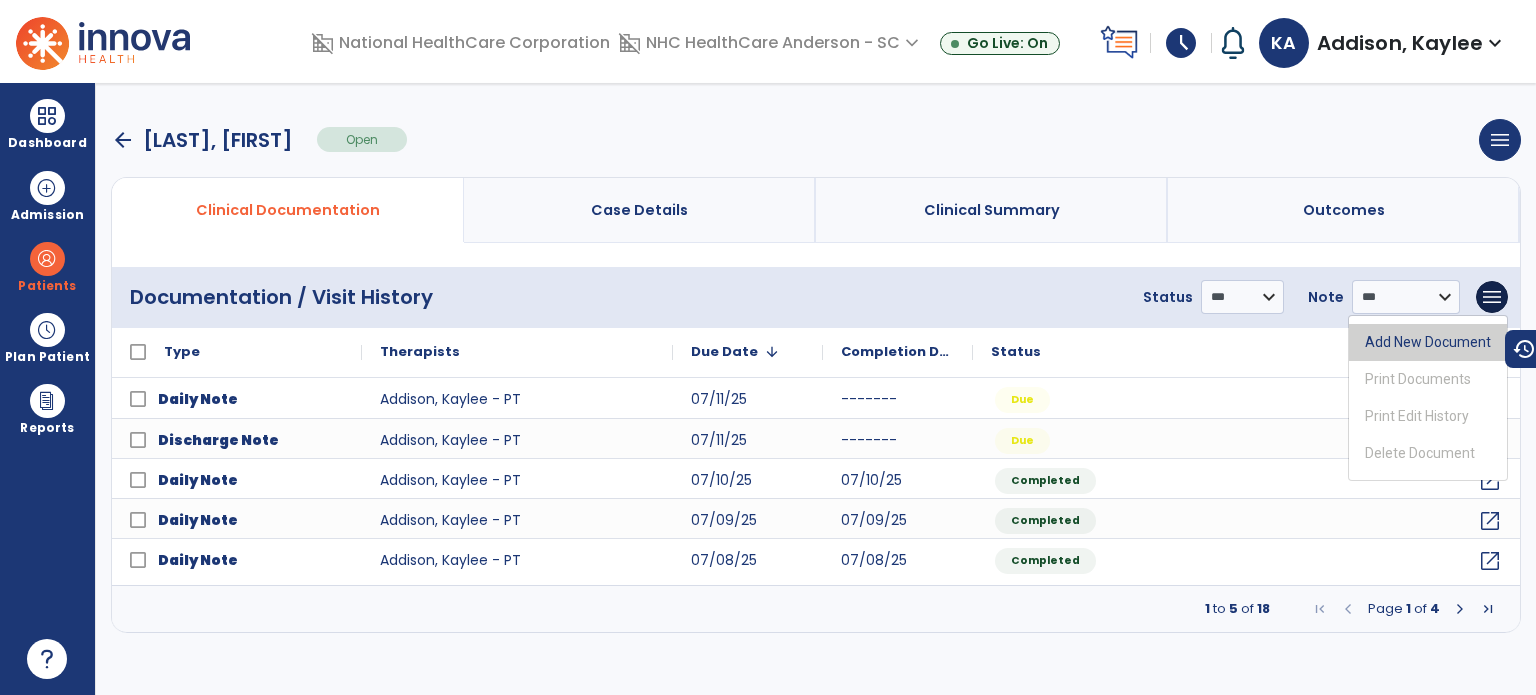 click on "Add New Document" at bounding box center [1428, 342] 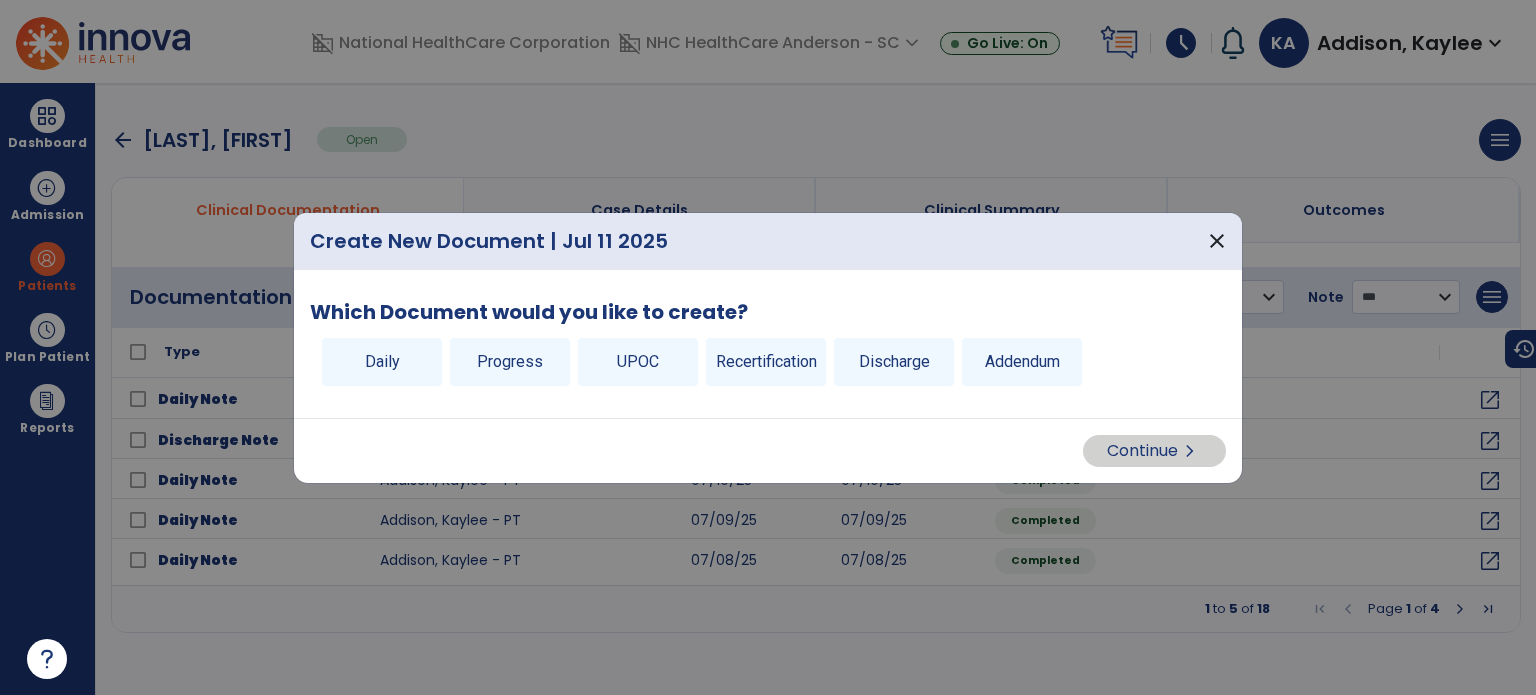 drag, startPoint x: 891, startPoint y: 365, endPoint x: 1147, endPoint y: 499, distance: 288.94983 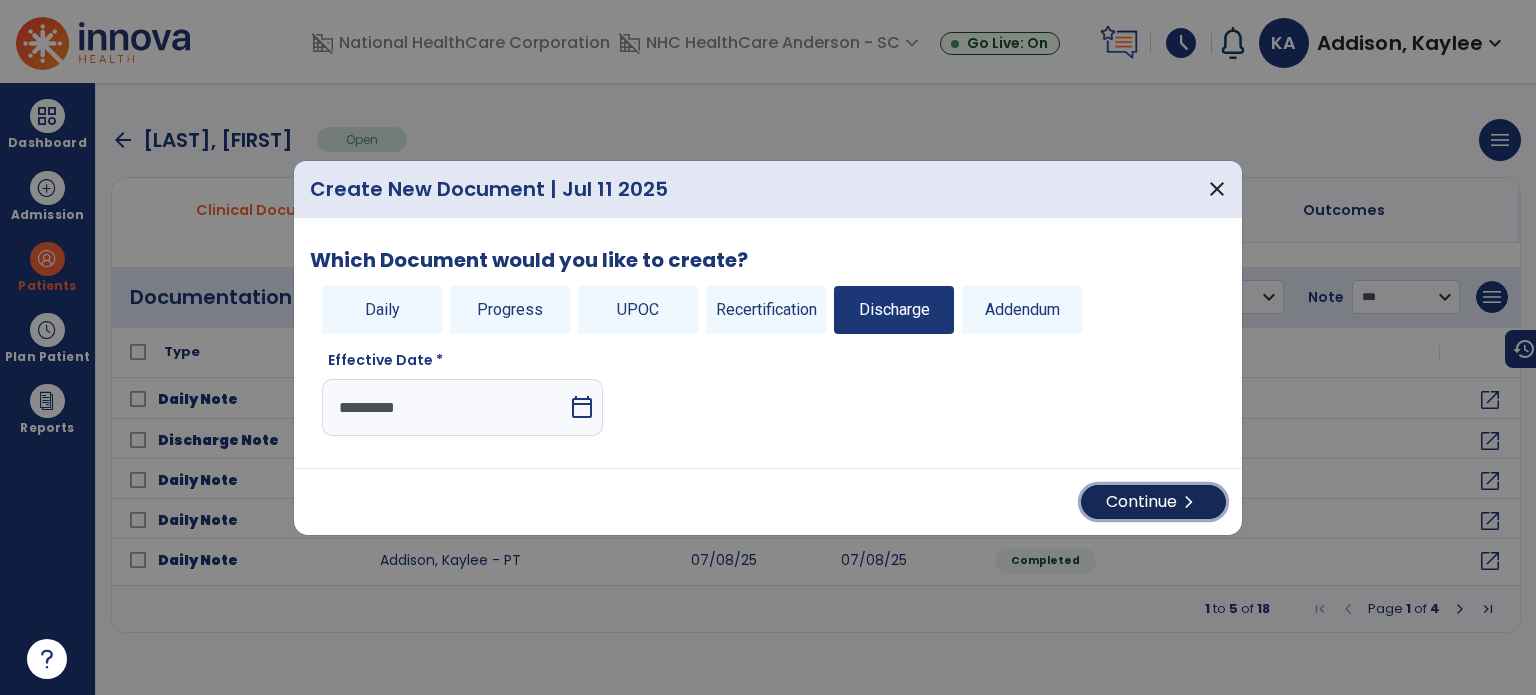 drag, startPoint x: 1152, startPoint y: 488, endPoint x: 1144, endPoint y: 495, distance: 10.630146 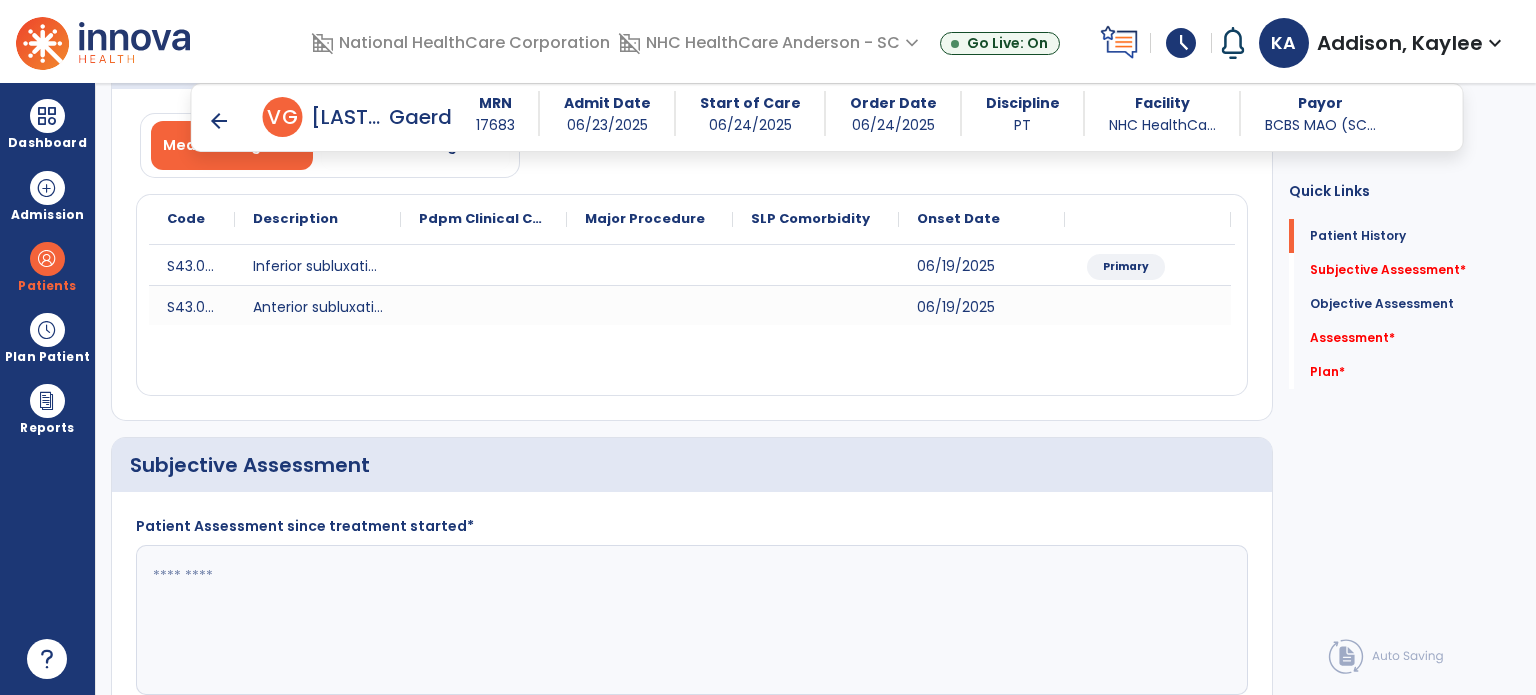 scroll, scrollTop: 200, scrollLeft: 0, axis: vertical 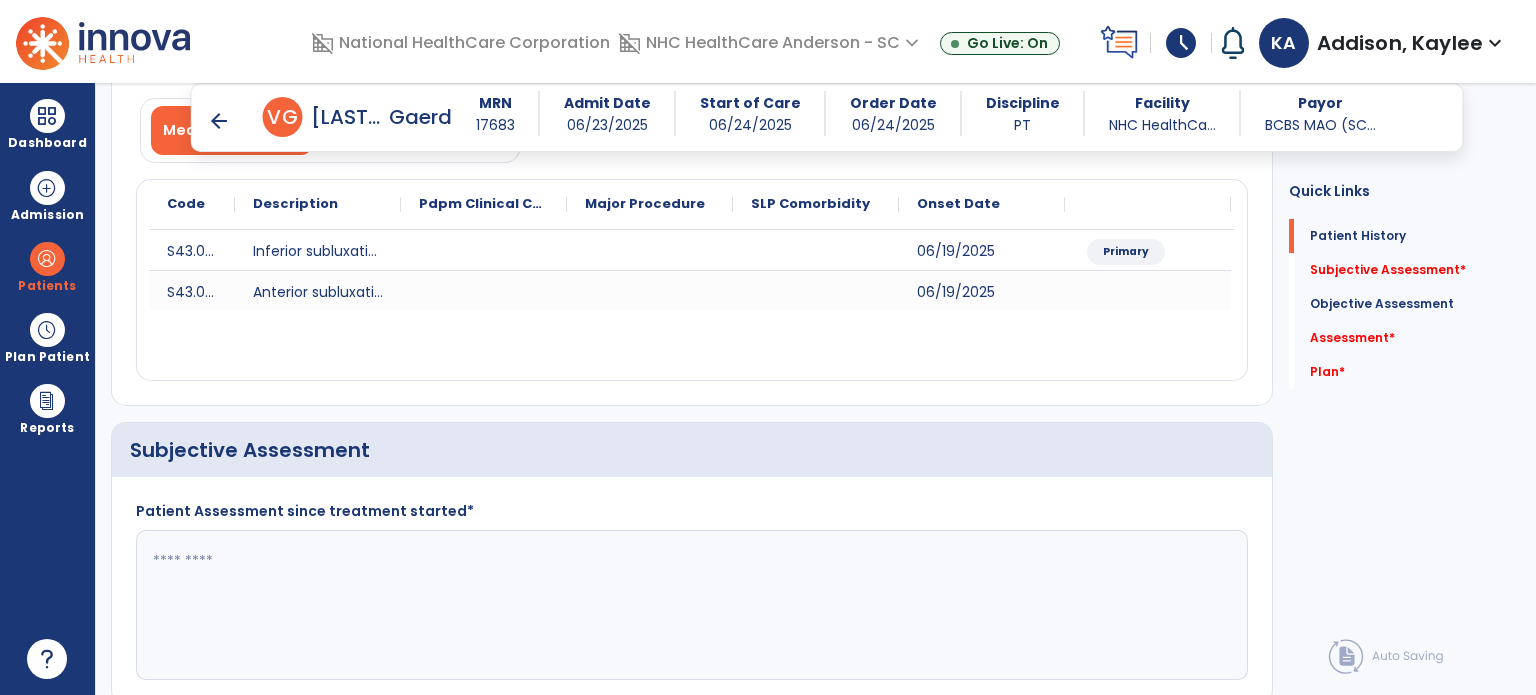 click 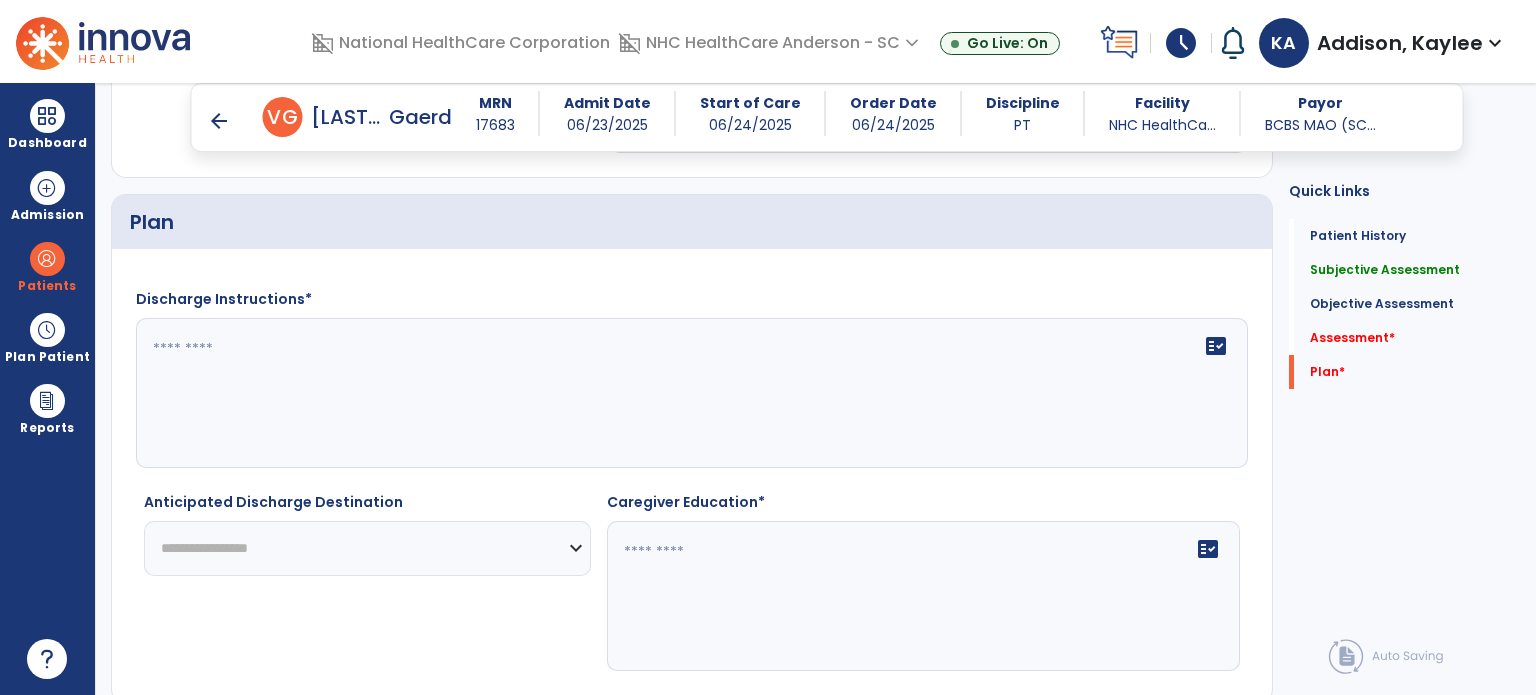 scroll, scrollTop: 3452, scrollLeft: 0, axis: vertical 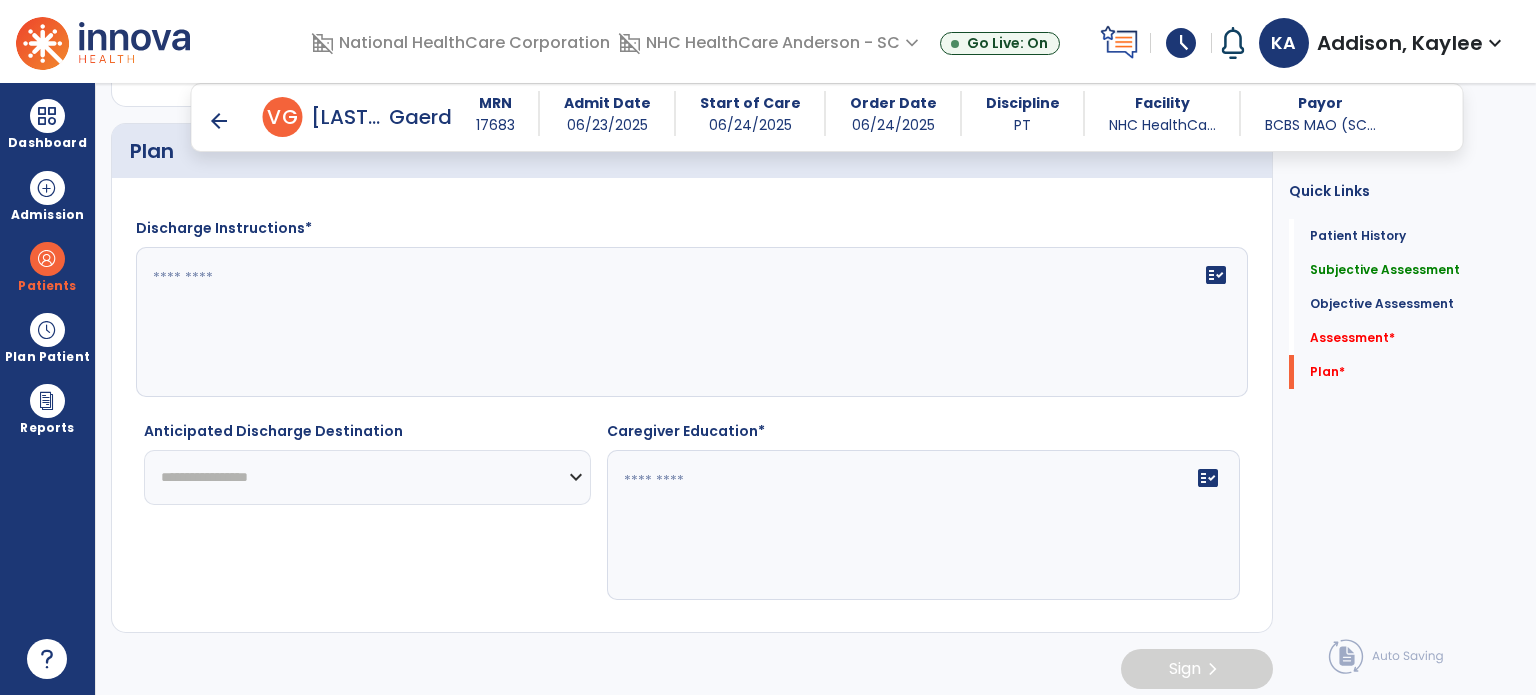 type on "**********" 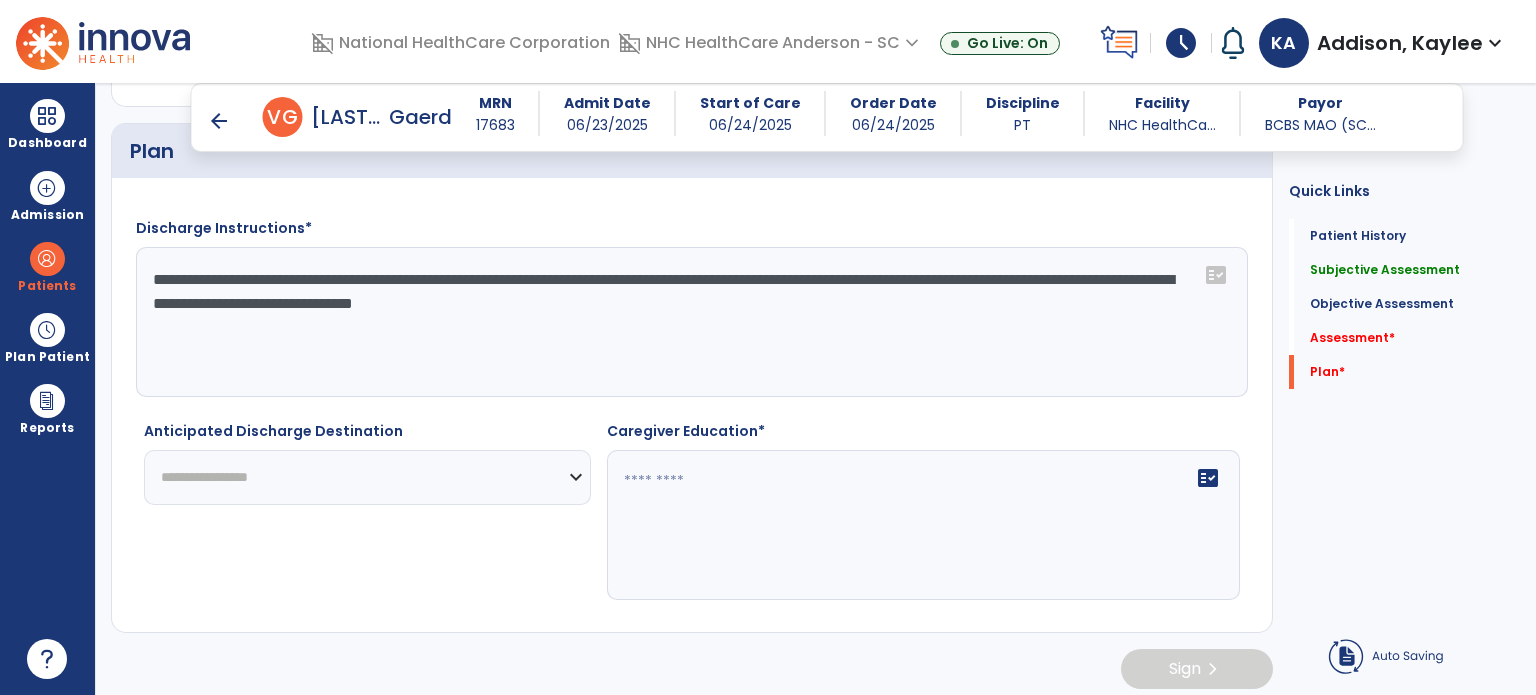 type on "**********" 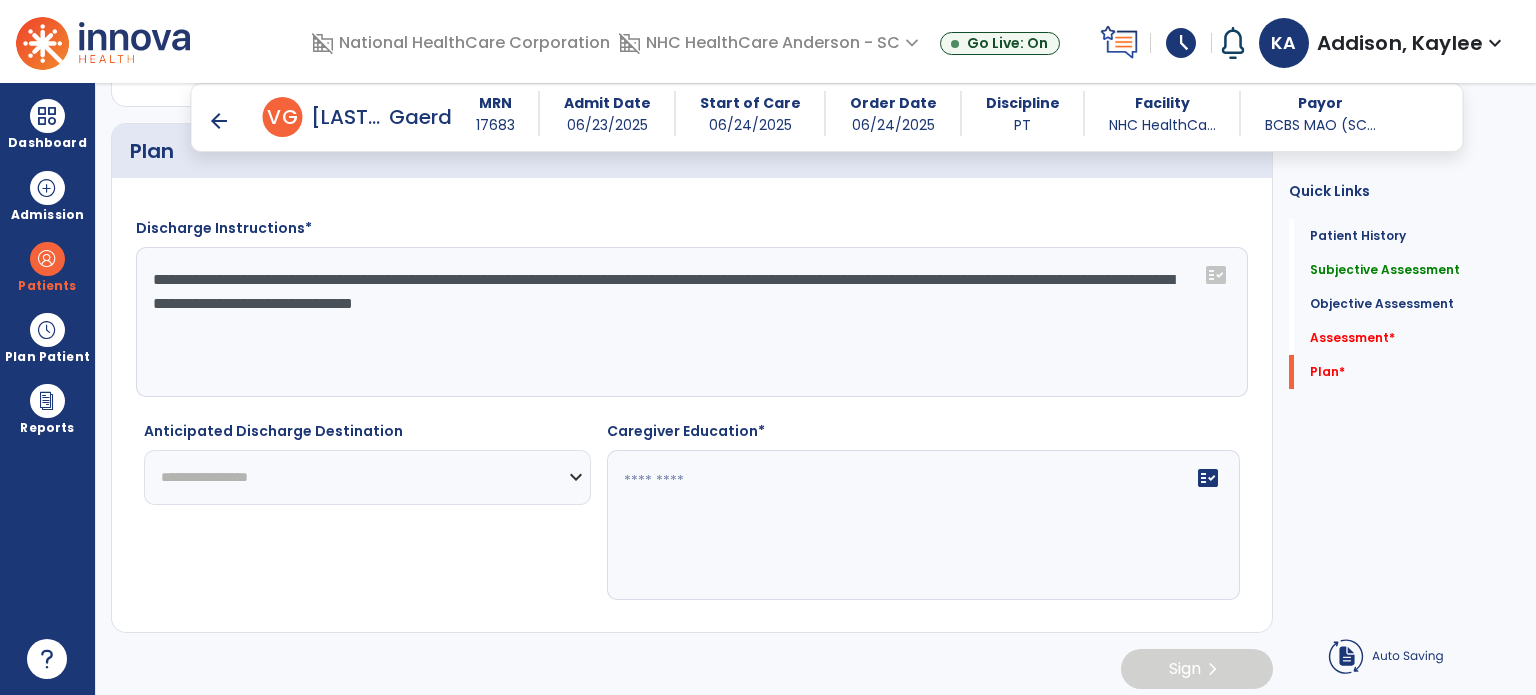 click on "**********" 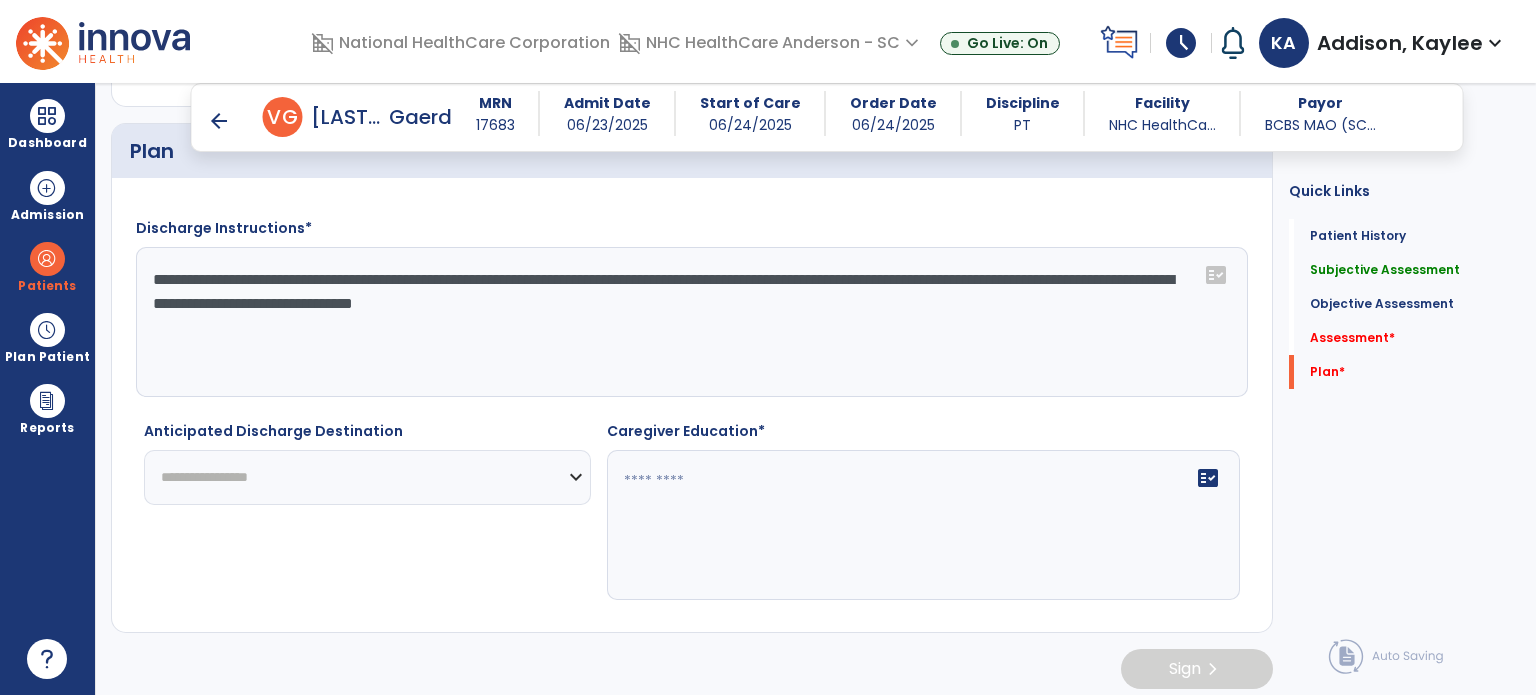 select on "****" 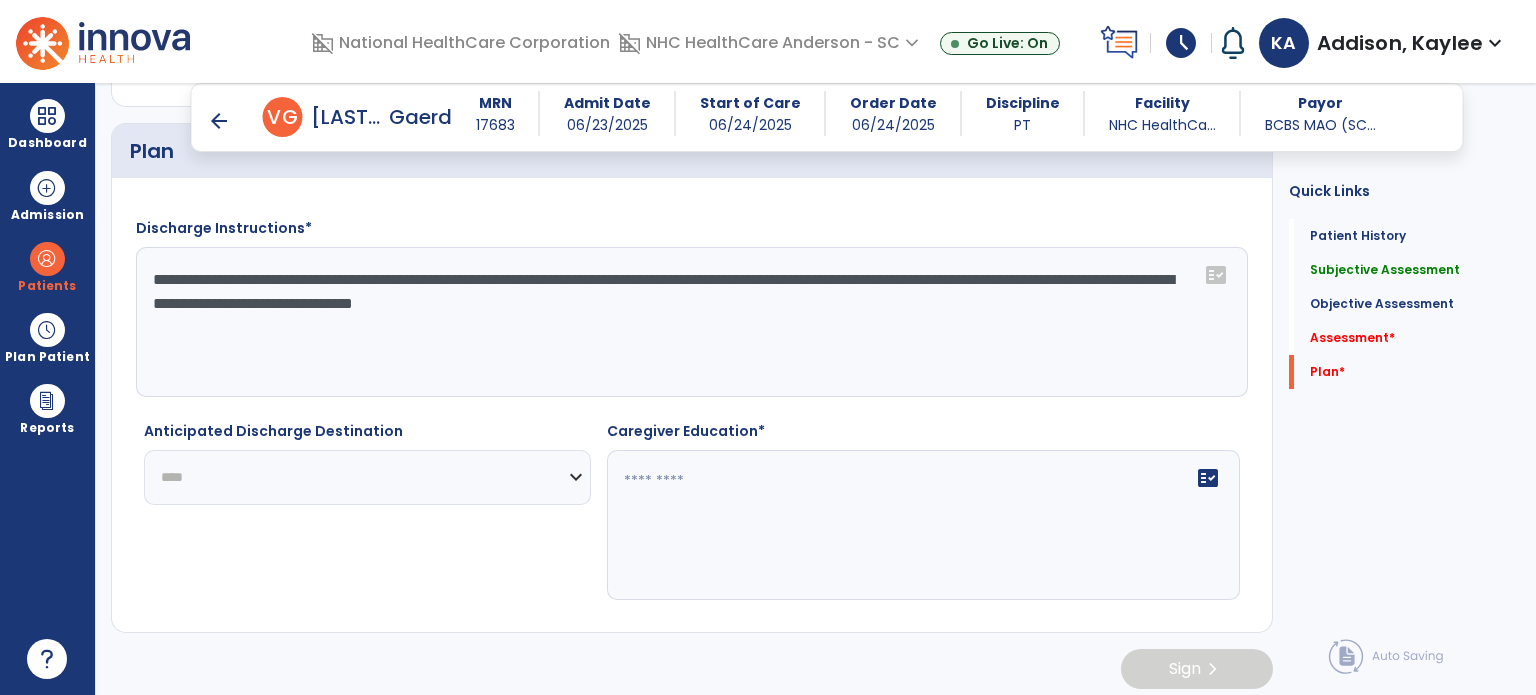 click on "**********" 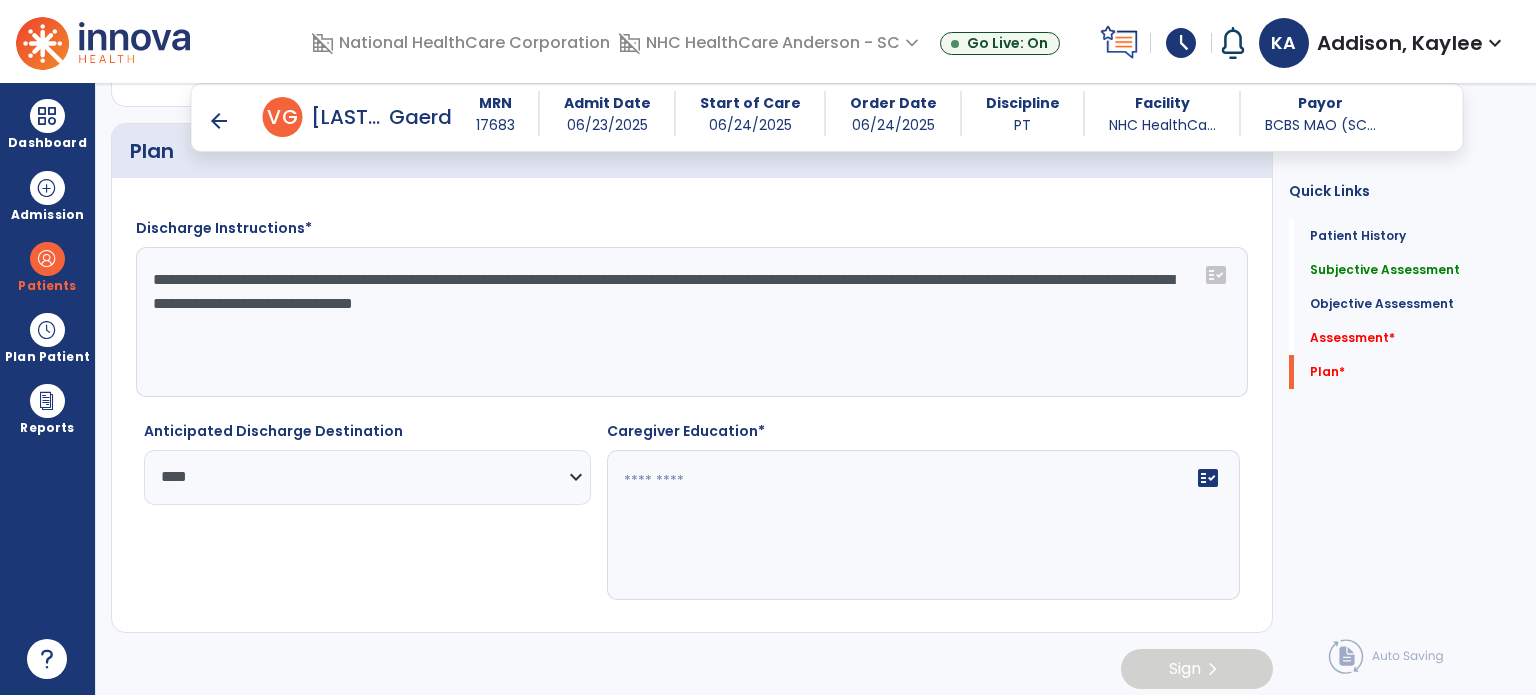 click on "fact_check" 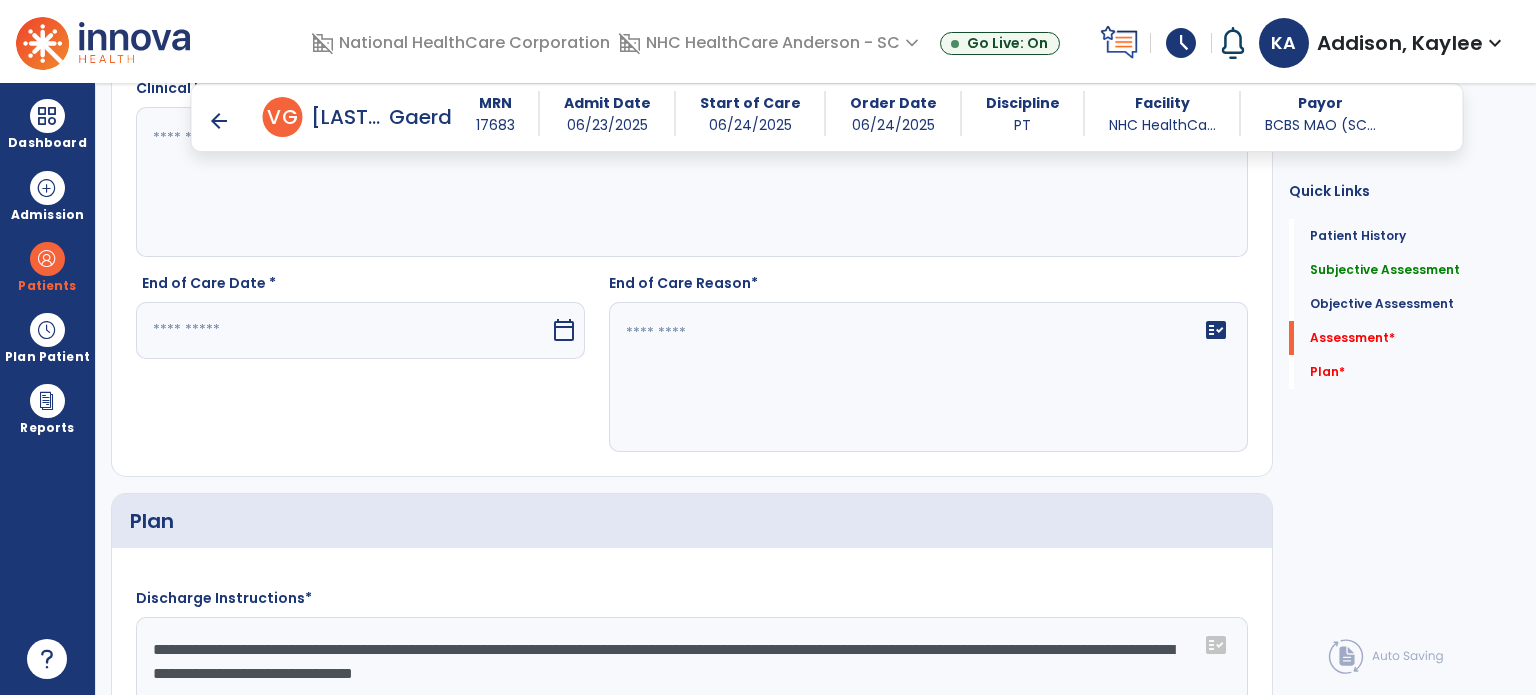 scroll, scrollTop: 2952, scrollLeft: 0, axis: vertical 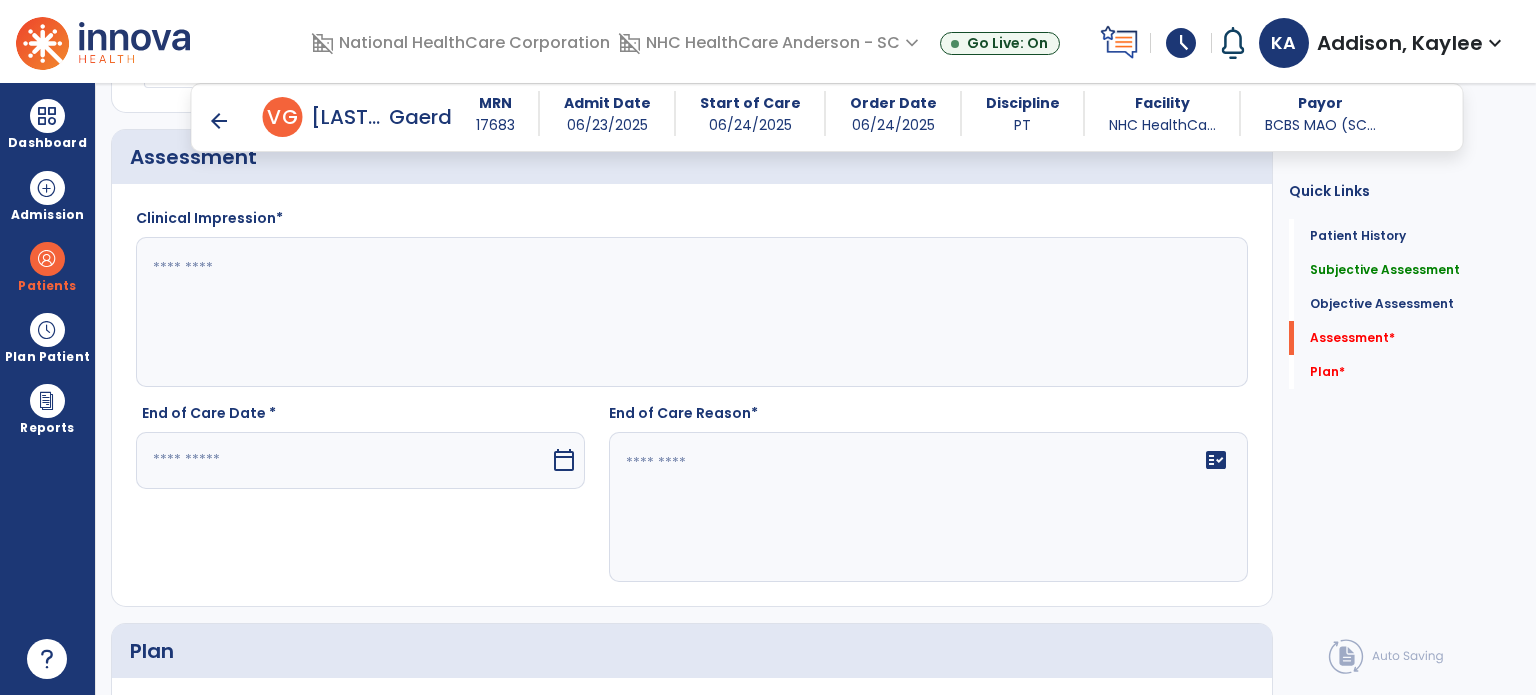 type on "**********" 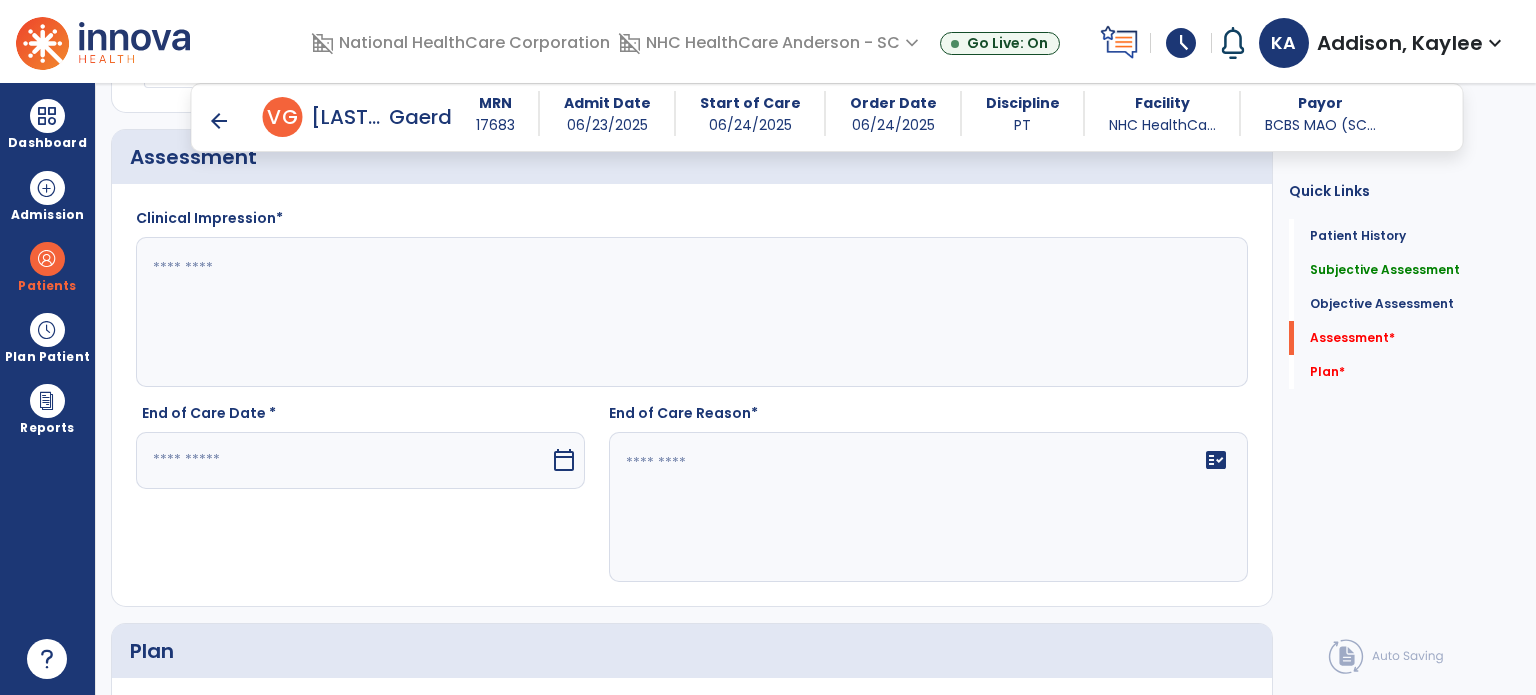 click at bounding box center (343, 460) 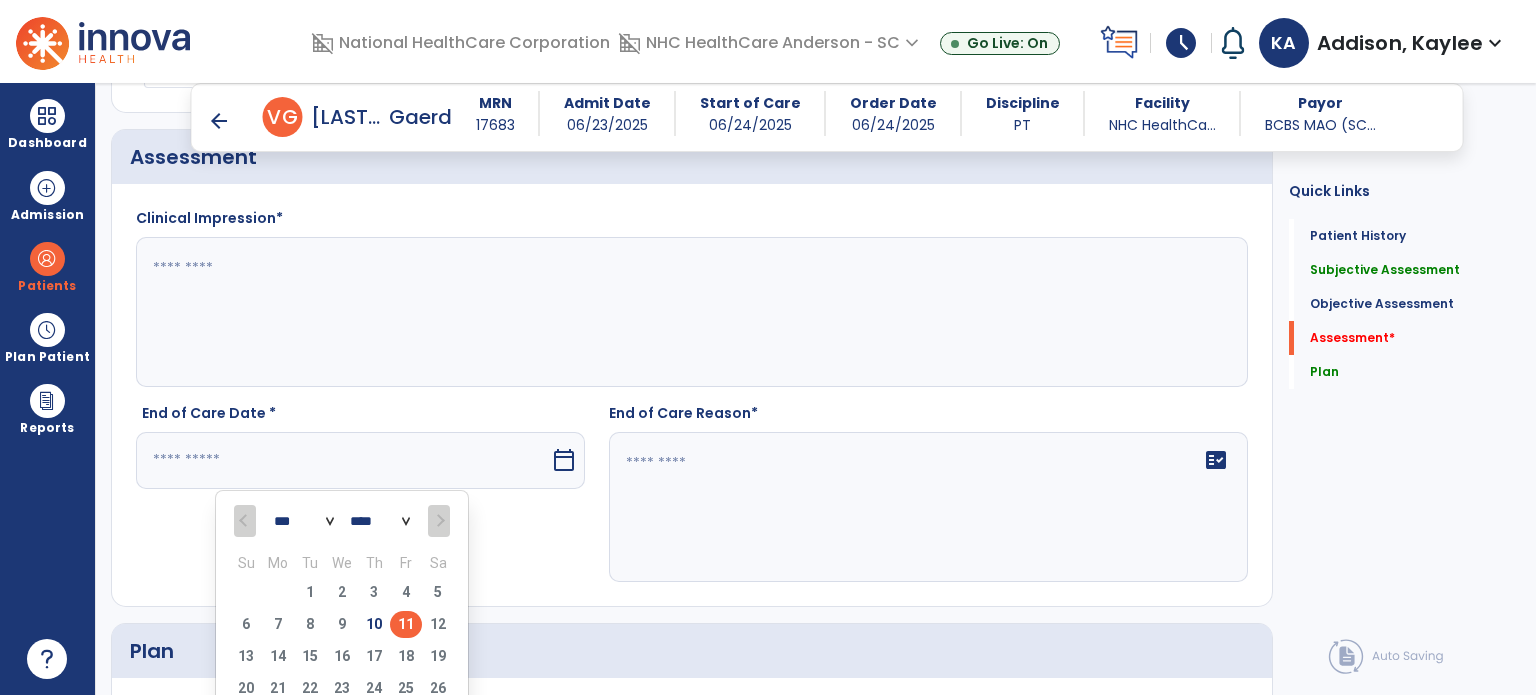 click on "11" at bounding box center (406, 624) 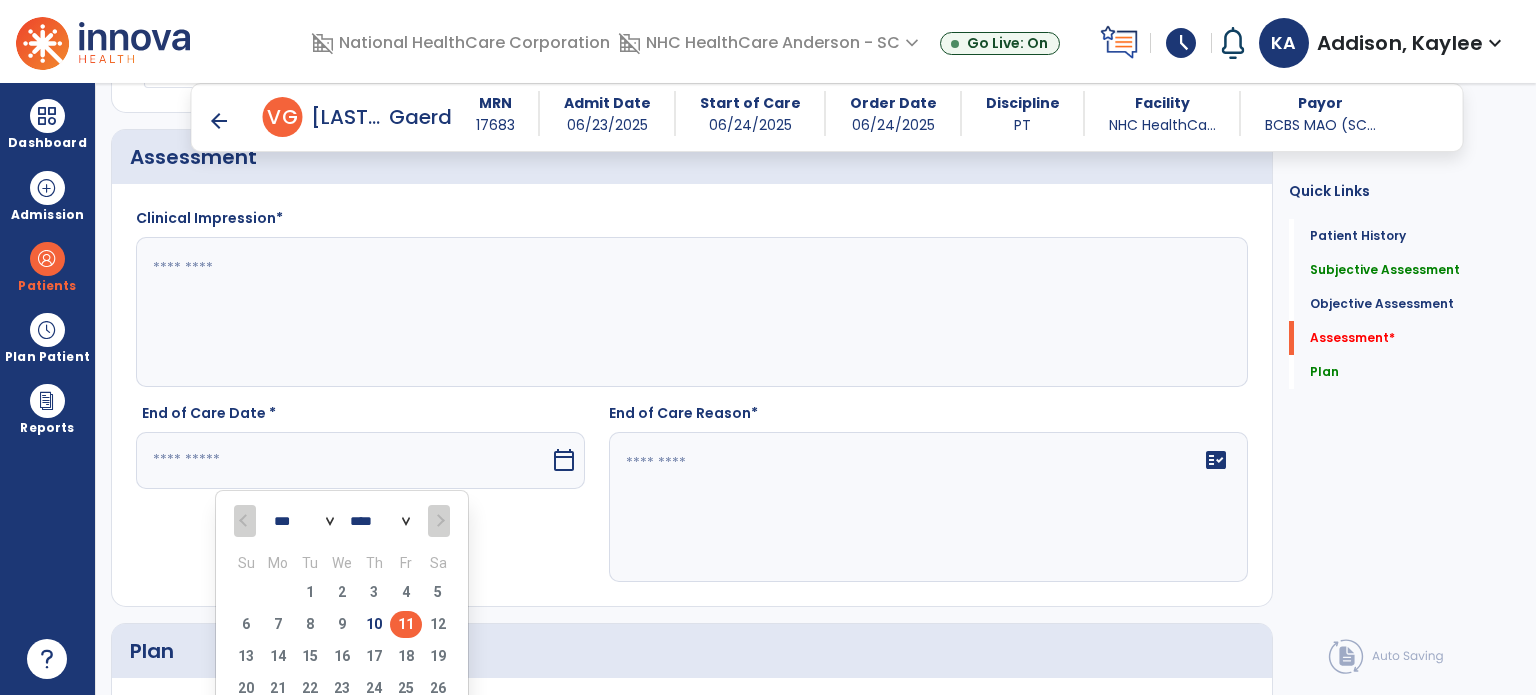 type on "*********" 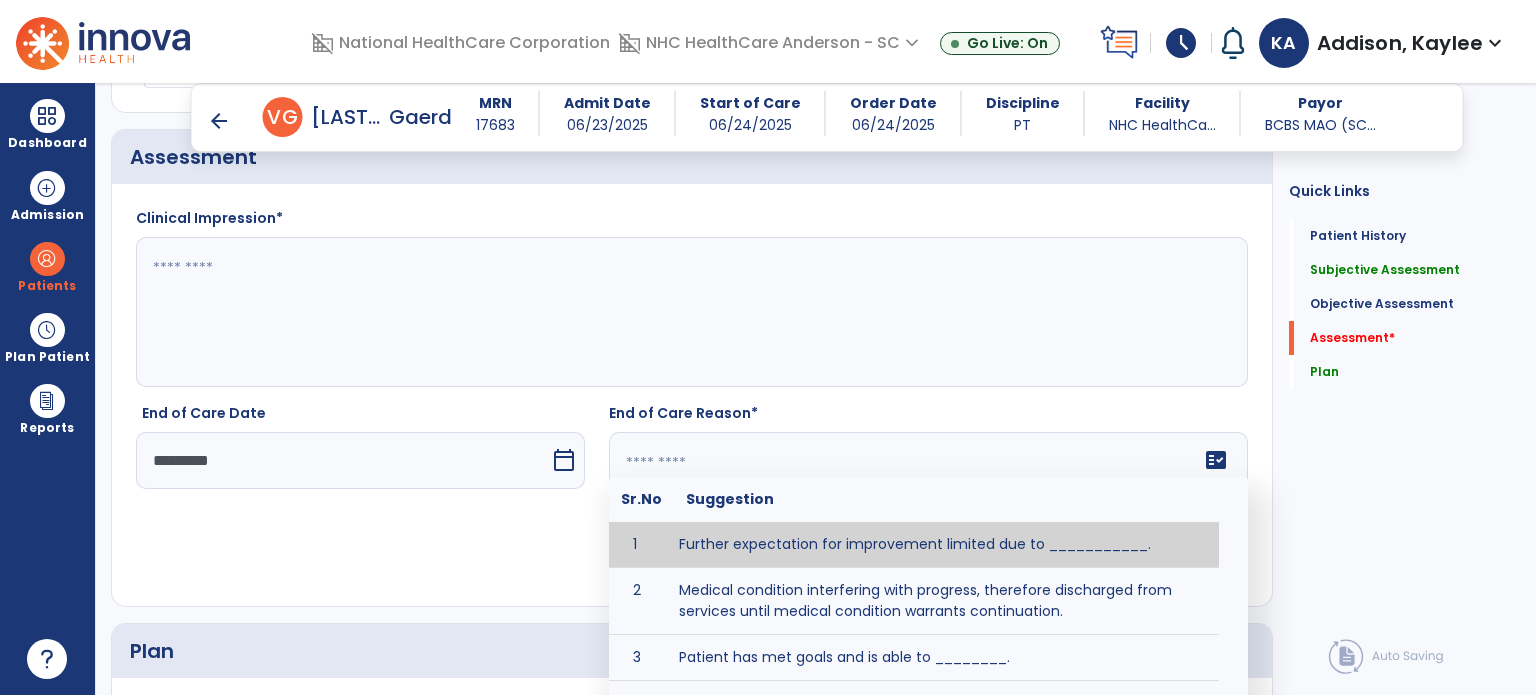 drag, startPoint x: 859, startPoint y: 451, endPoint x: 850, endPoint y: 458, distance: 11.401754 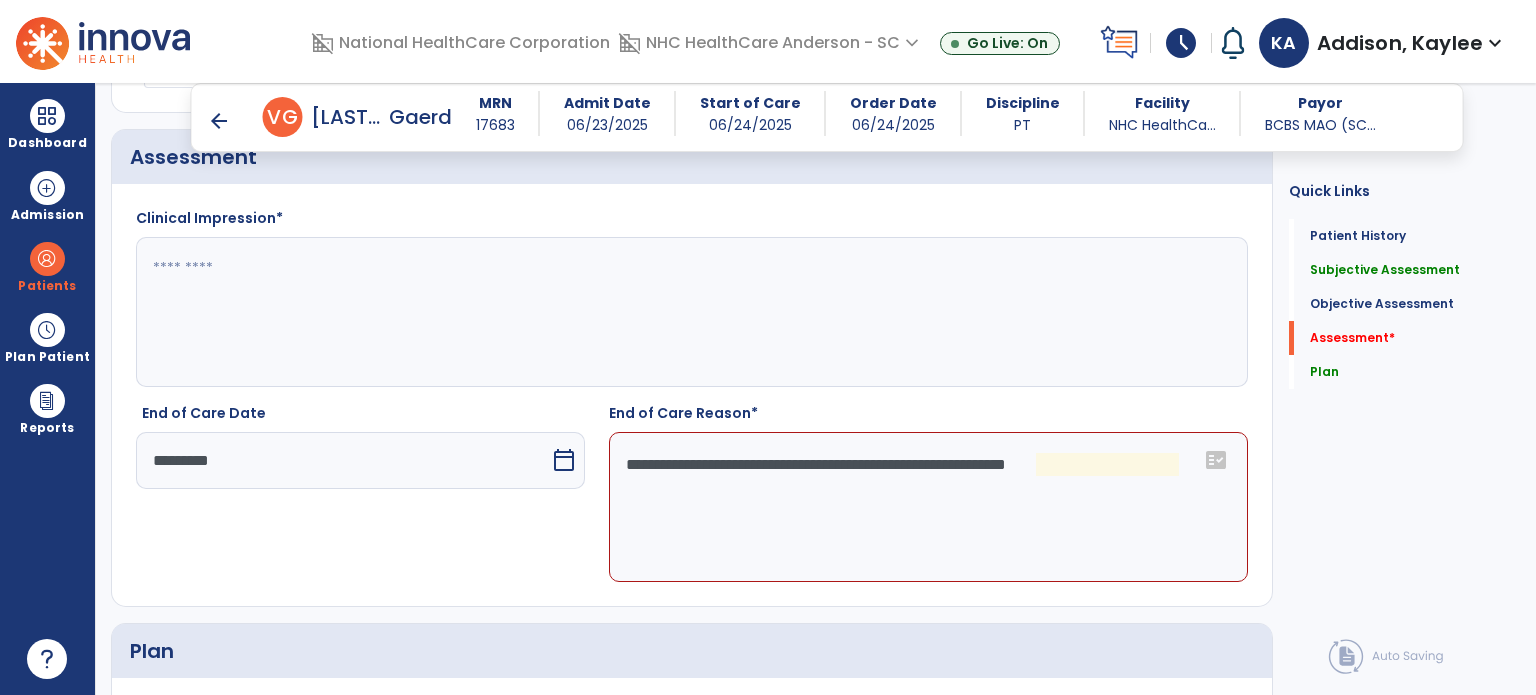 click on "**********" 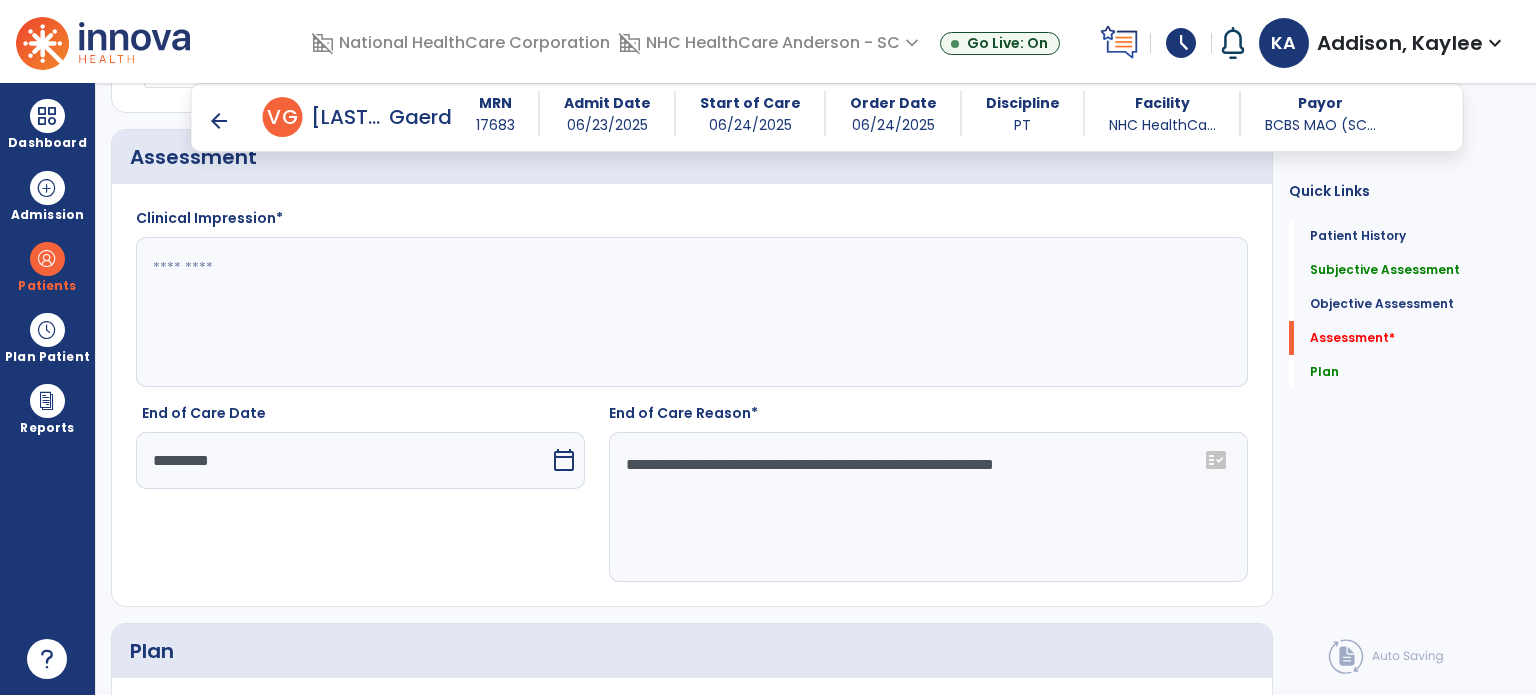 type on "**********" 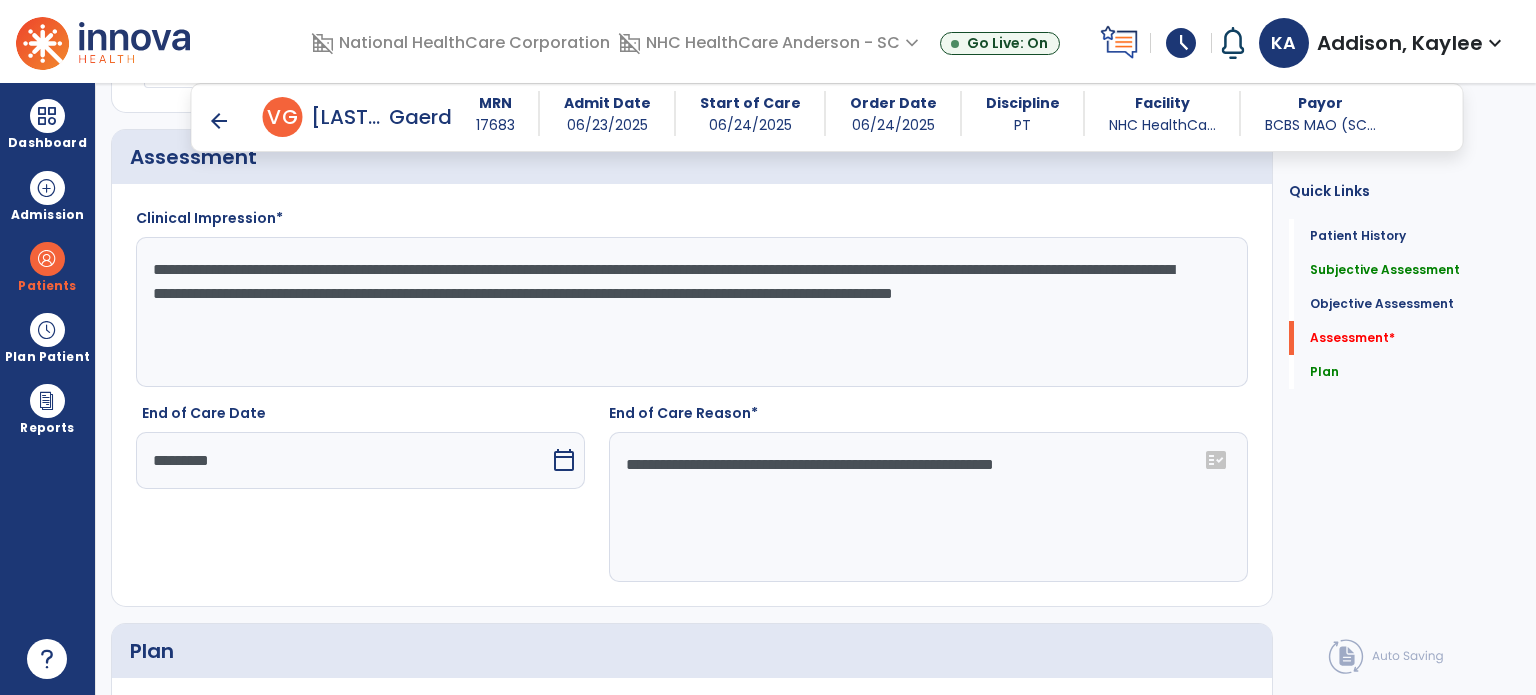 drag, startPoint x: 317, startPoint y: 259, endPoint x: 334, endPoint y: 255, distance: 17.464249 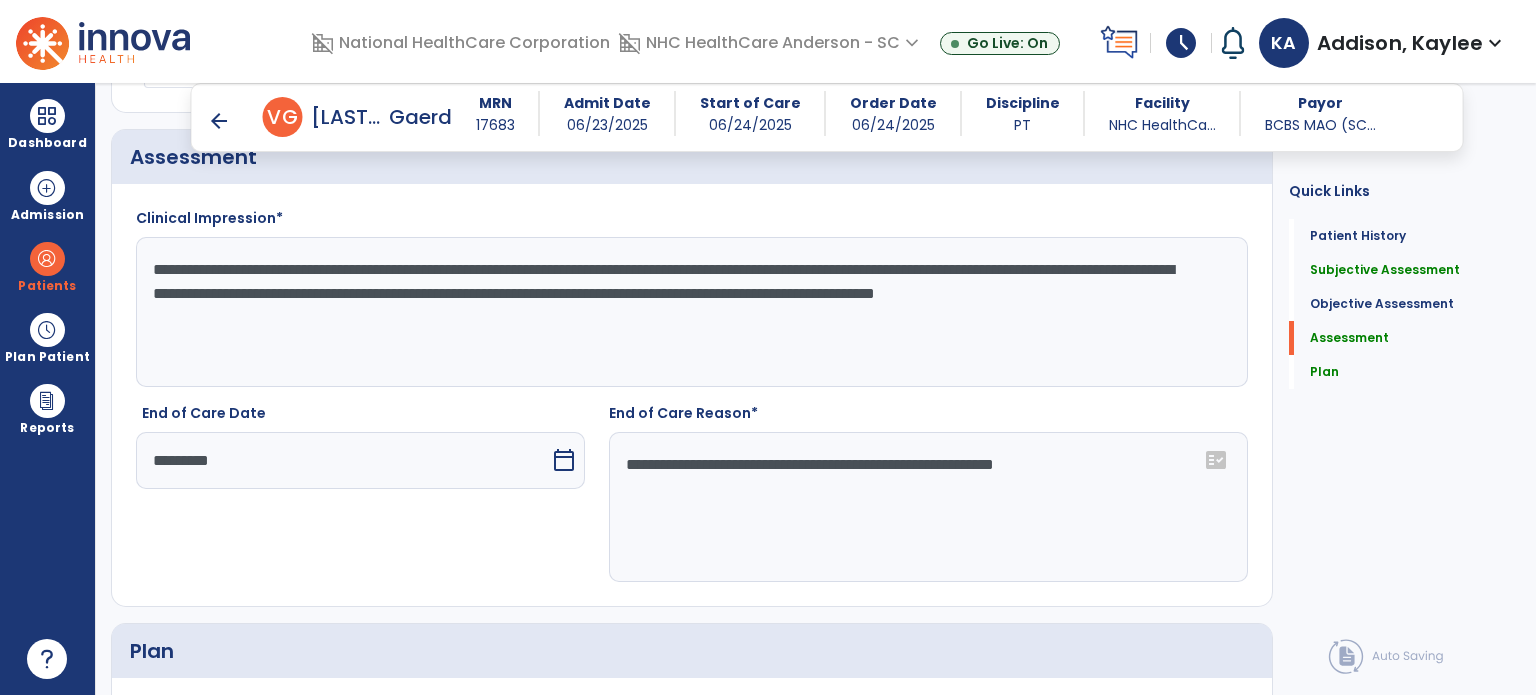click on "**********" 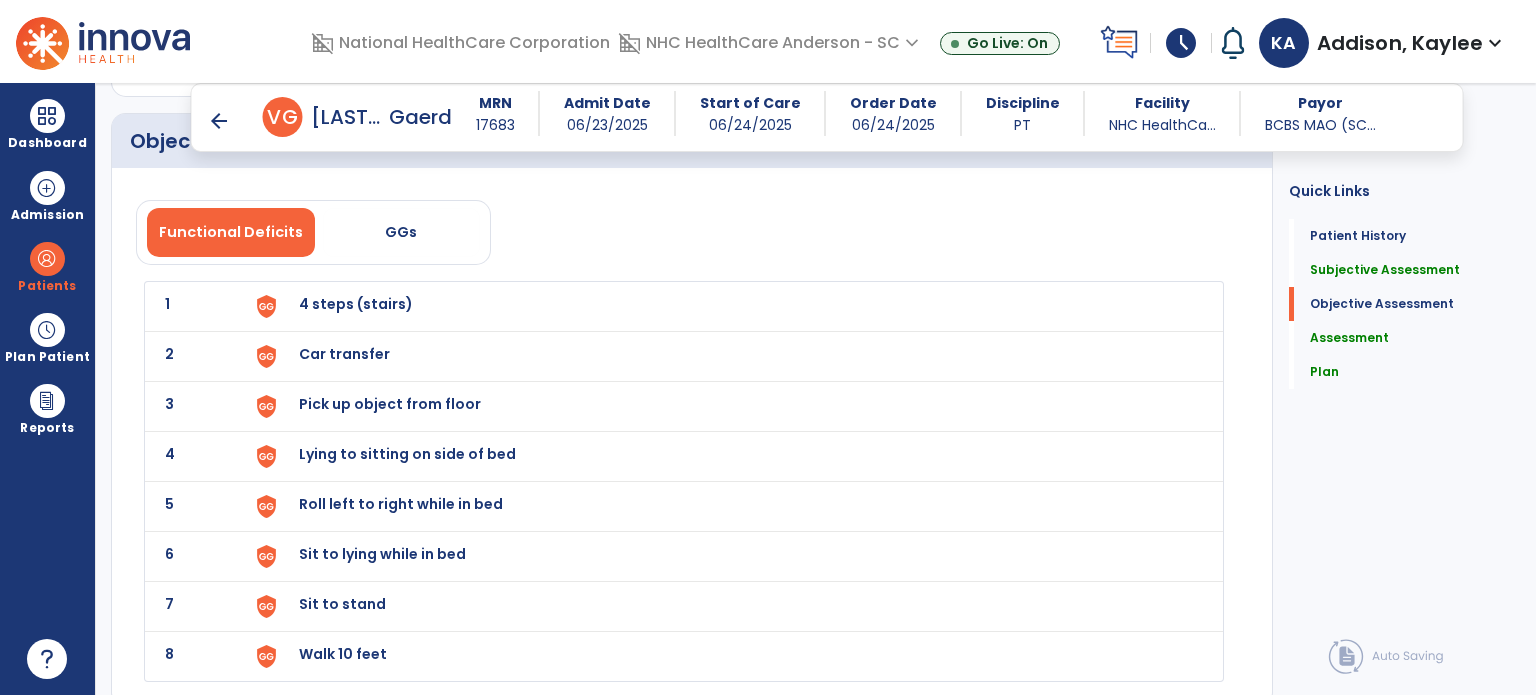 scroll, scrollTop: 2352, scrollLeft: 0, axis: vertical 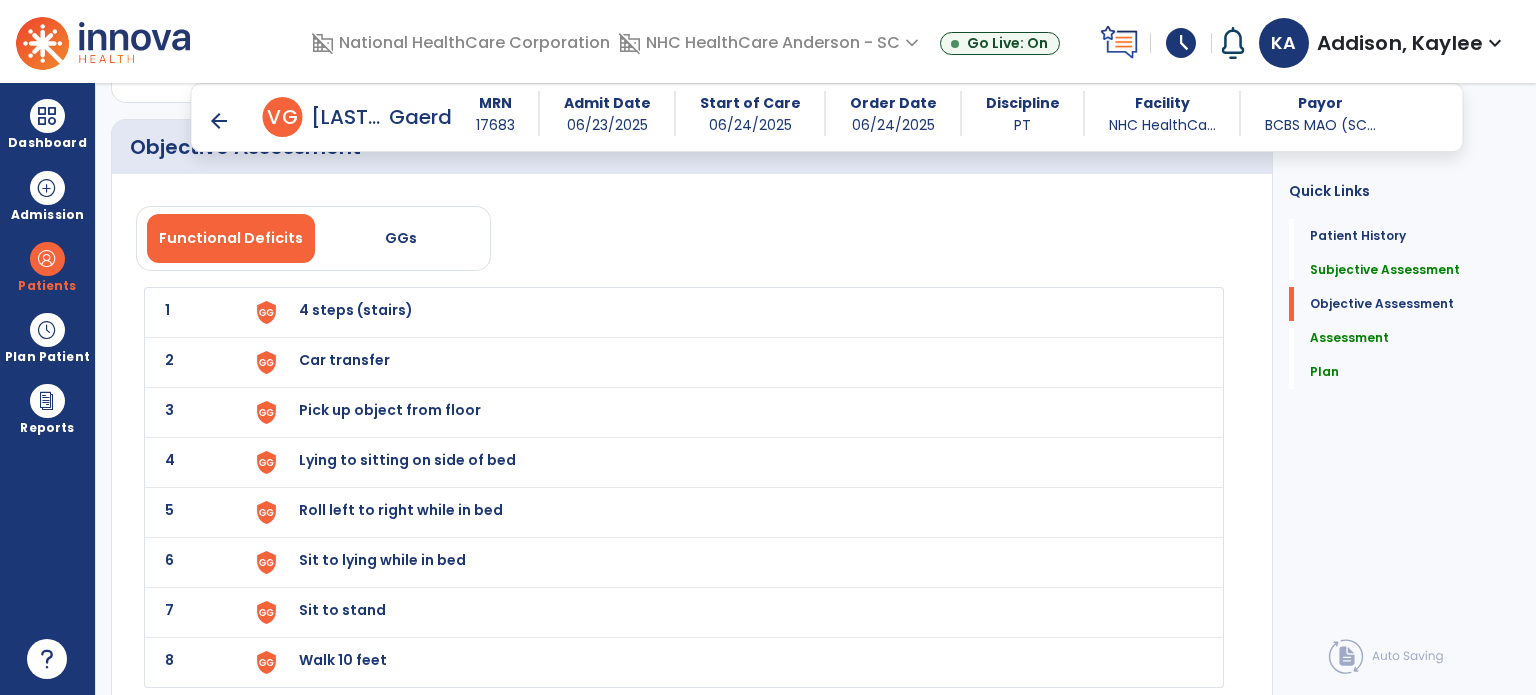 type on "**********" 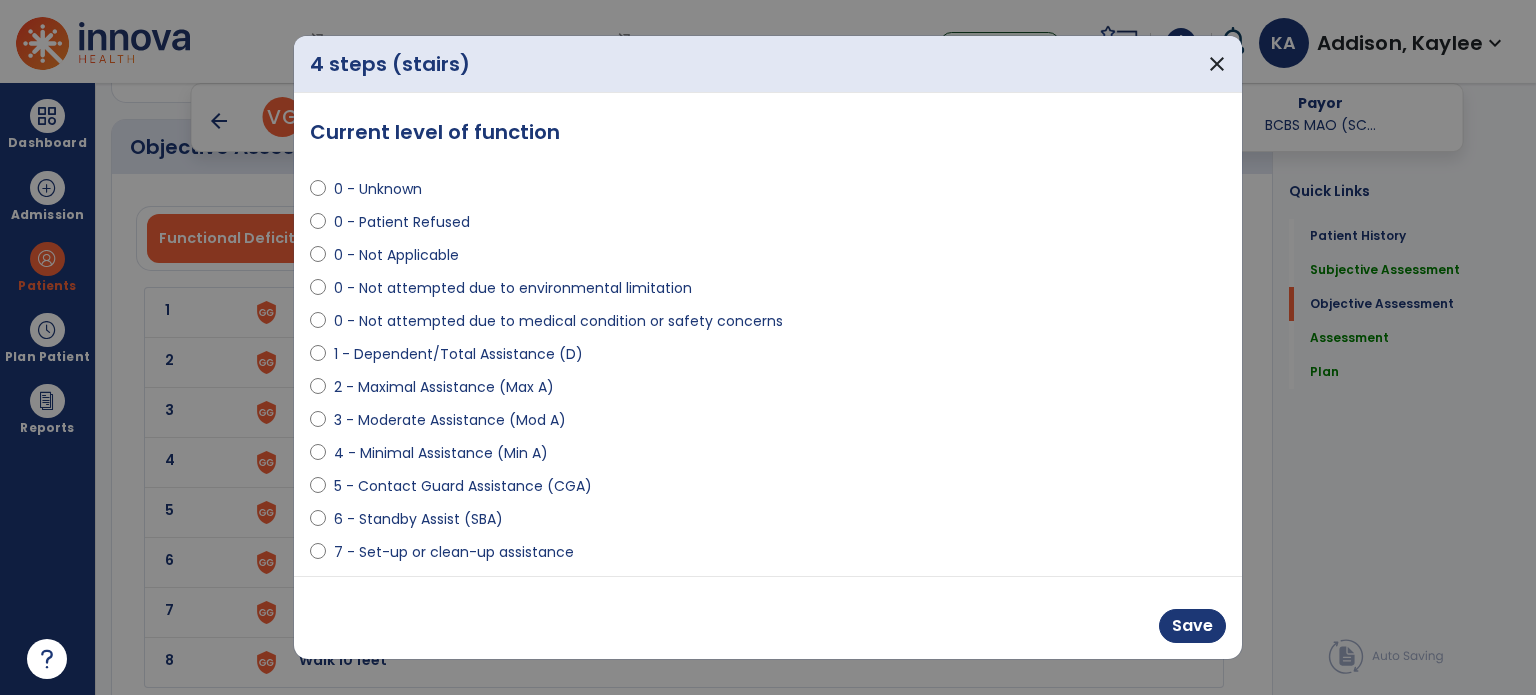 select on "**********" 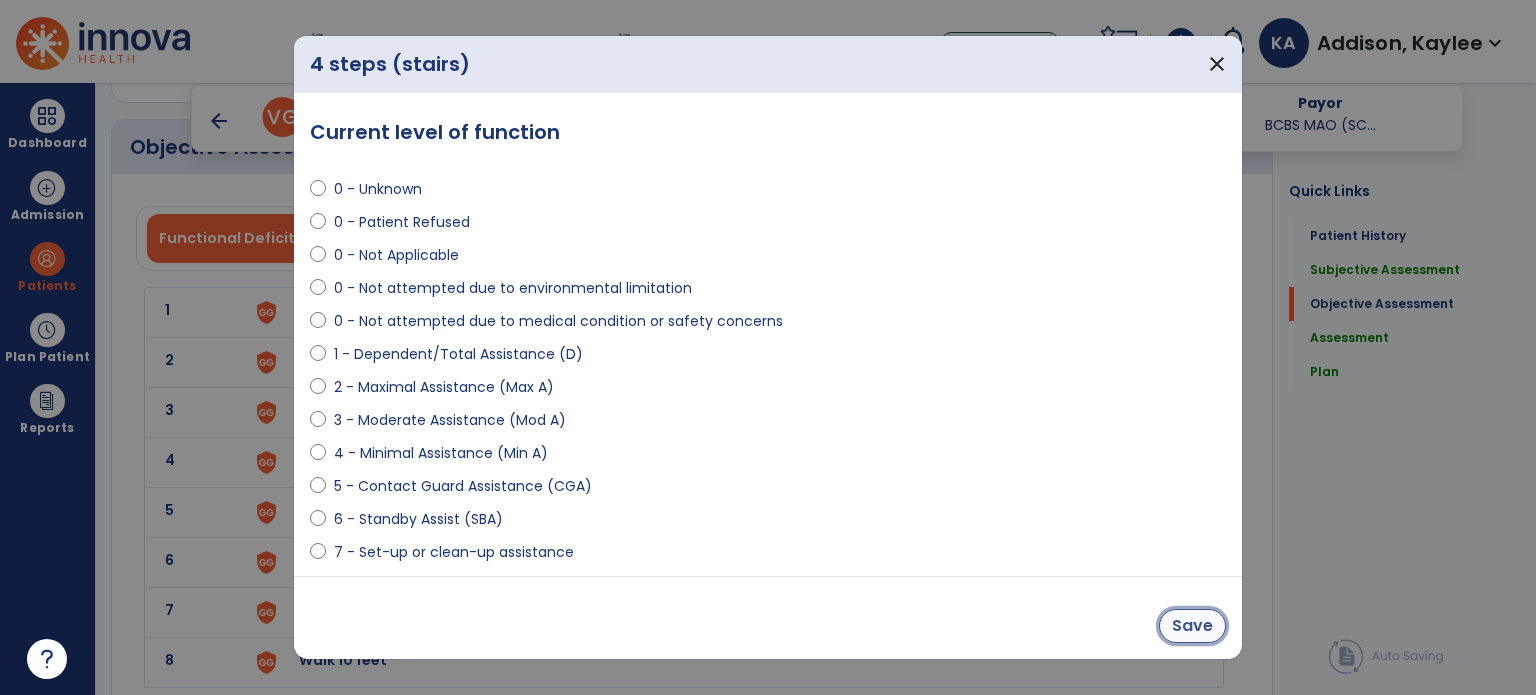 click on "Save" at bounding box center (1192, 626) 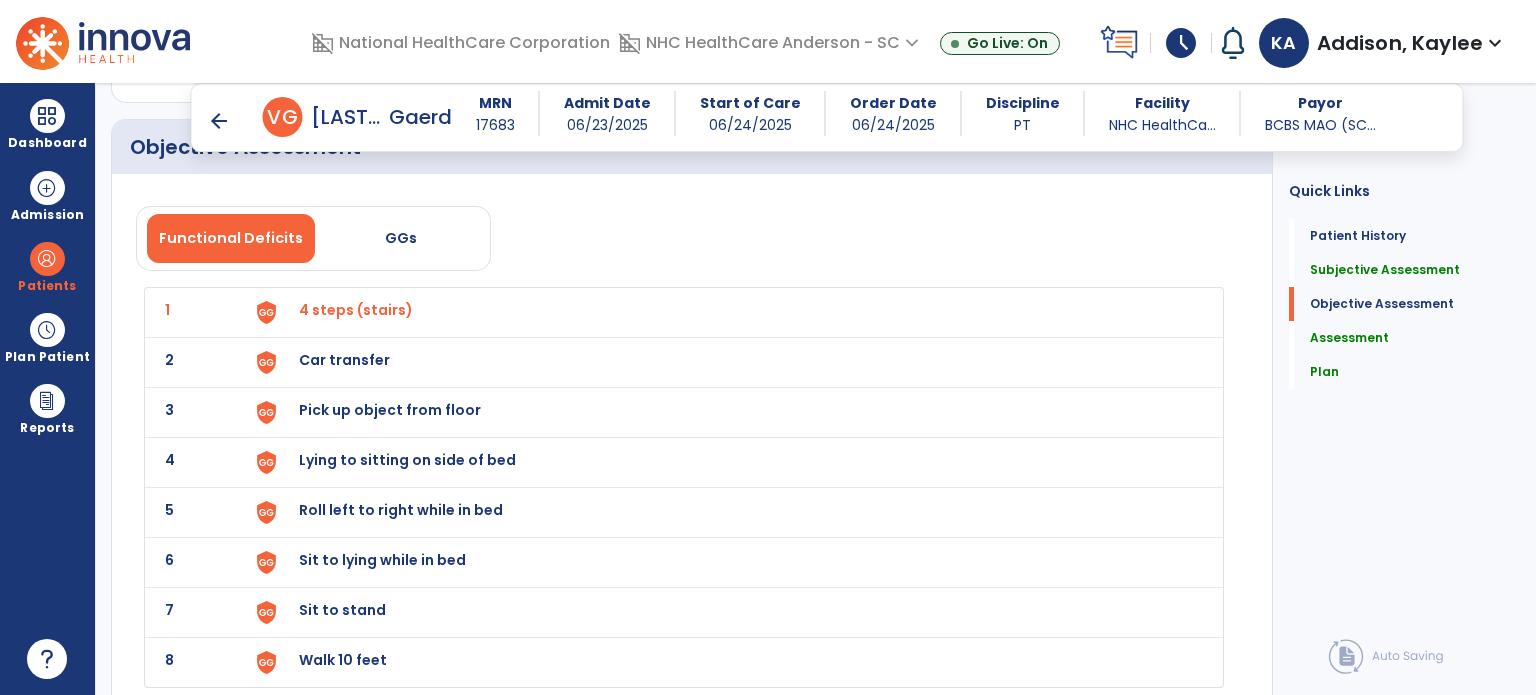 click on "Car transfer" at bounding box center (728, 312) 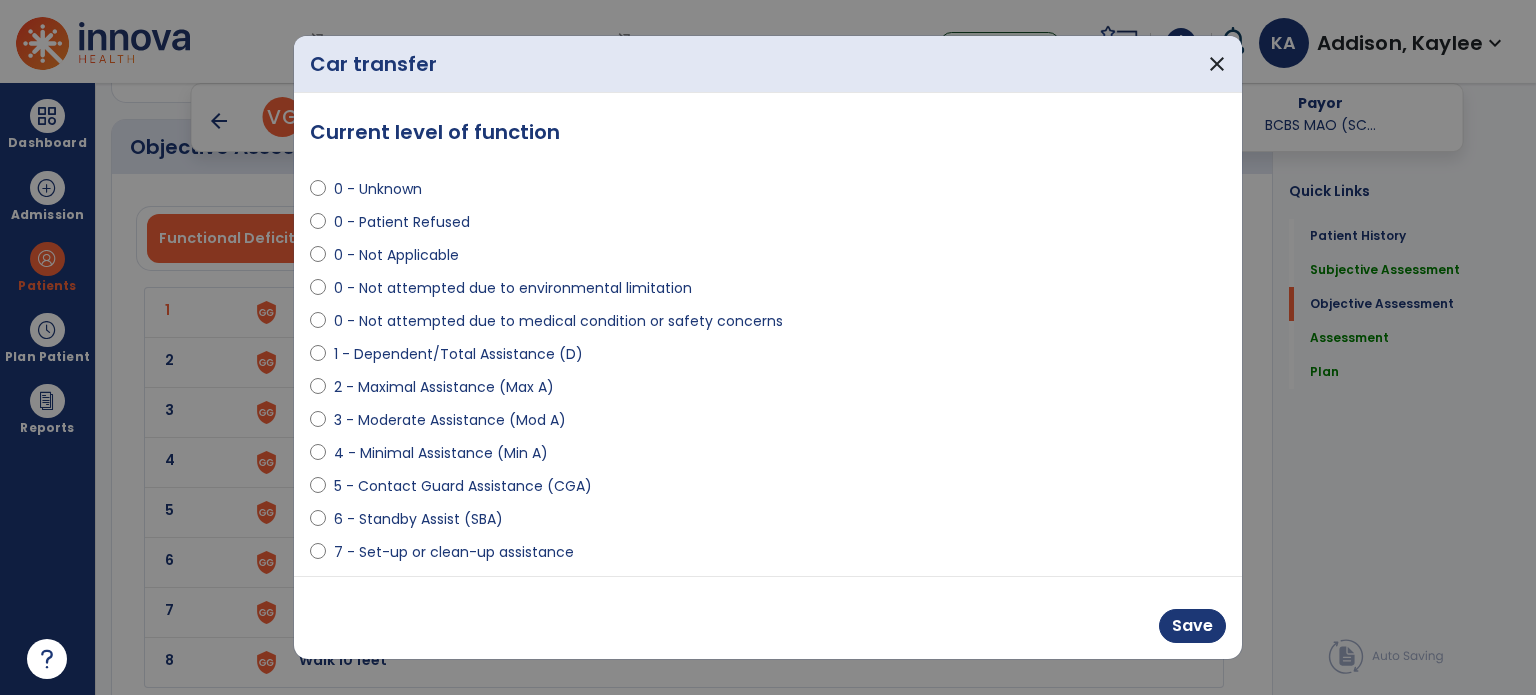 select on "**********" 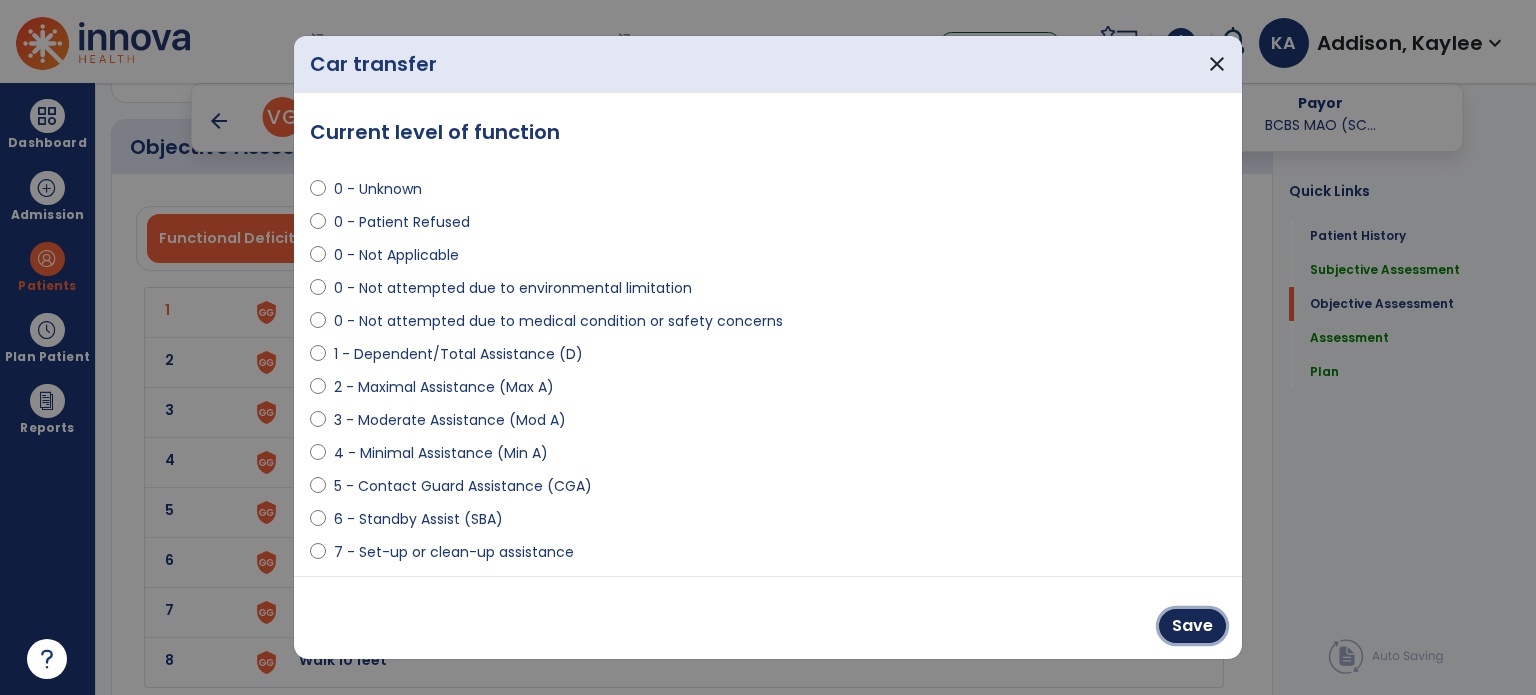 click on "Save" at bounding box center (1192, 626) 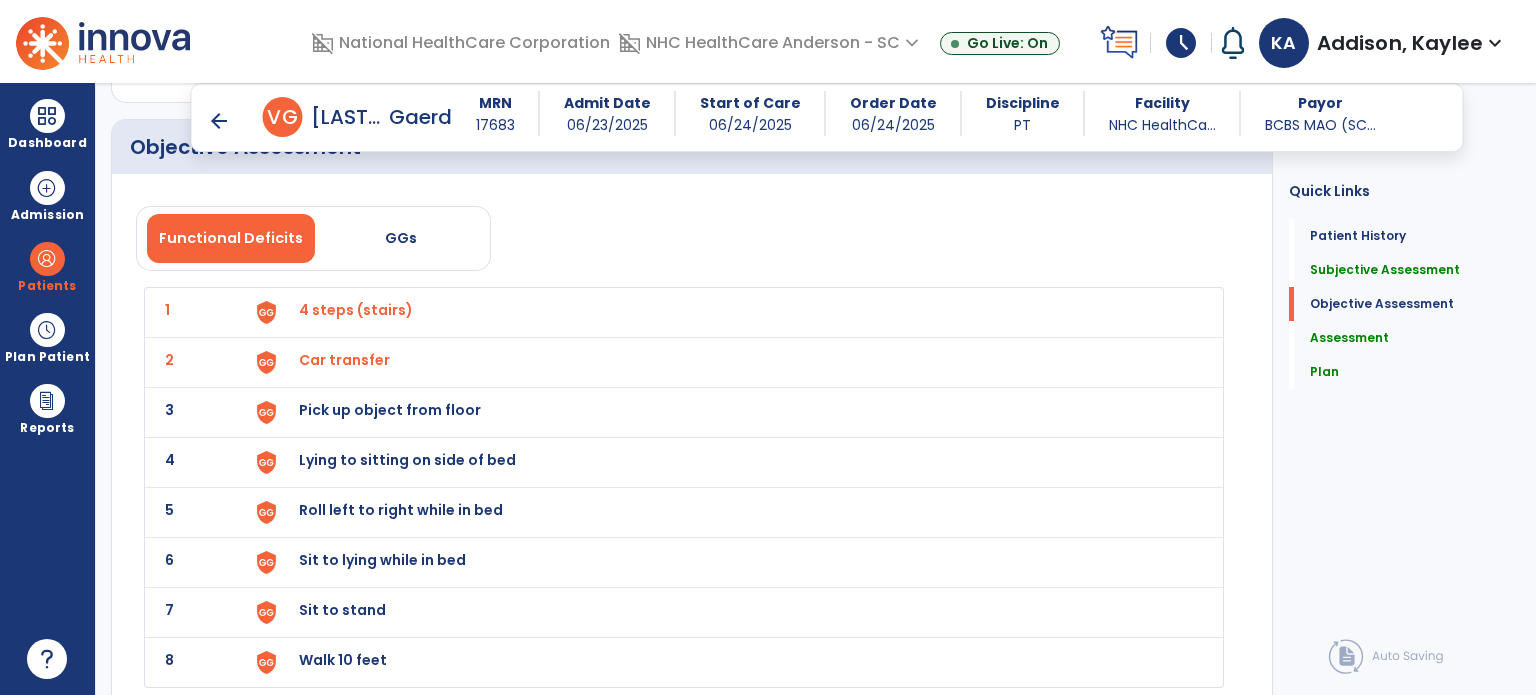 click on "Pick up object from floor" at bounding box center [356, 310] 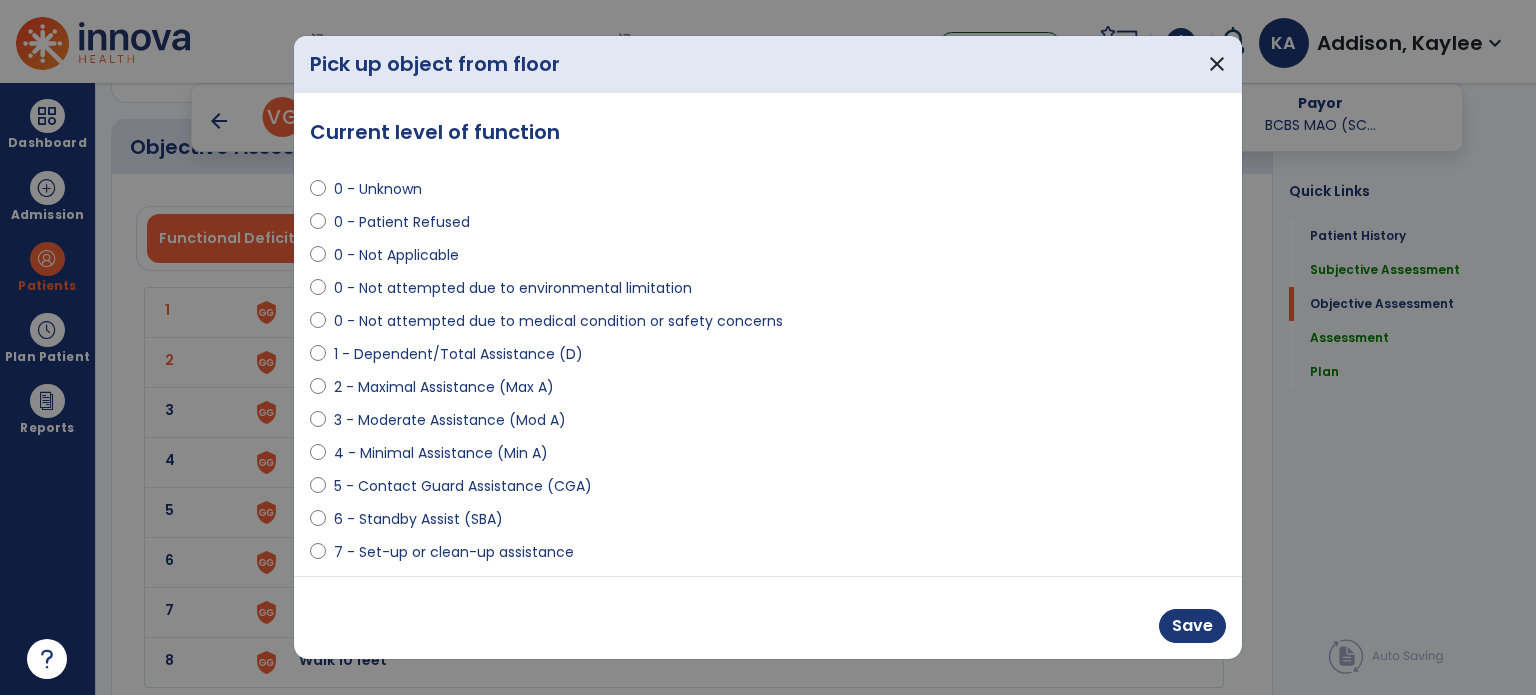 select on "**********" 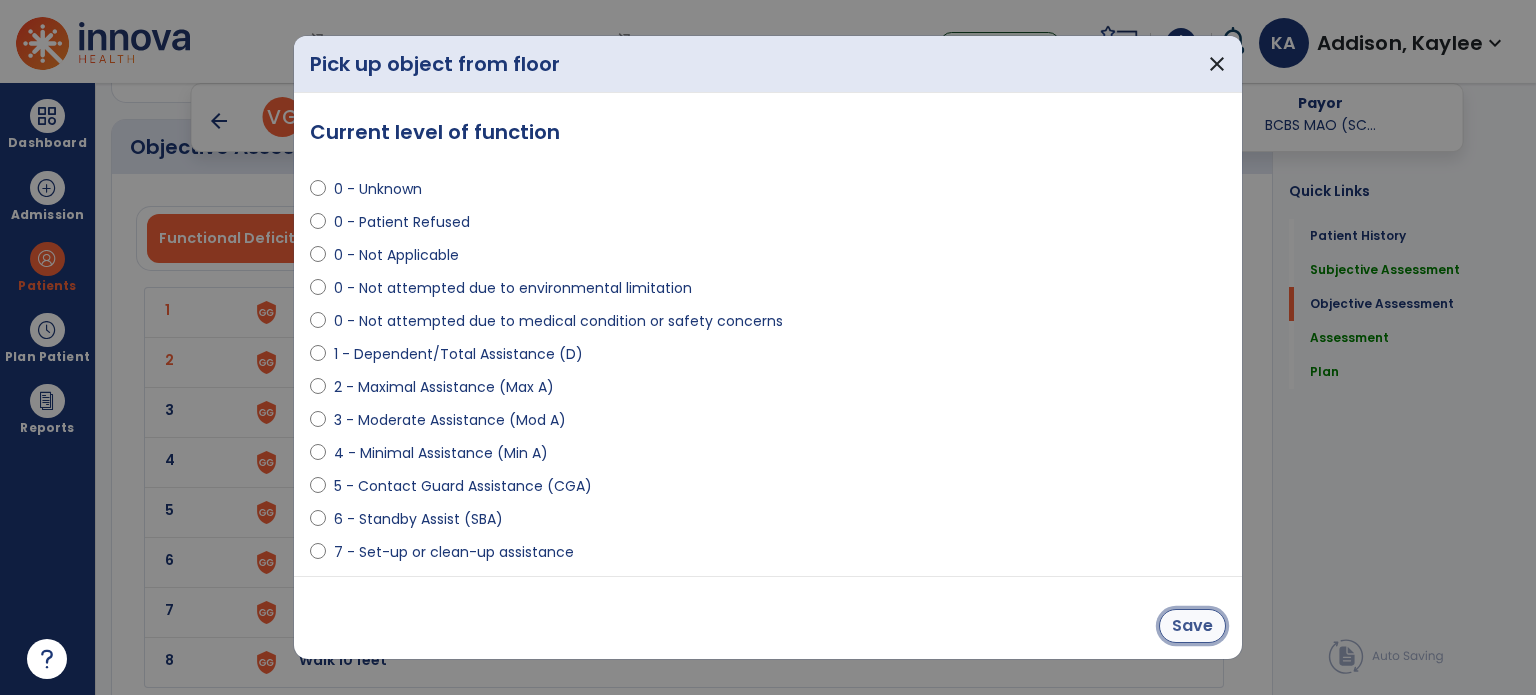click on "Save" at bounding box center (1192, 626) 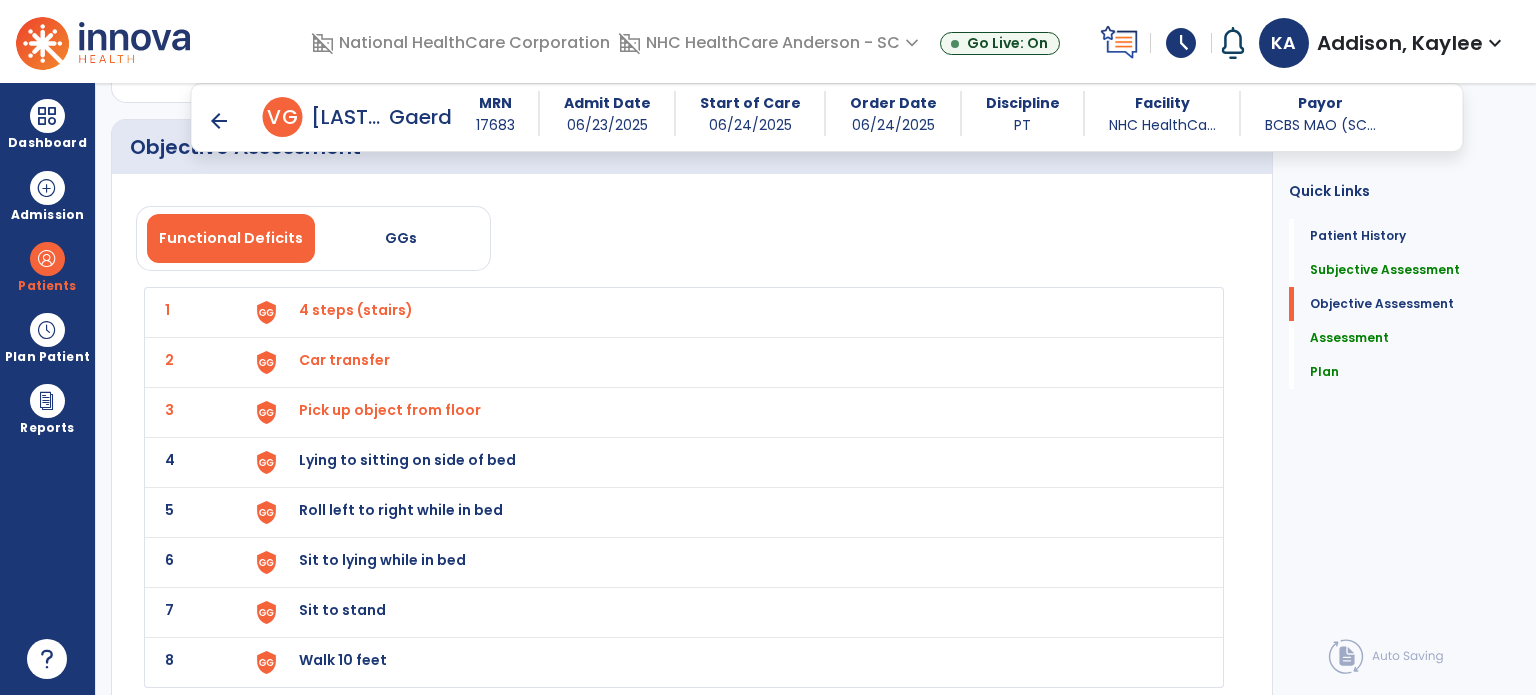 click on "Lying to sitting on side of bed" at bounding box center [356, 310] 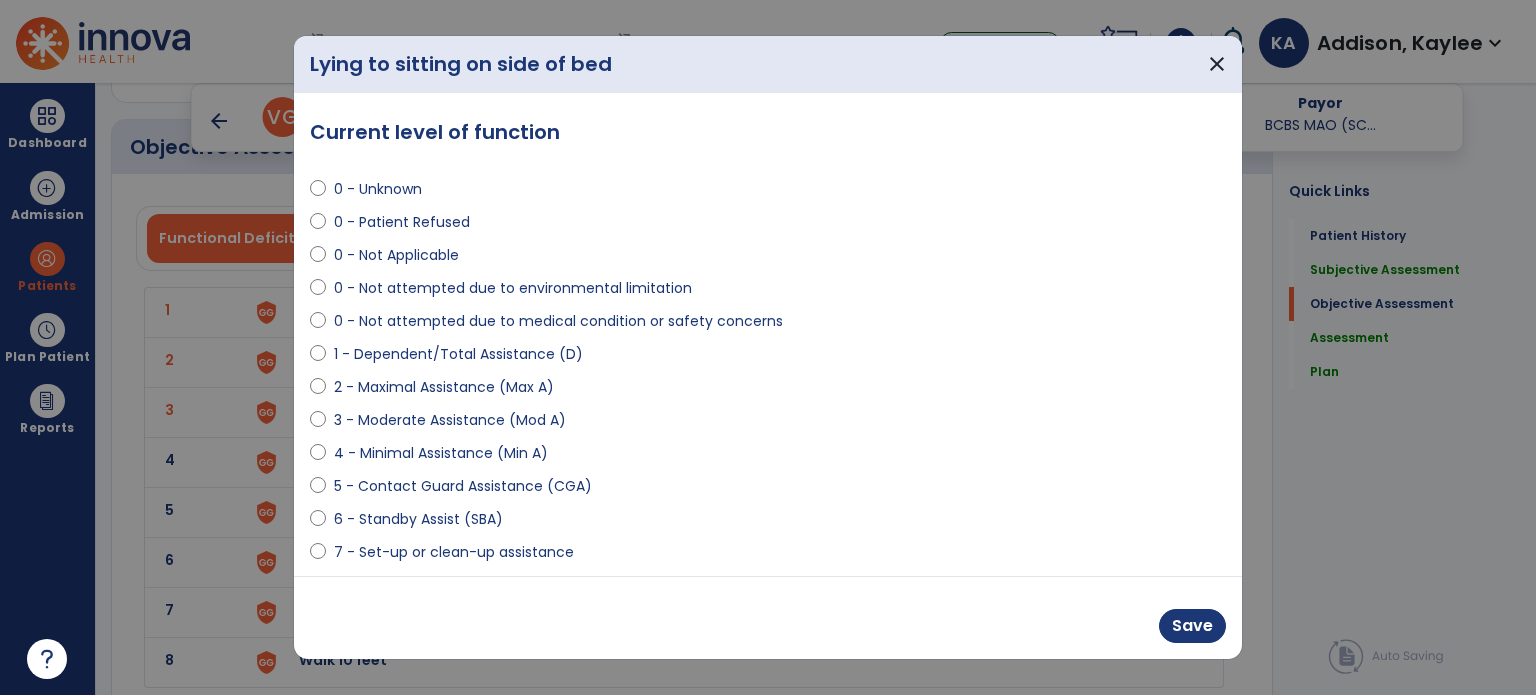 scroll, scrollTop: 200, scrollLeft: 0, axis: vertical 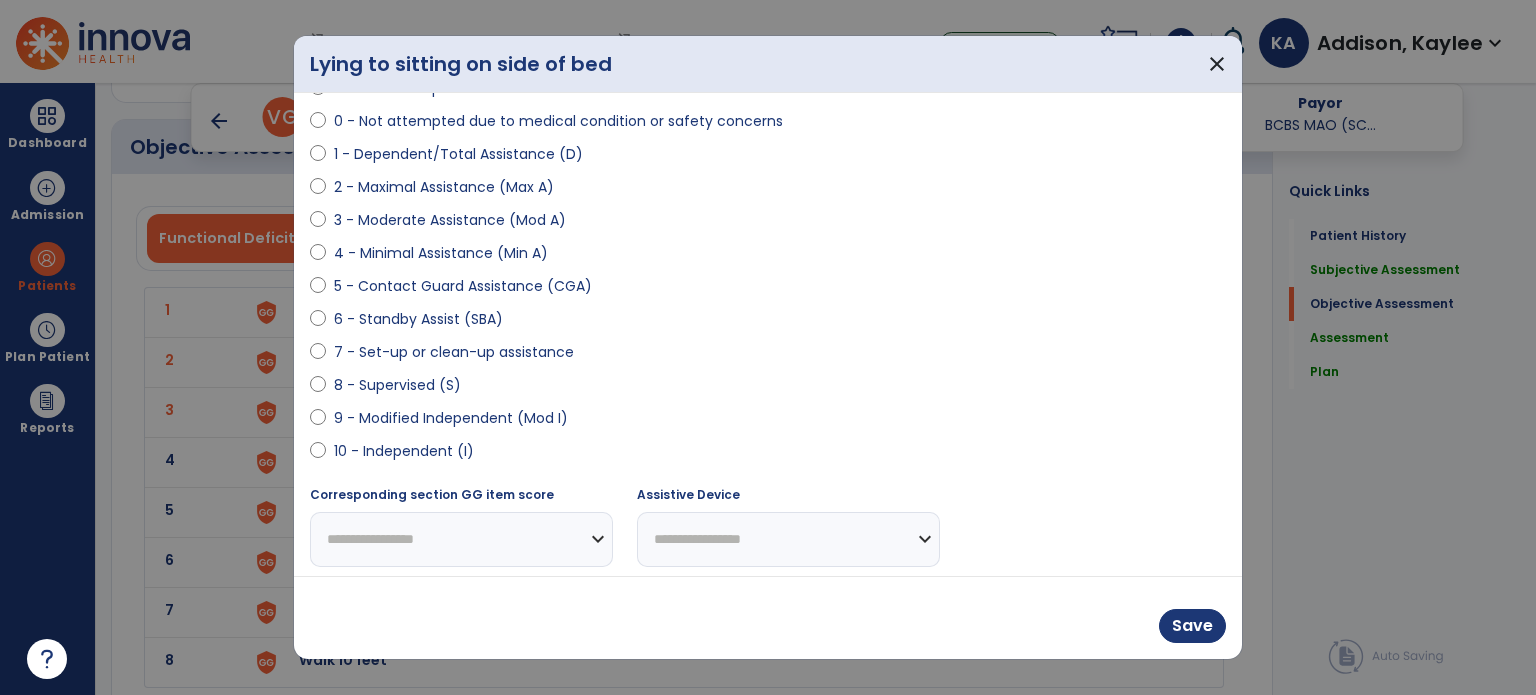 click at bounding box center (318, 422) 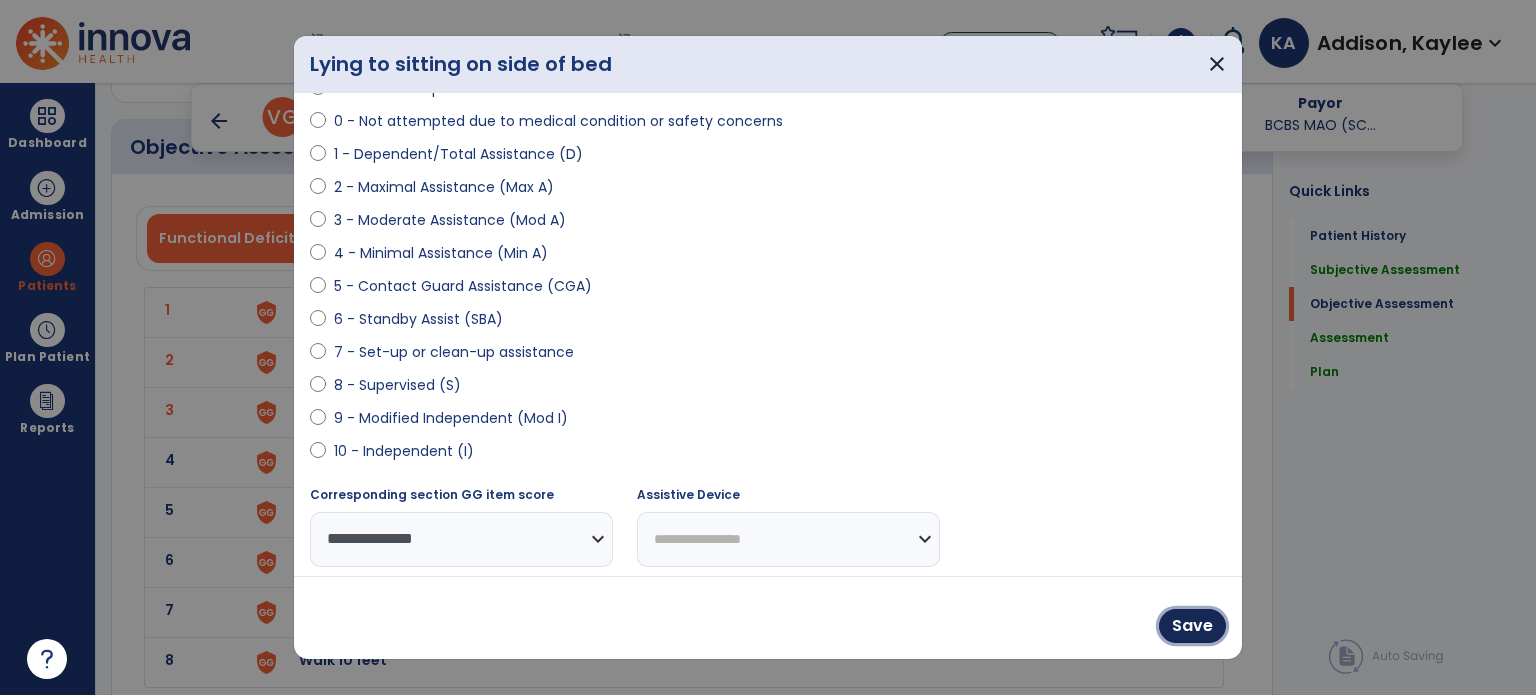 click on "Save" at bounding box center [1192, 626] 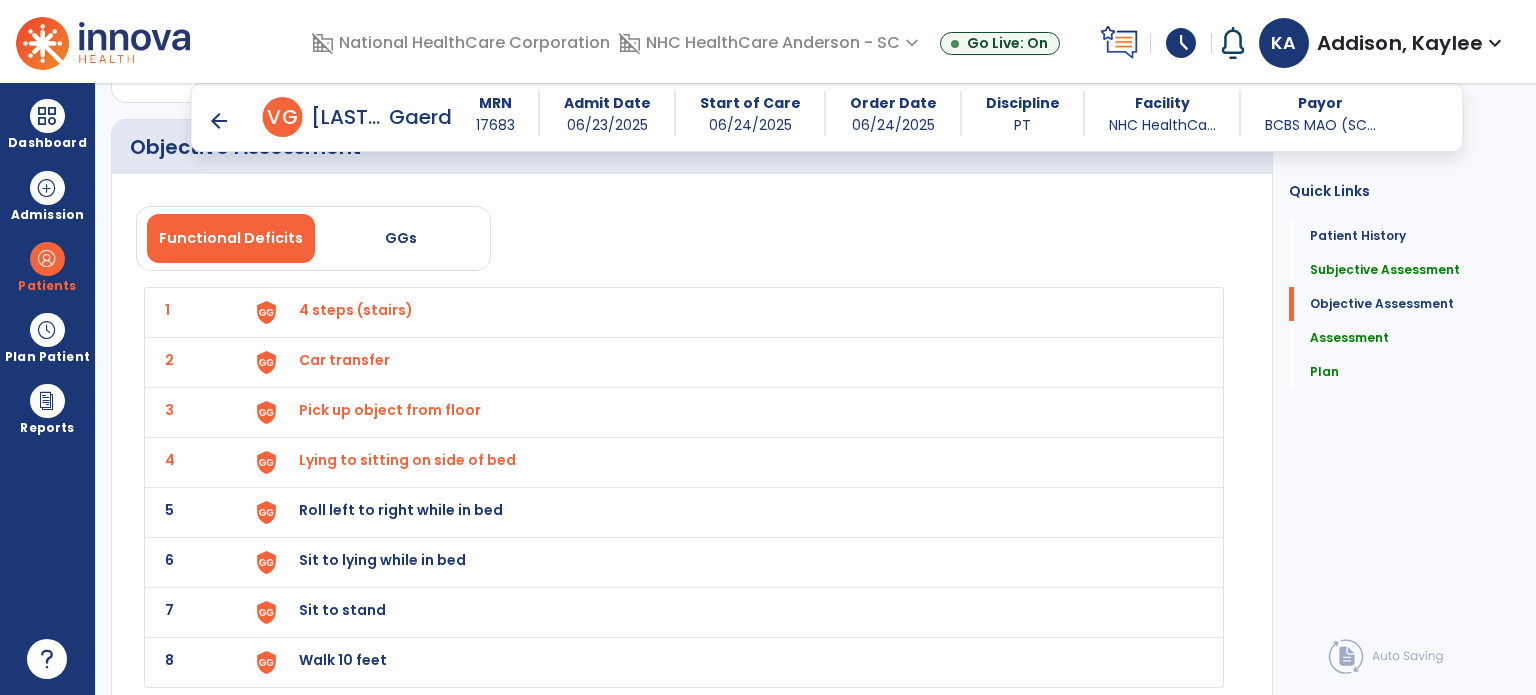 click on "Roll left to right while in bed" at bounding box center [356, 310] 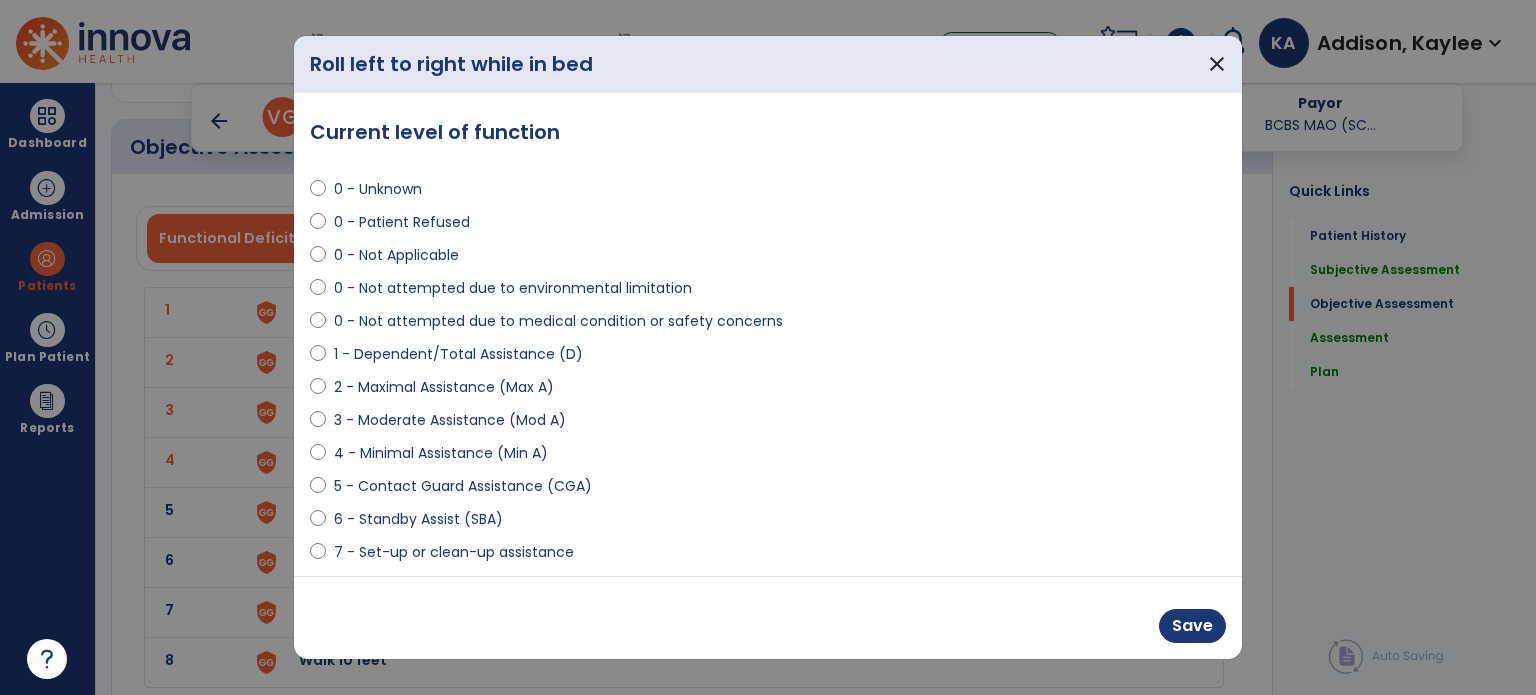scroll, scrollTop: 200, scrollLeft: 0, axis: vertical 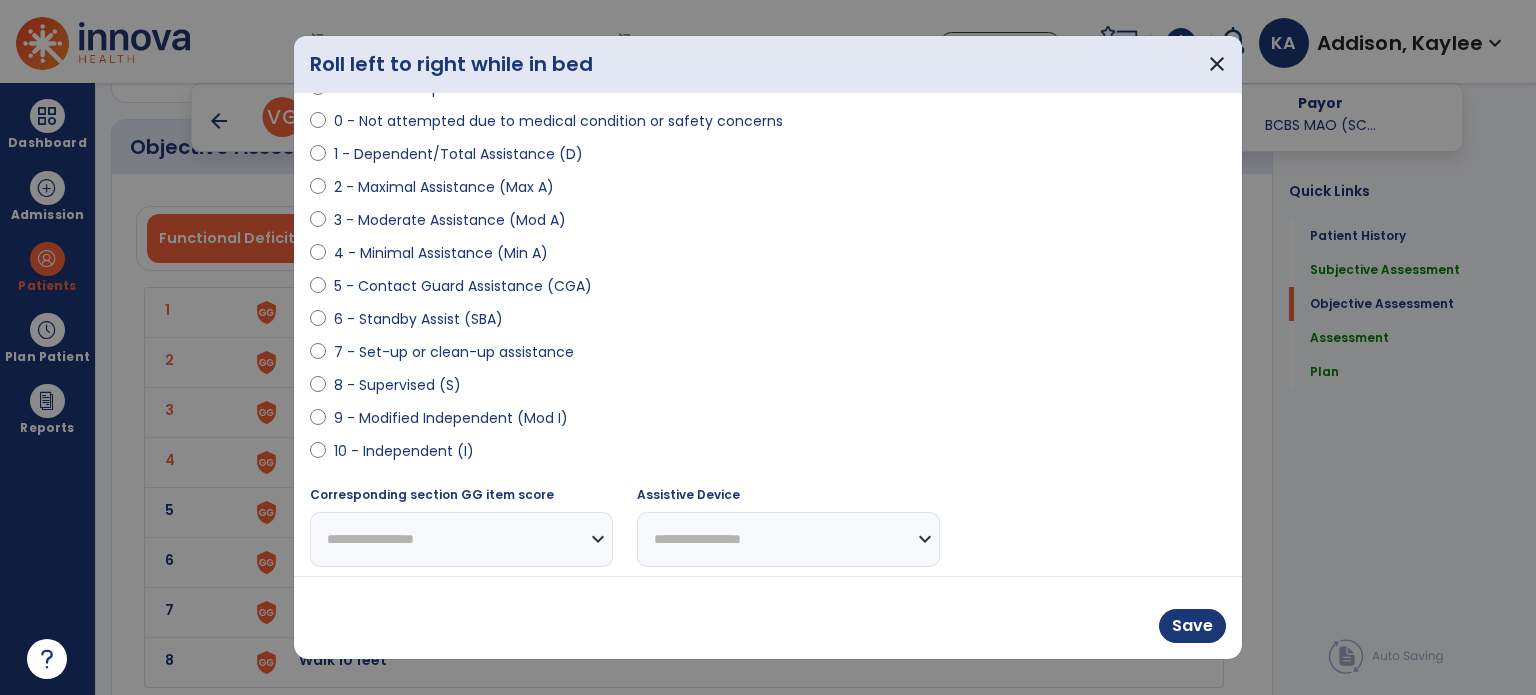 select on "**********" 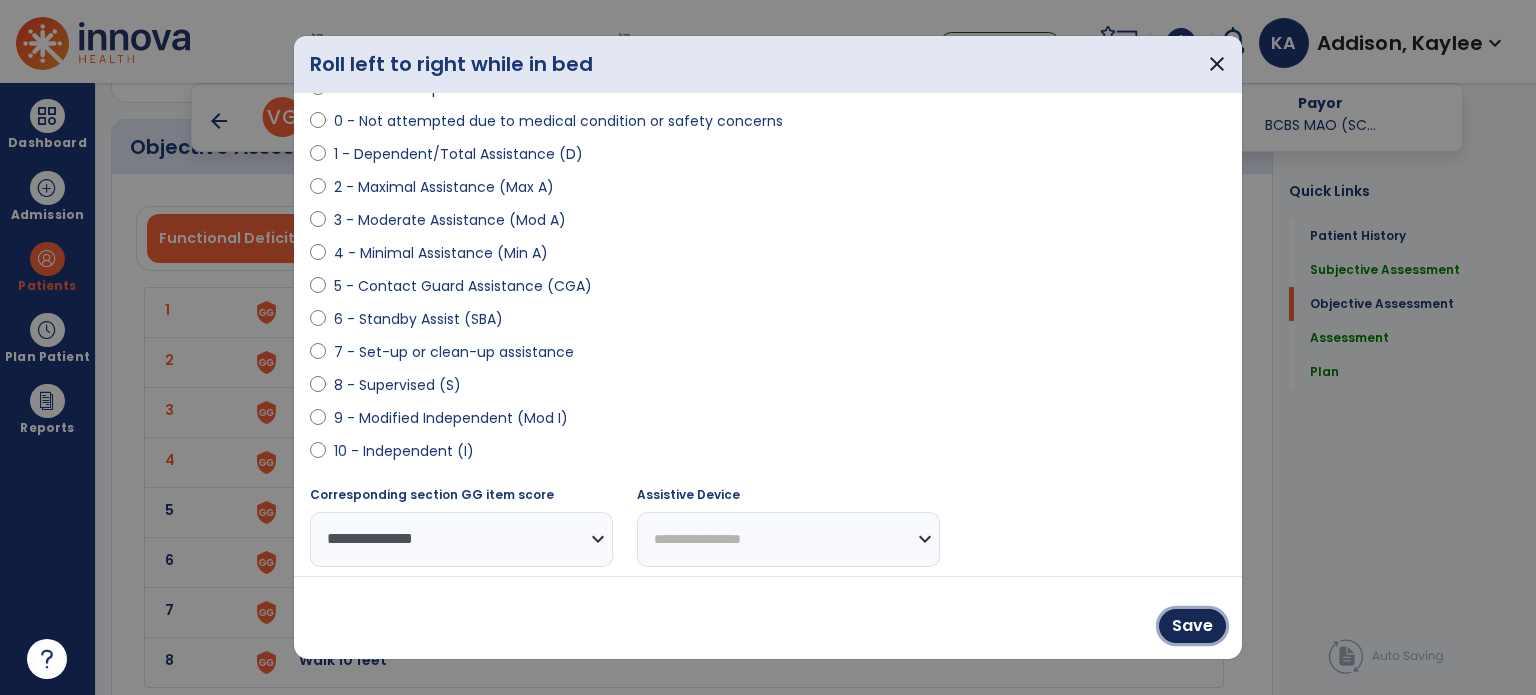 click on "Save" at bounding box center [1192, 626] 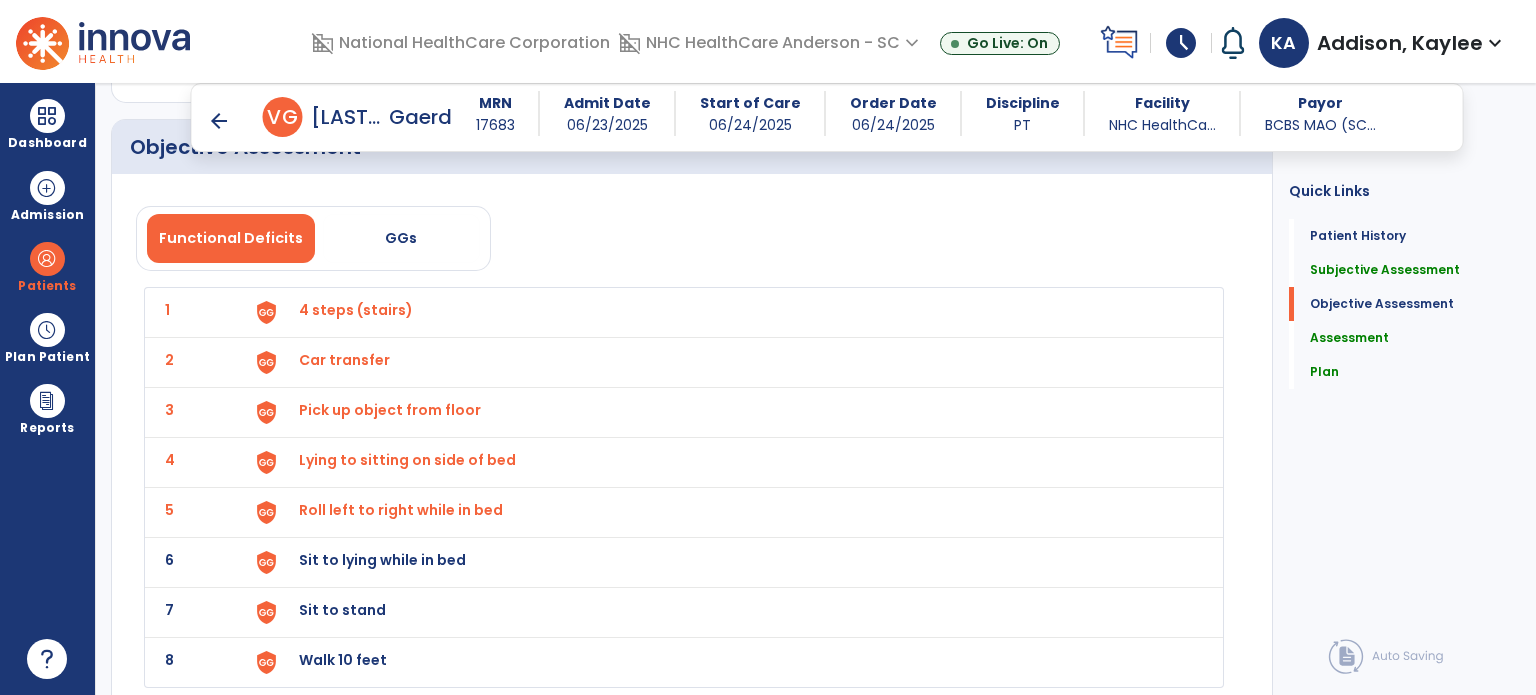 click on "Sit to lying while in bed" at bounding box center (356, 310) 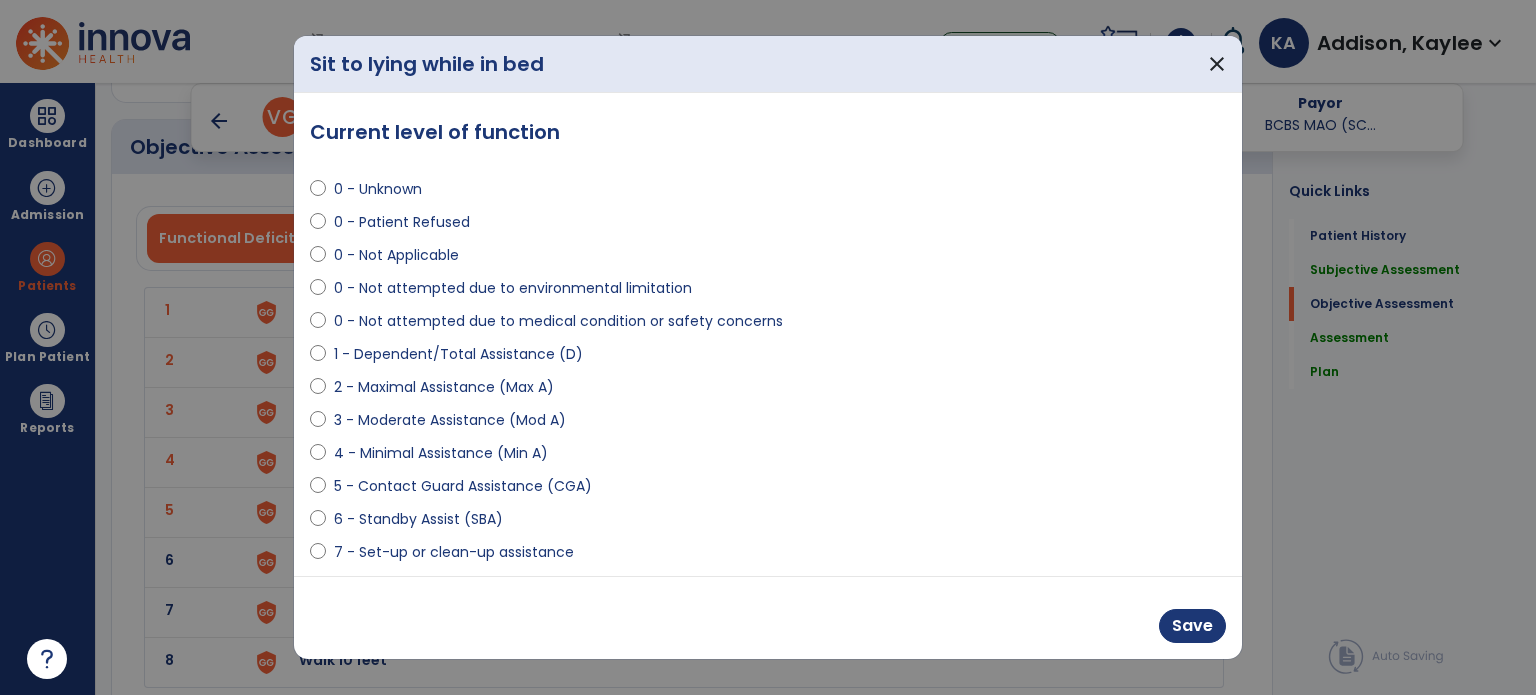 scroll, scrollTop: 100, scrollLeft: 0, axis: vertical 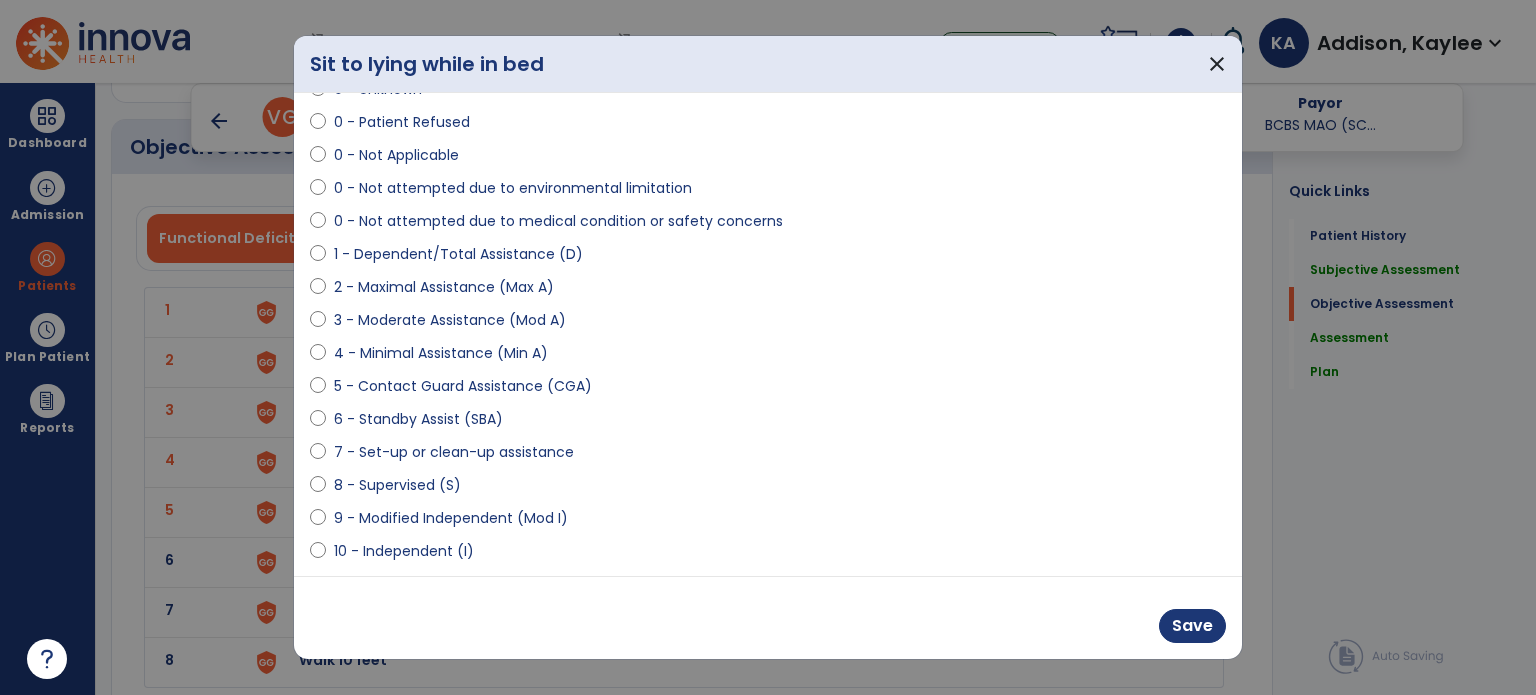 select on "**********" 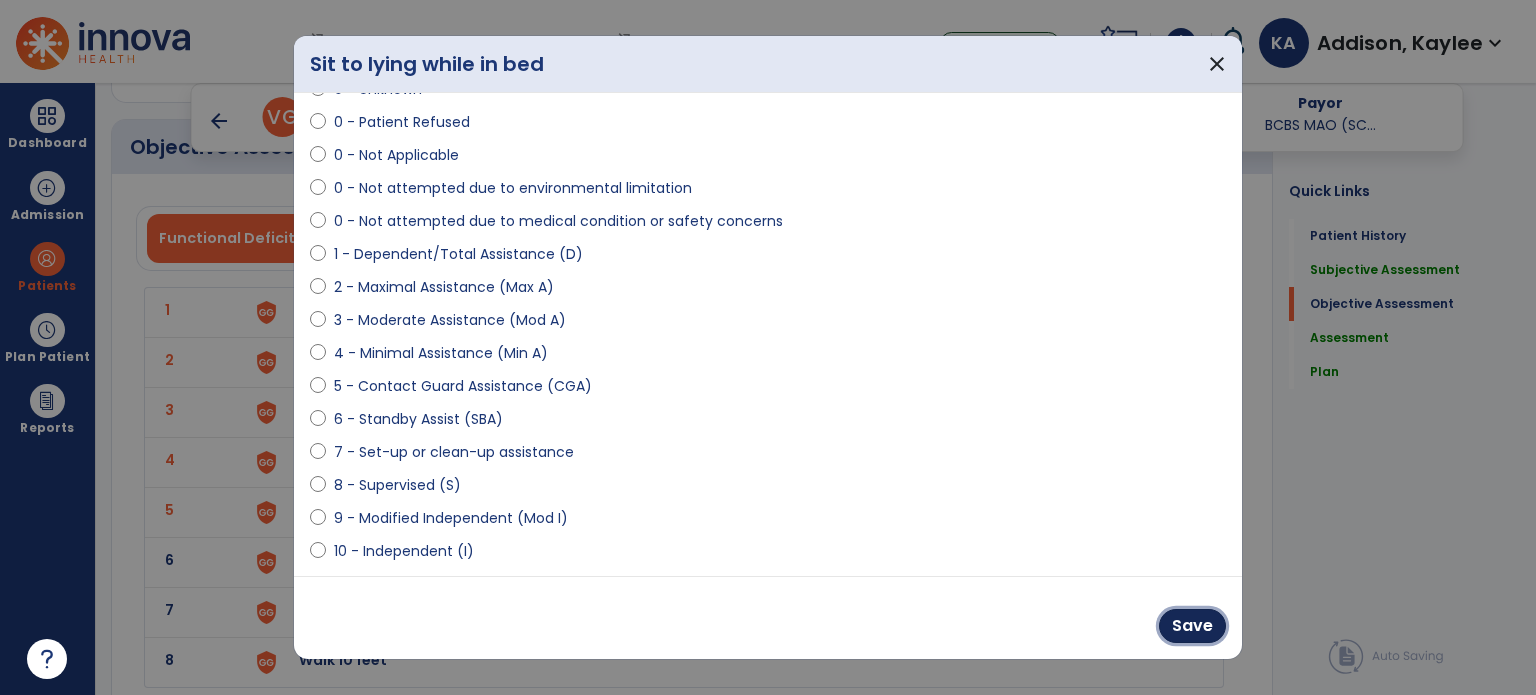 click on "Save" at bounding box center (1192, 626) 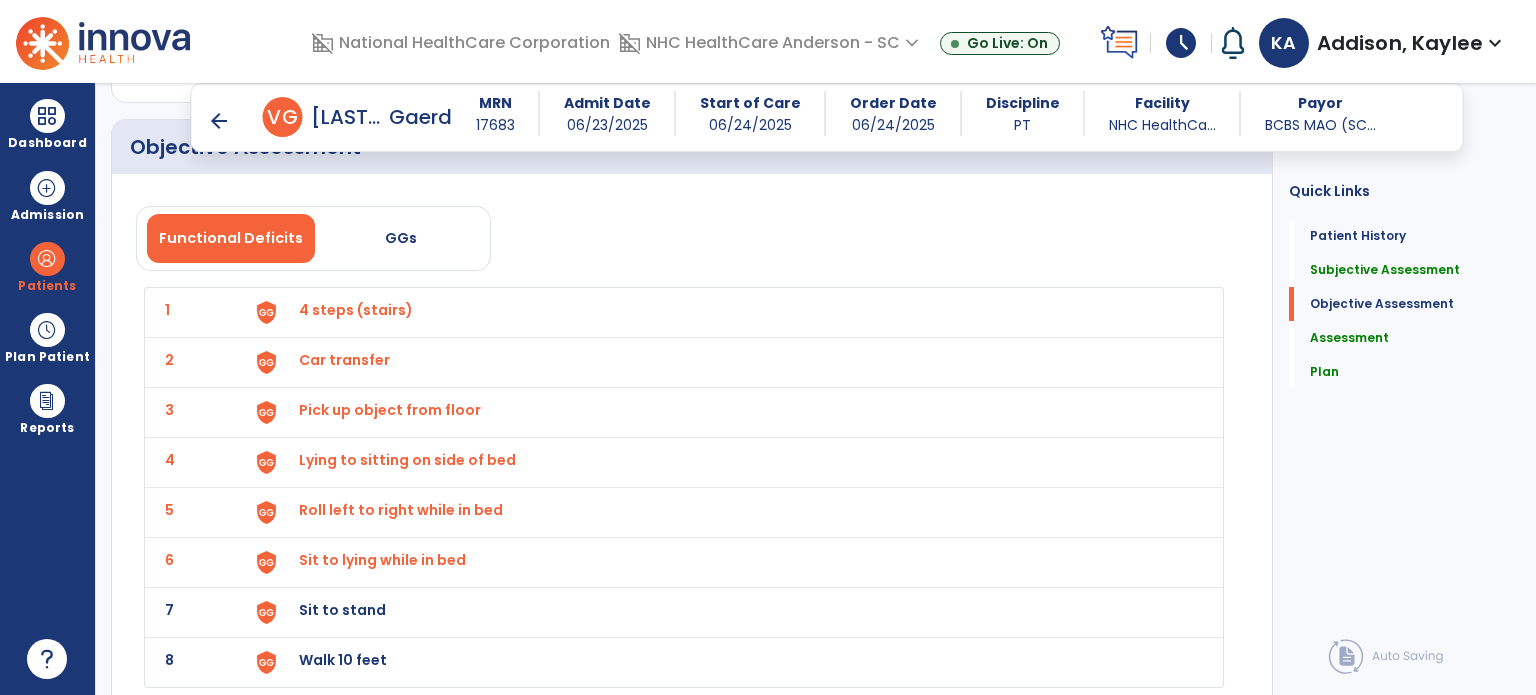 click on "Sit to stand" at bounding box center [356, 310] 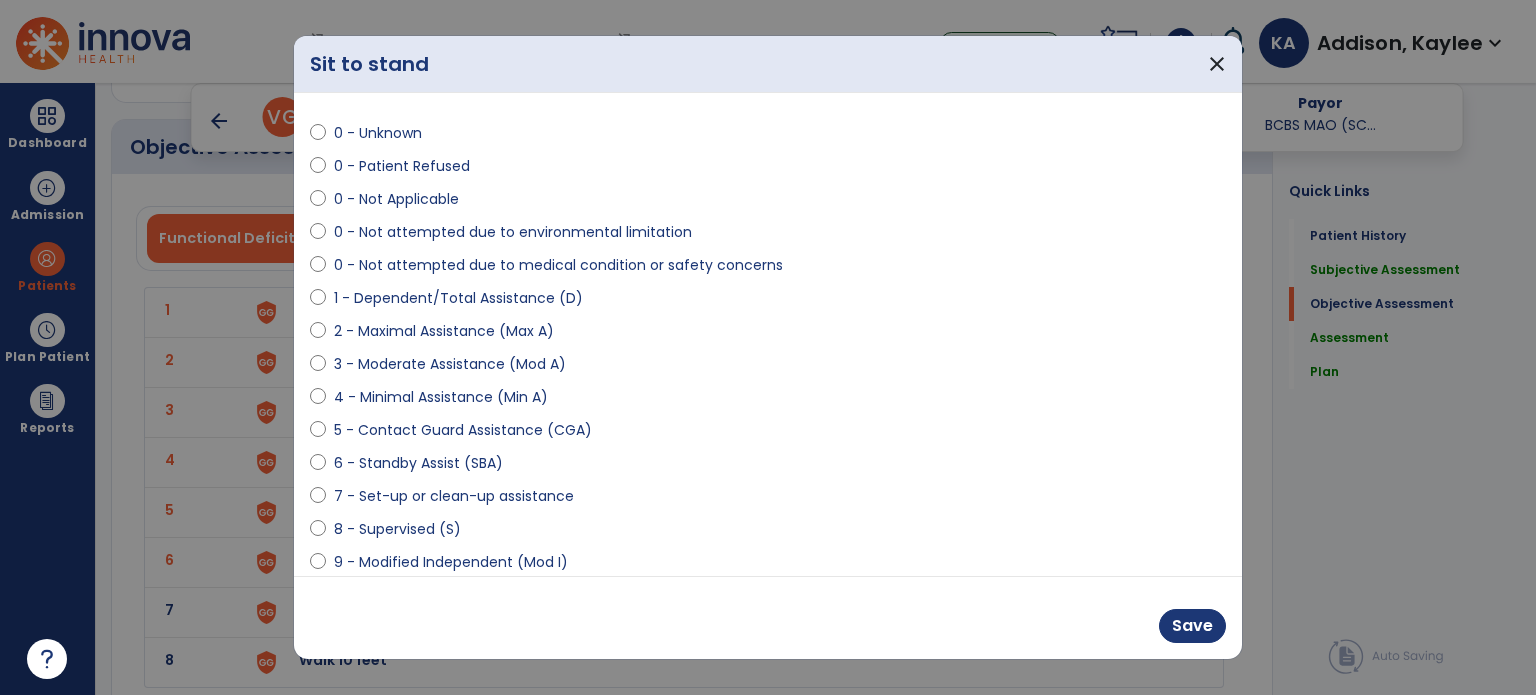 scroll, scrollTop: 100, scrollLeft: 0, axis: vertical 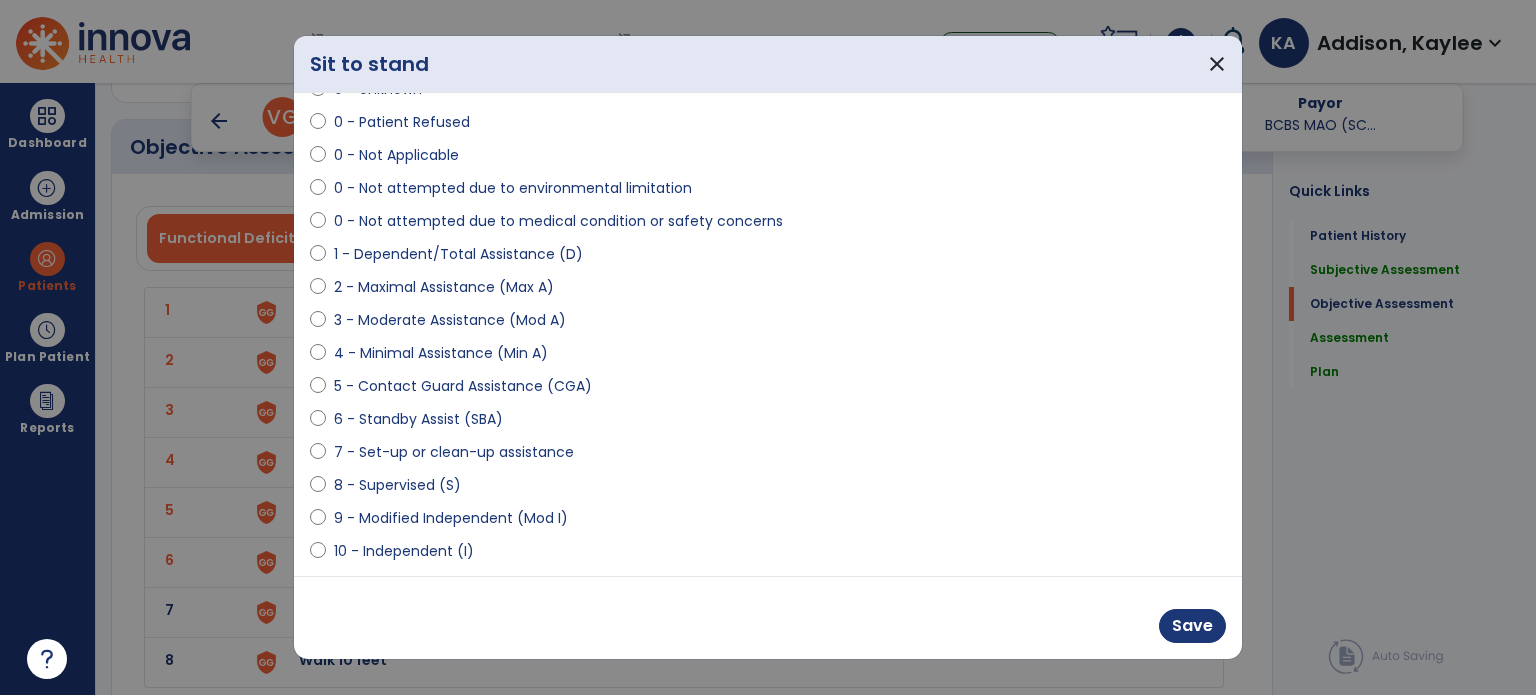 select on "**********" 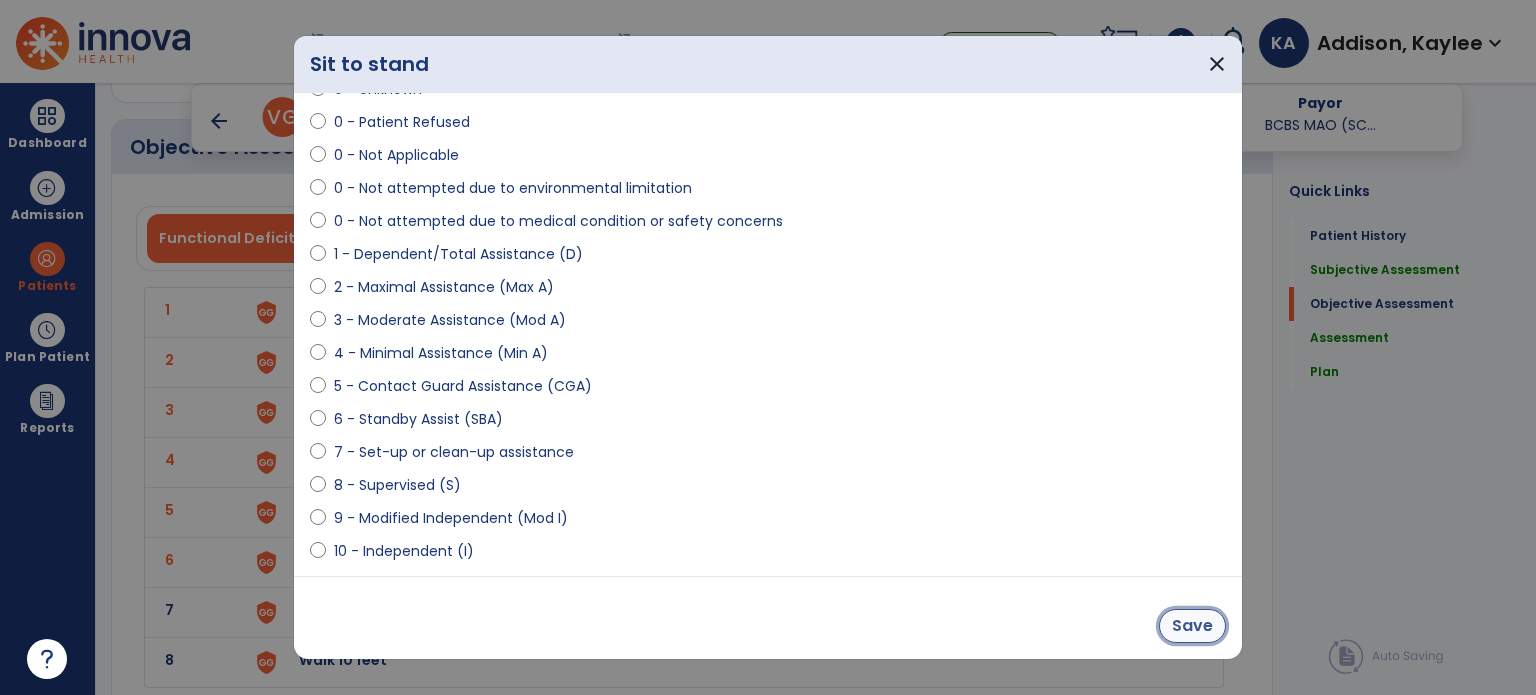 click on "Save" at bounding box center [1192, 626] 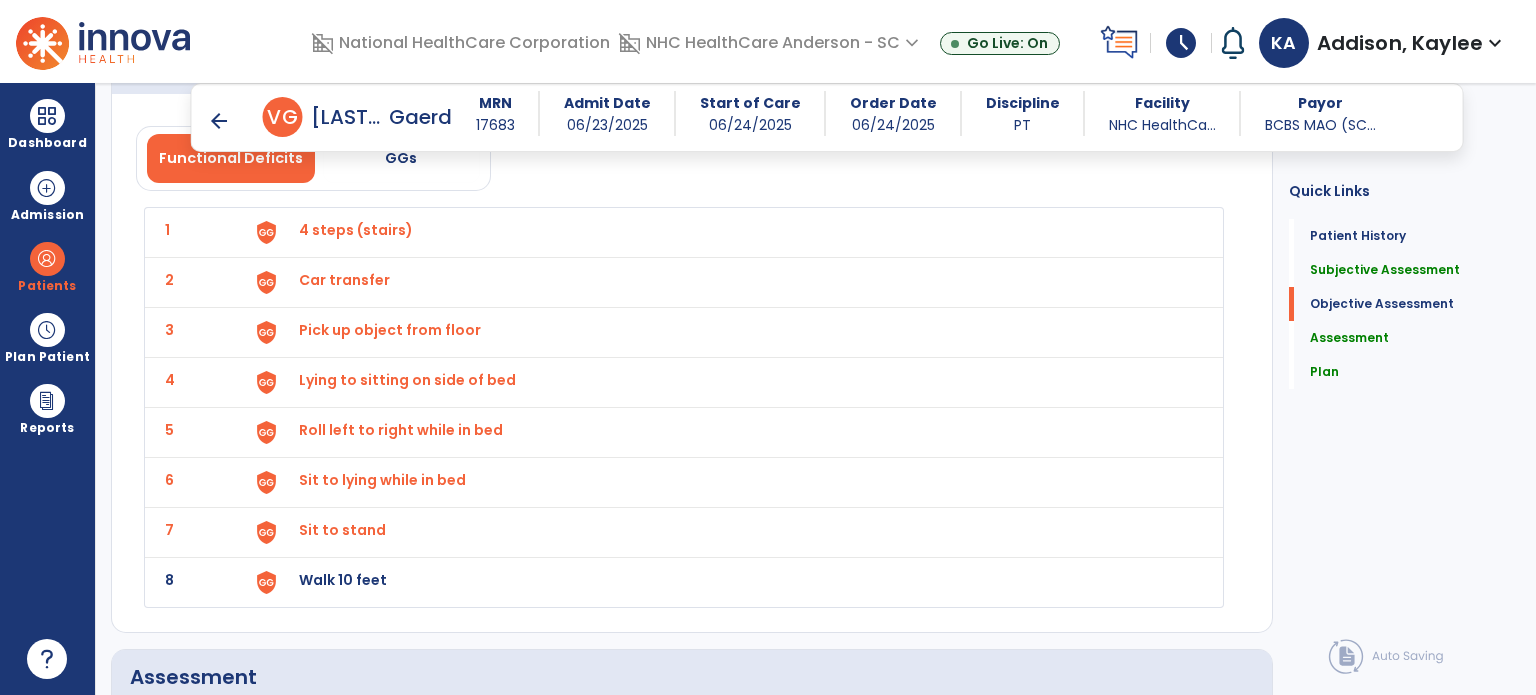 scroll, scrollTop: 2552, scrollLeft: 0, axis: vertical 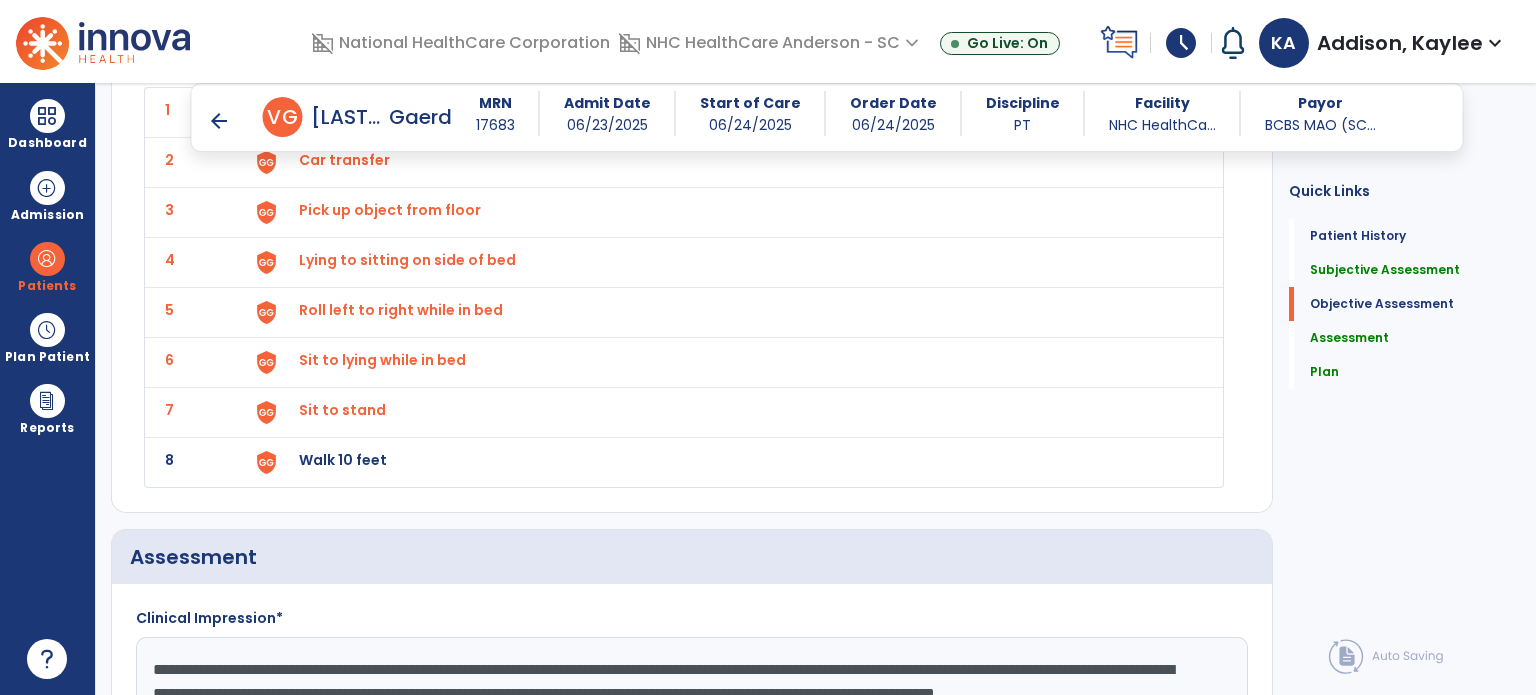 click on "8 Walk 10 feet" 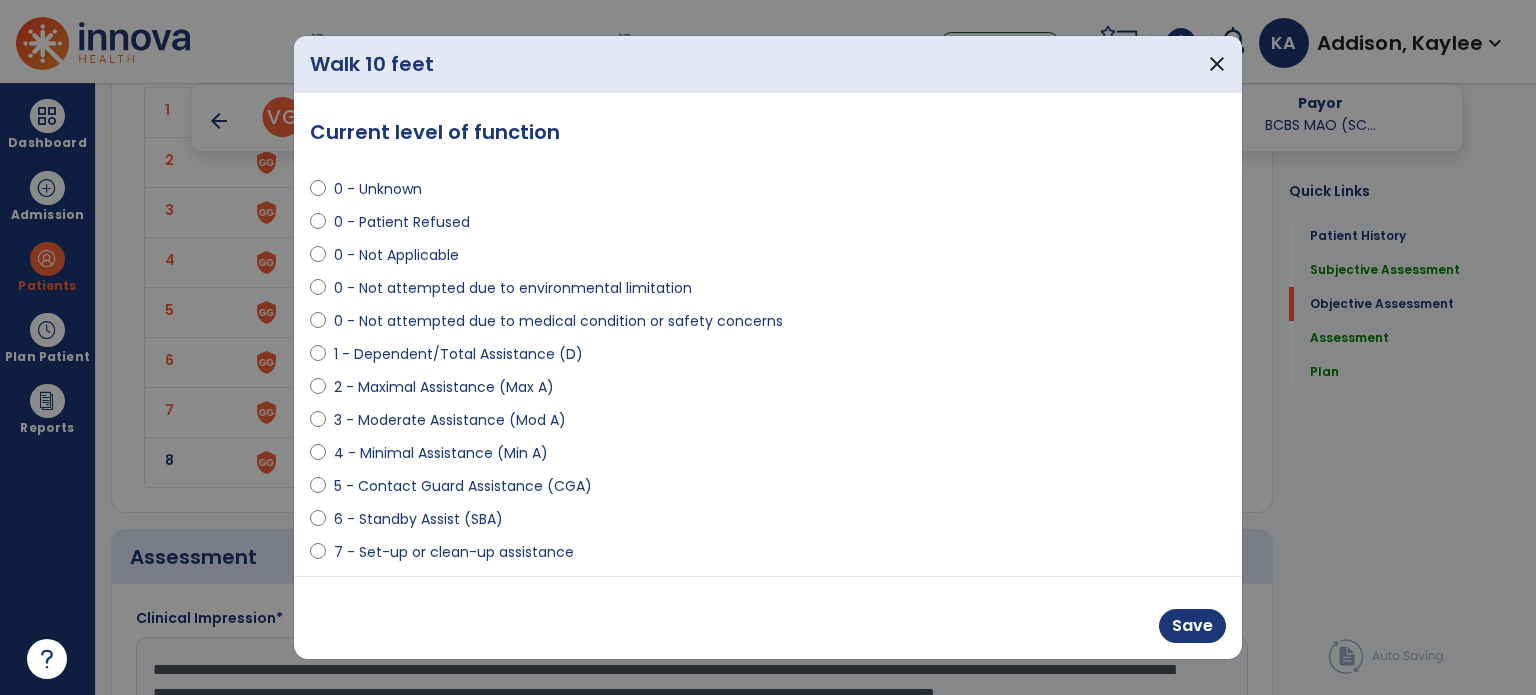select on "**********" 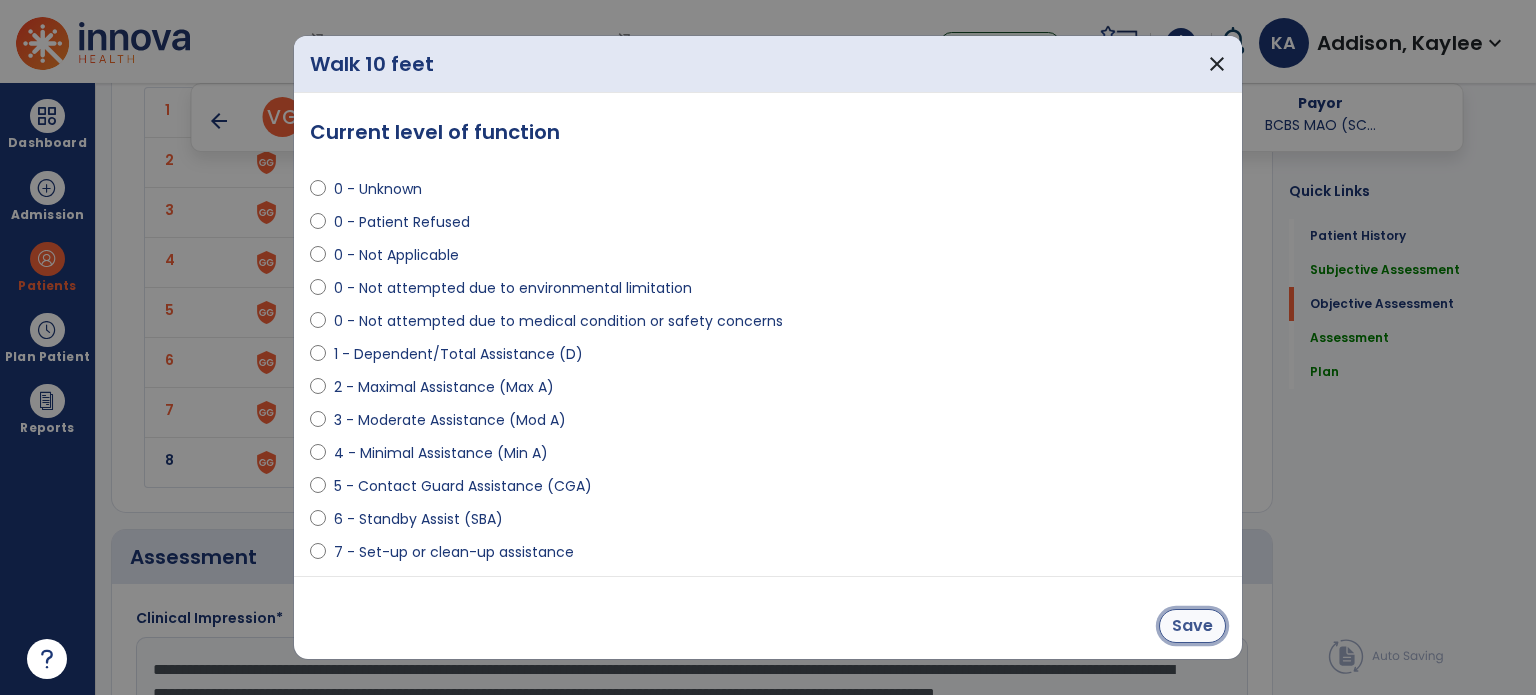 click on "Save" at bounding box center [1192, 626] 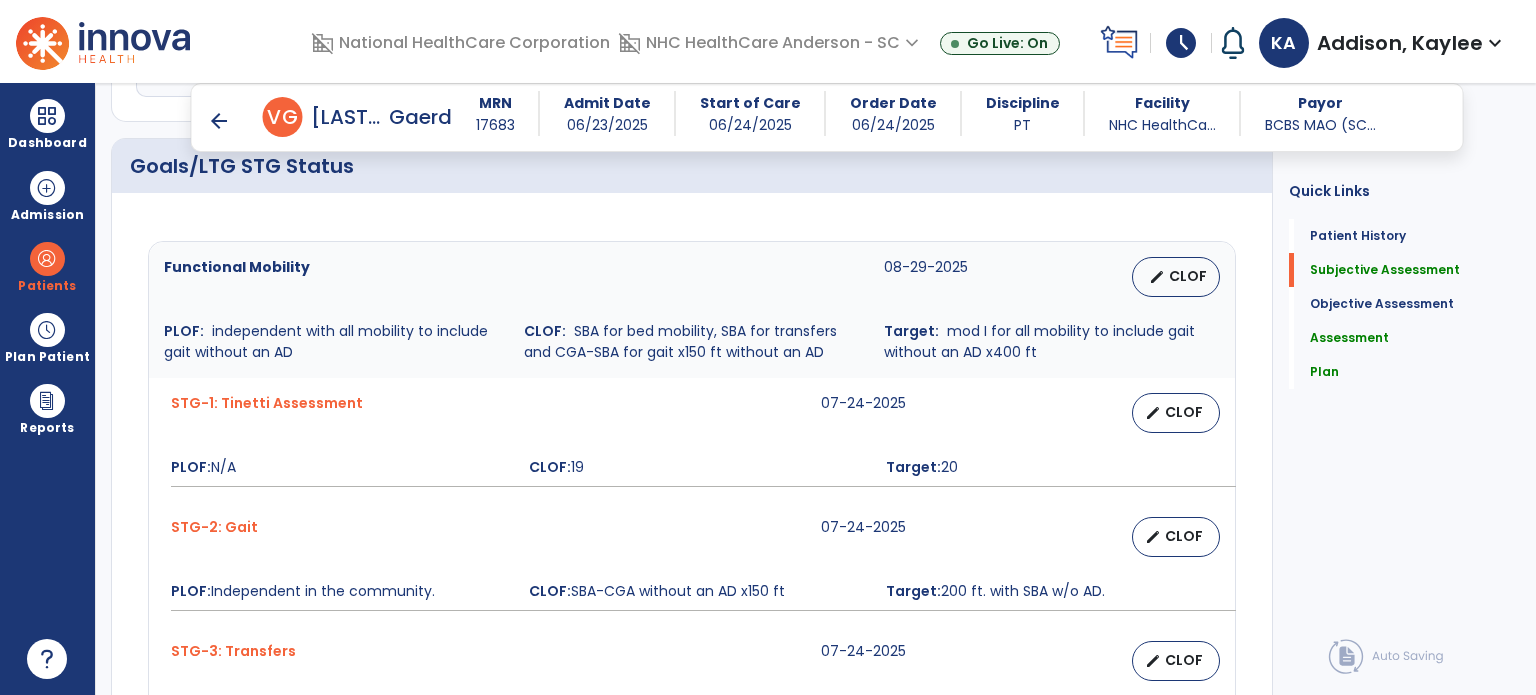 scroll, scrollTop: 852, scrollLeft: 0, axis: vertical 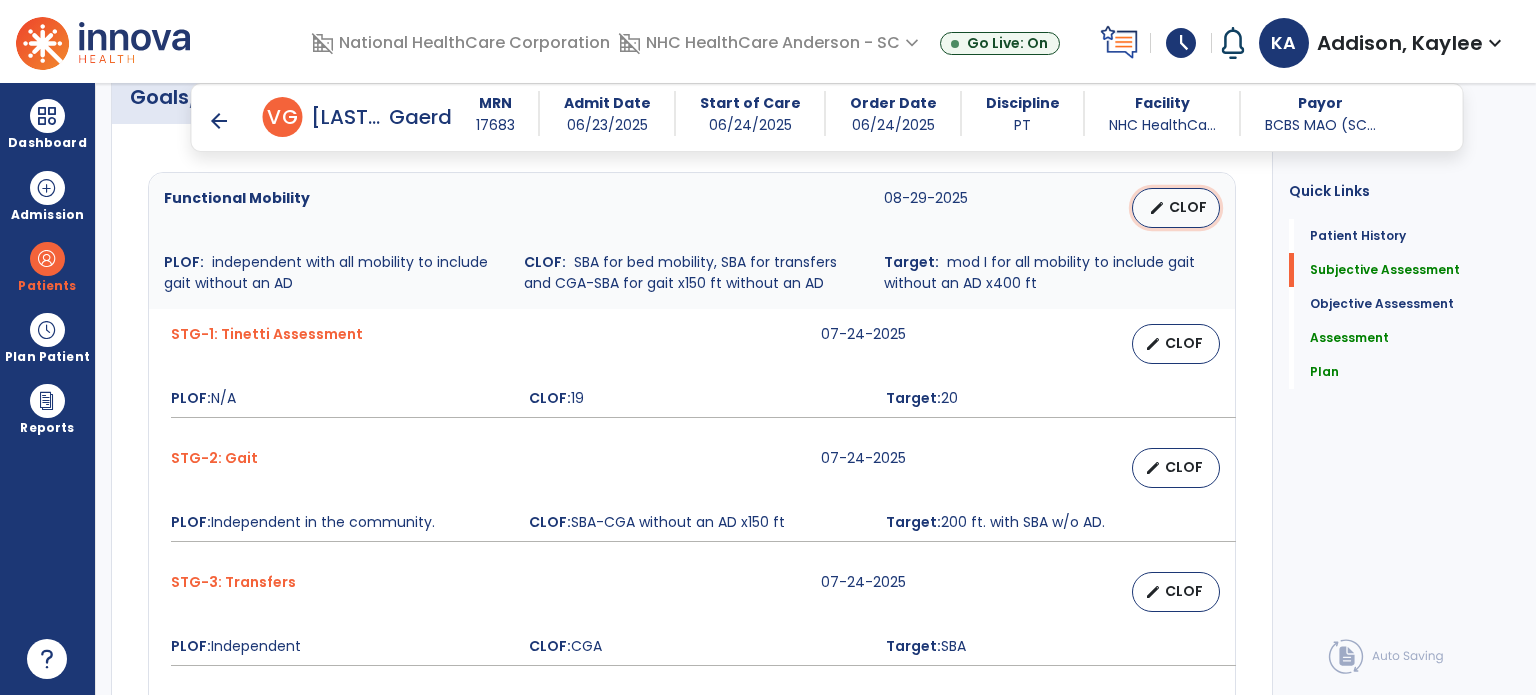click on "CLOF" at bounding box center [1188, 207] 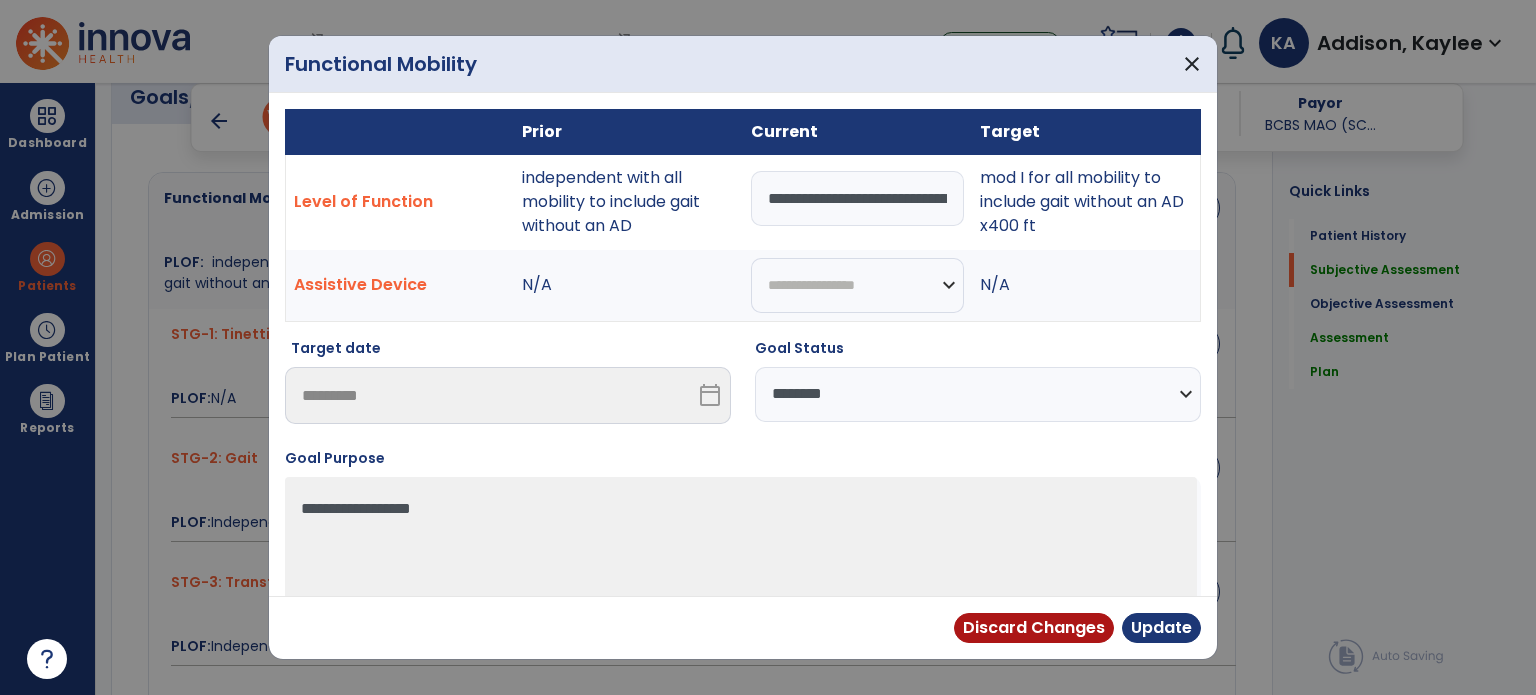 click on "**********" at bounding box center [857, 198] 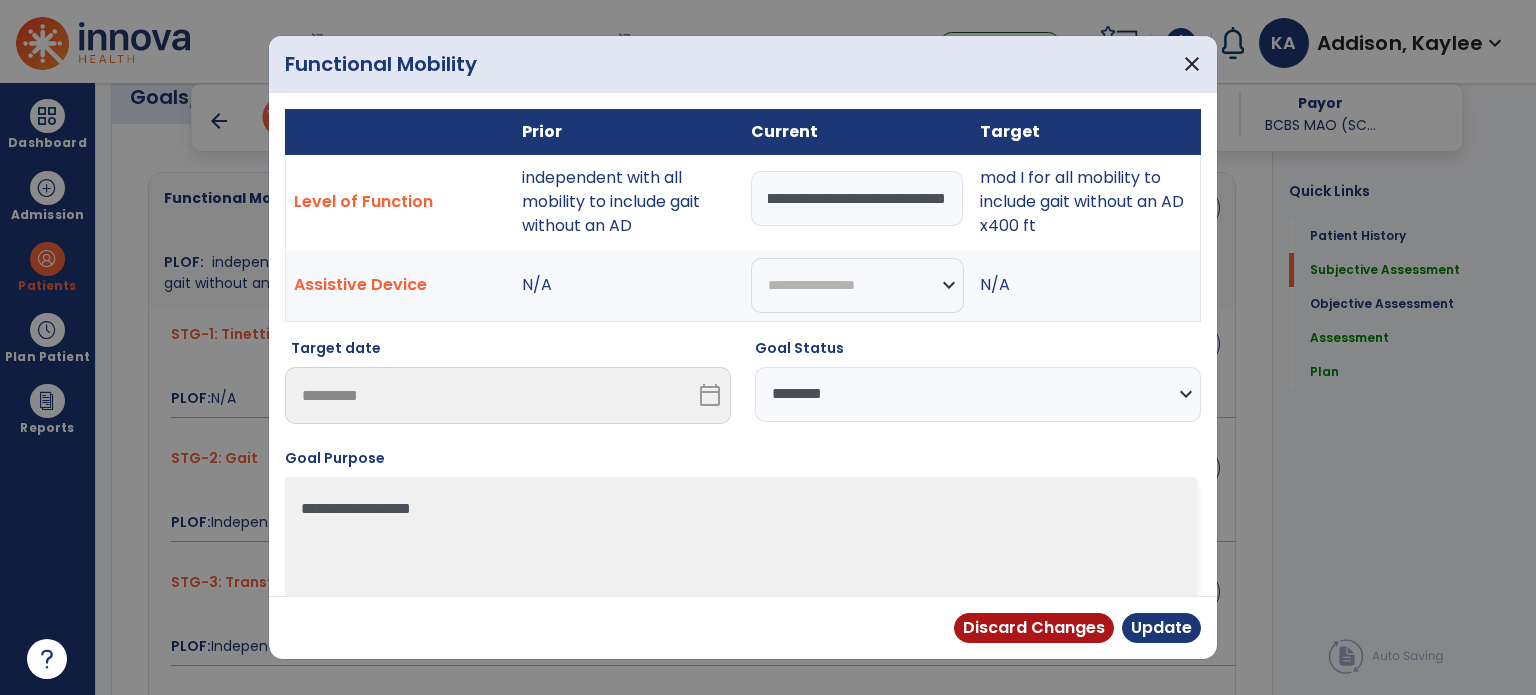 scroll, scrollTop: 0, scrollLeft: 314, axis: horizontal 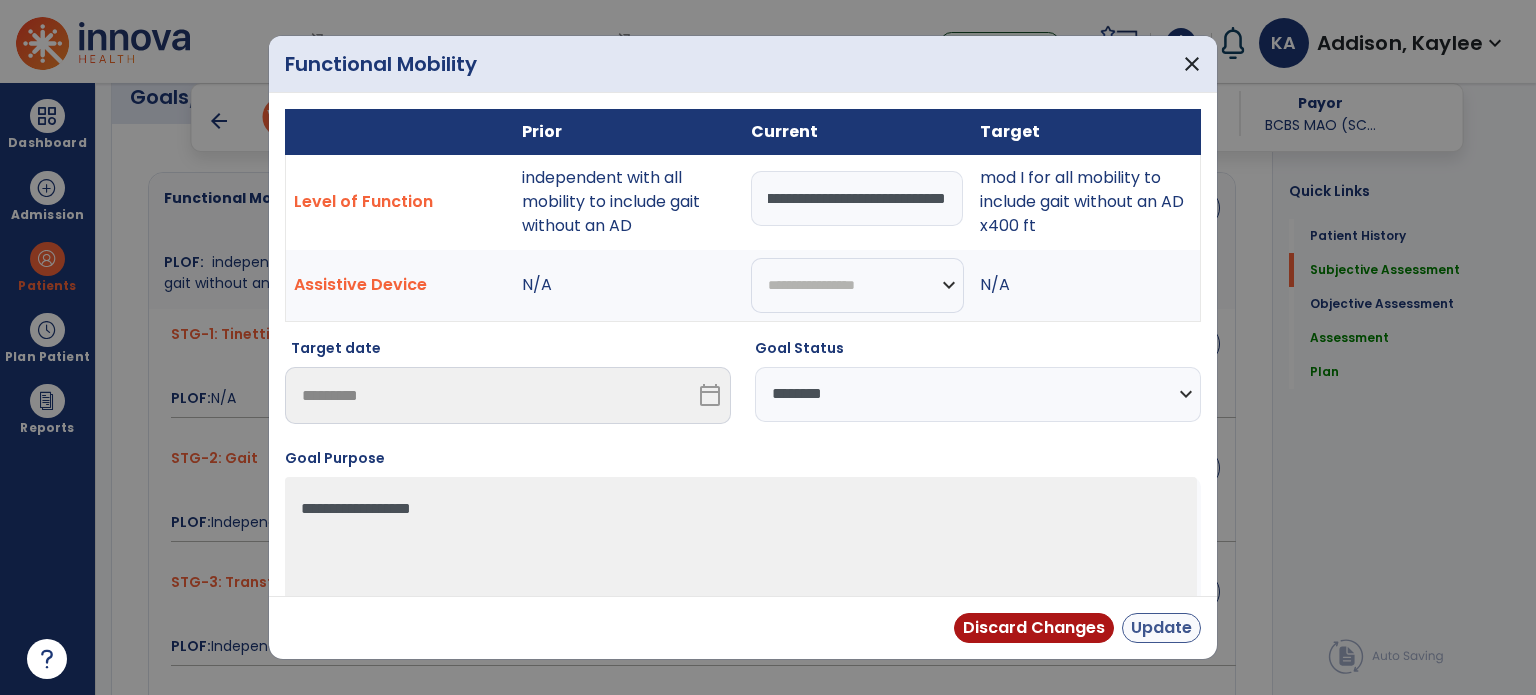 type on "**********" 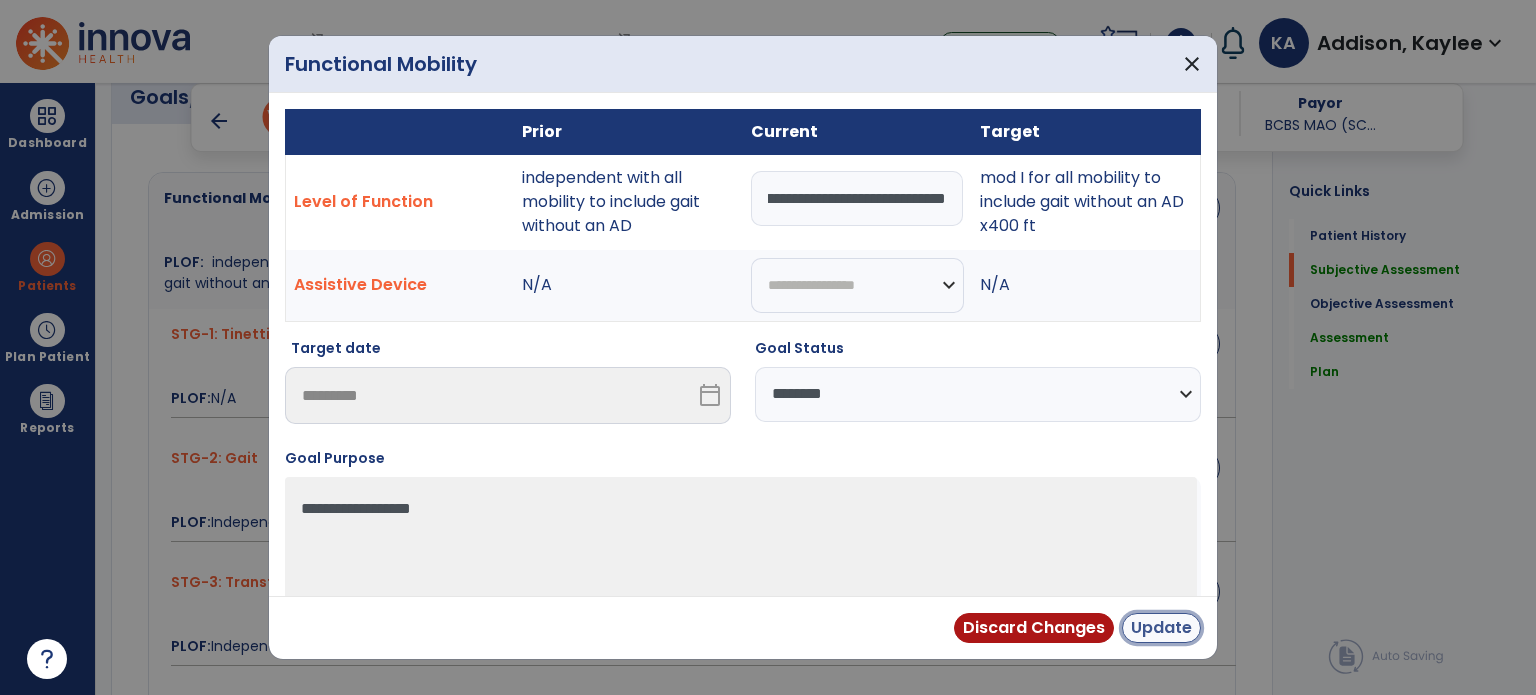 click on "Update" at bounding box center (1161, 628) 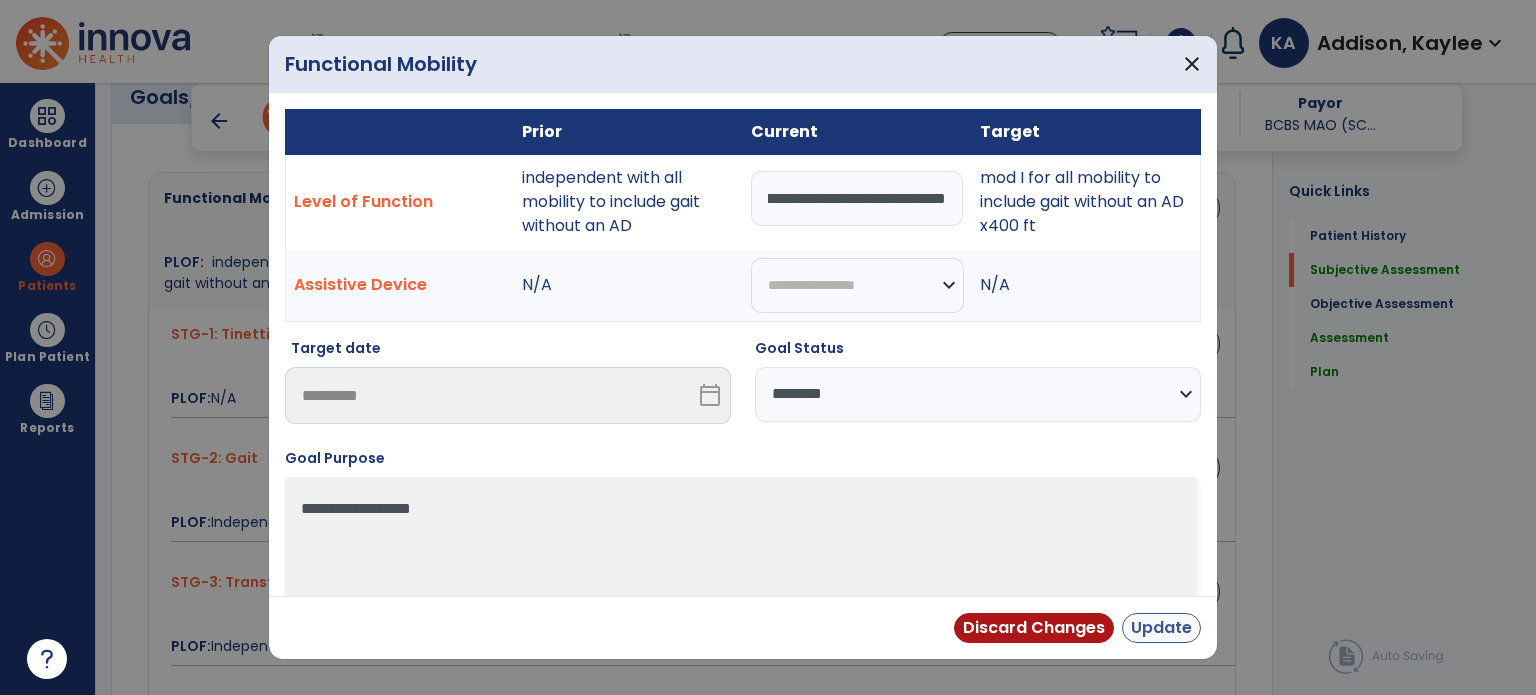 scroll, scrollTop: 0, scrollLeft: 0, axis: both 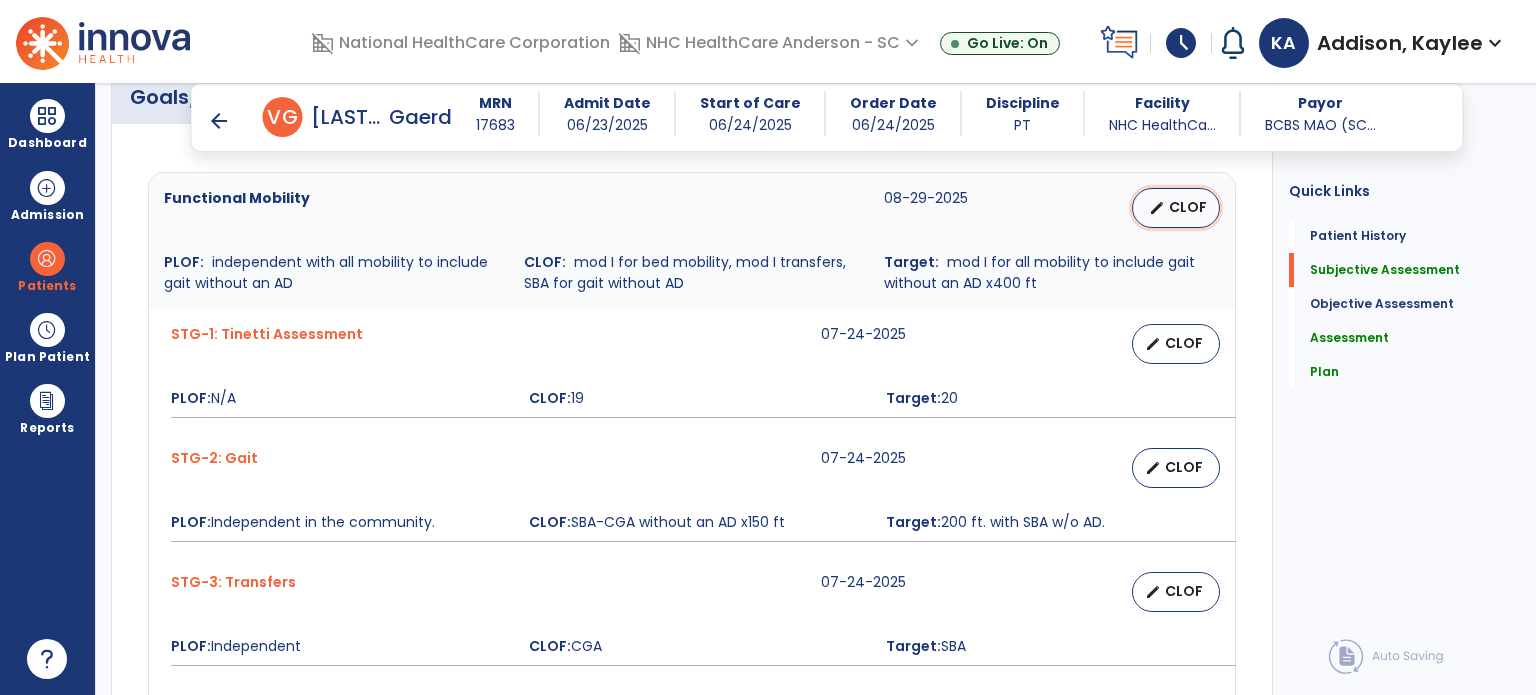 click on "edit   CLOF" at bounding box center [1176, 208] 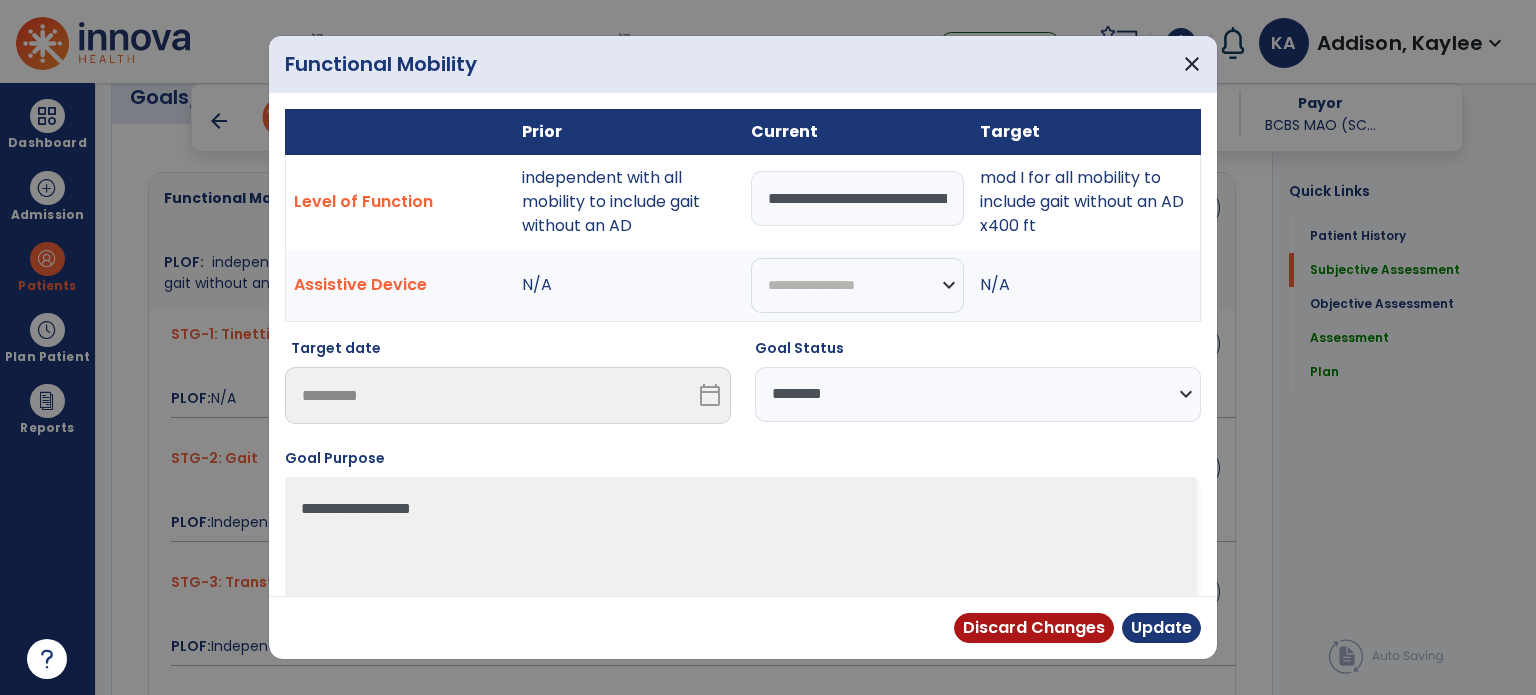 drag, startPoint x: 858, startPoint y: 409, endPoint x: 844, endPoint y: 417, distance: 16.124516 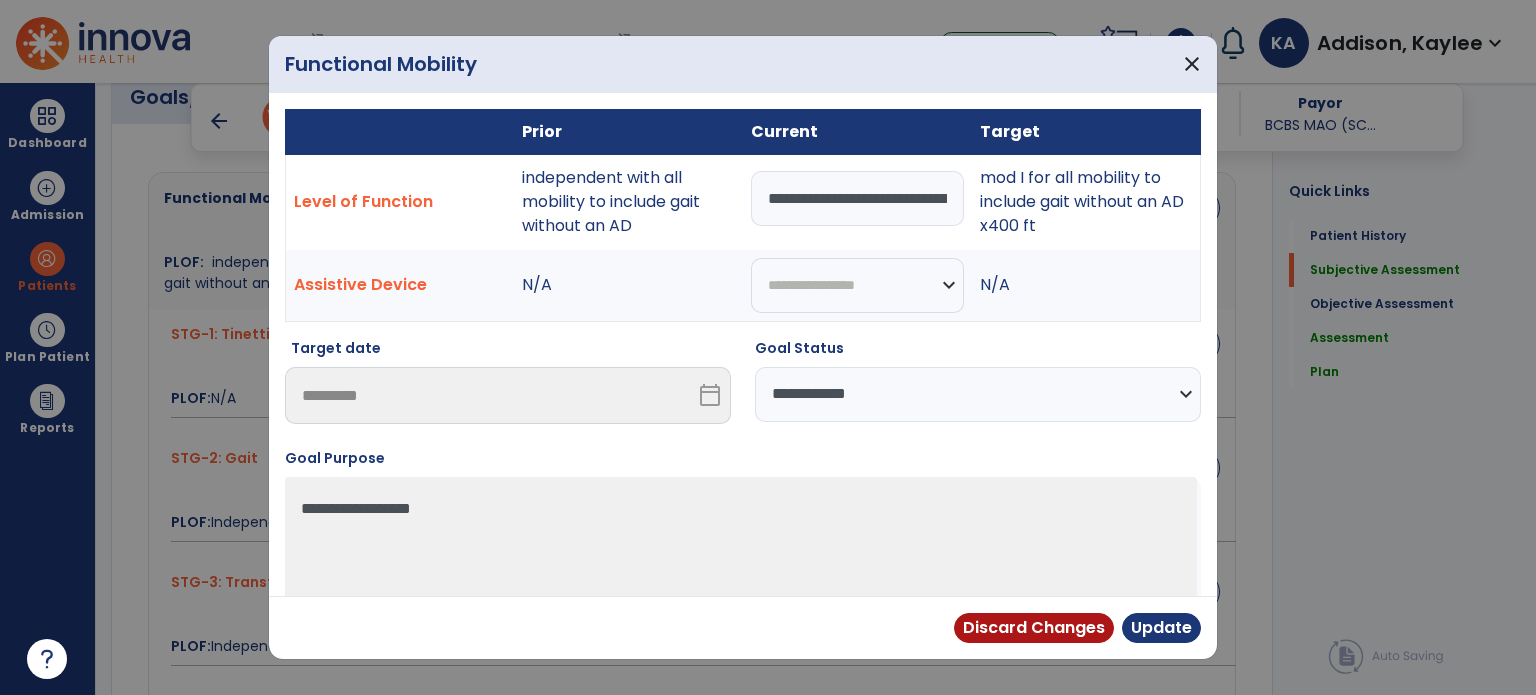click on "**********" at bounding box center (978, 394) 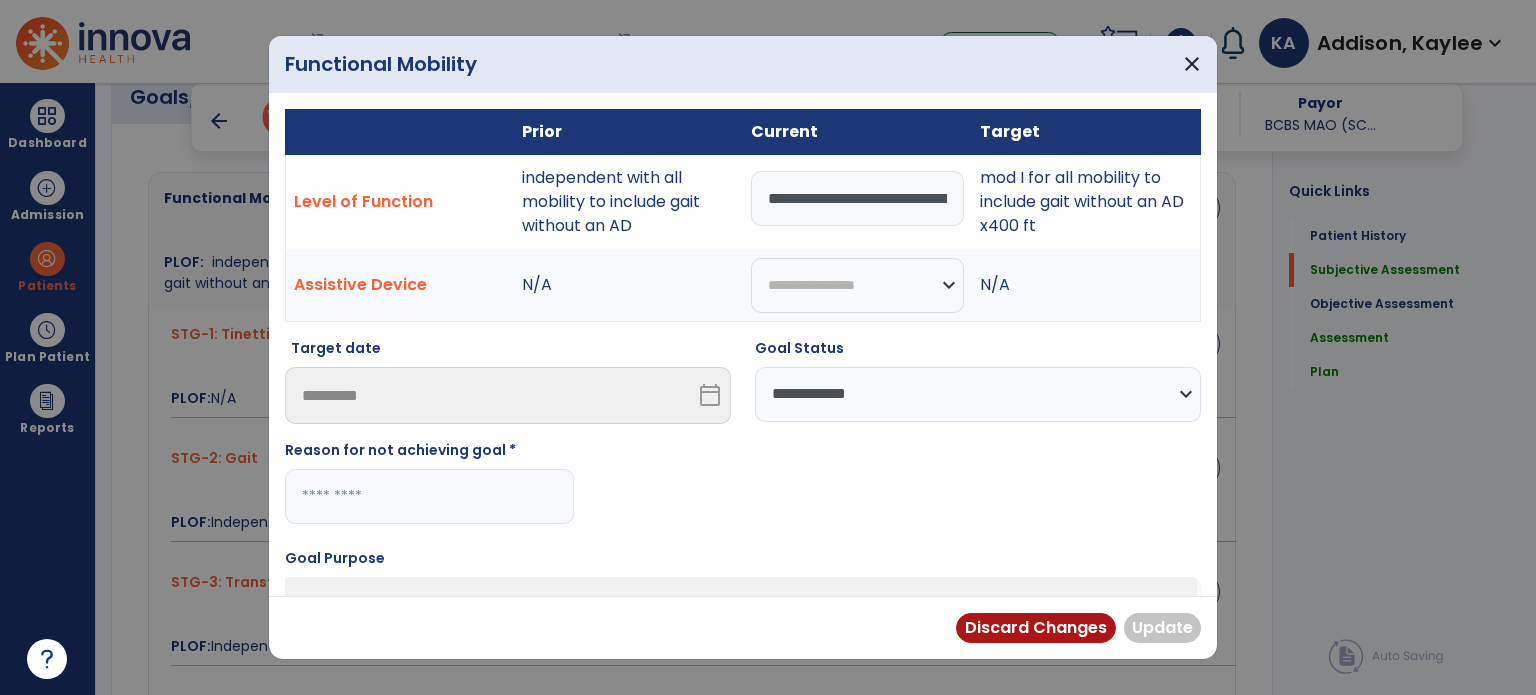 click at bounding box center (429, 496) 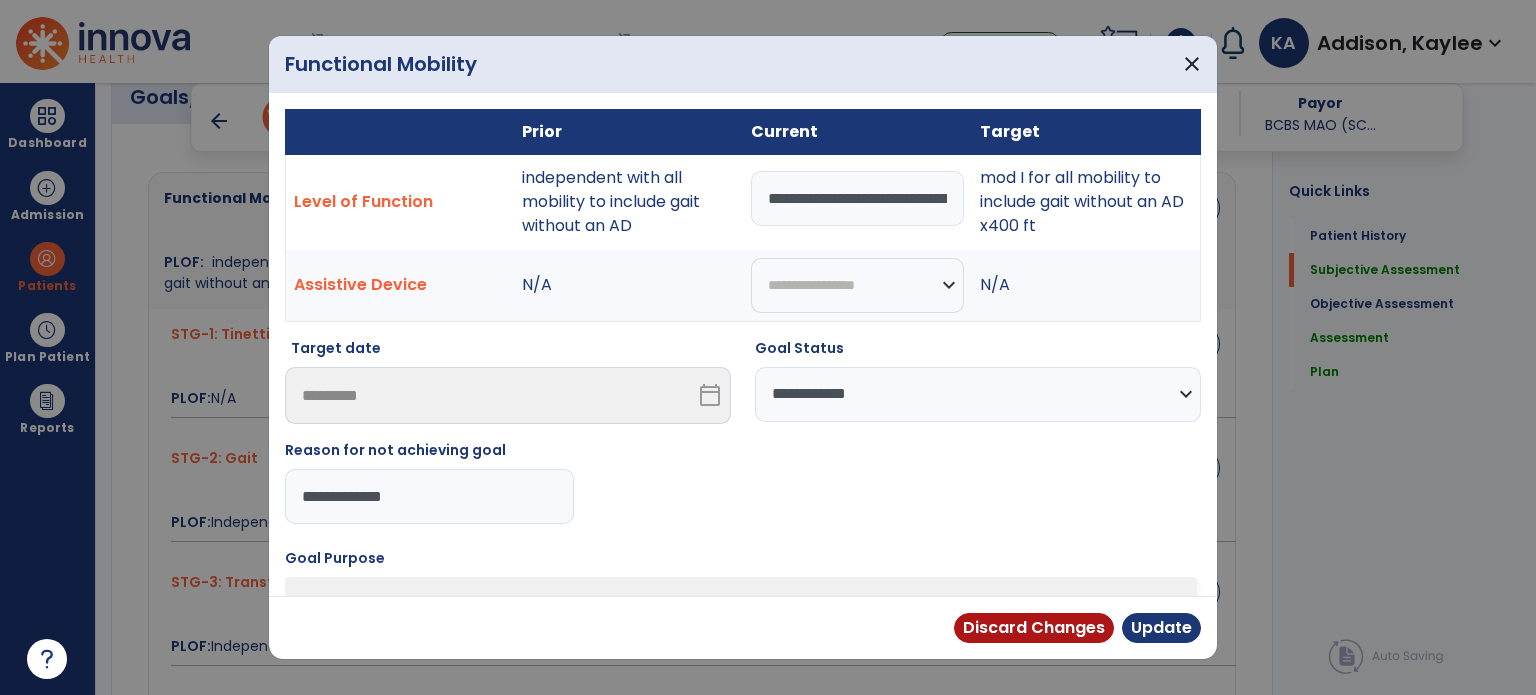 type on "**********" 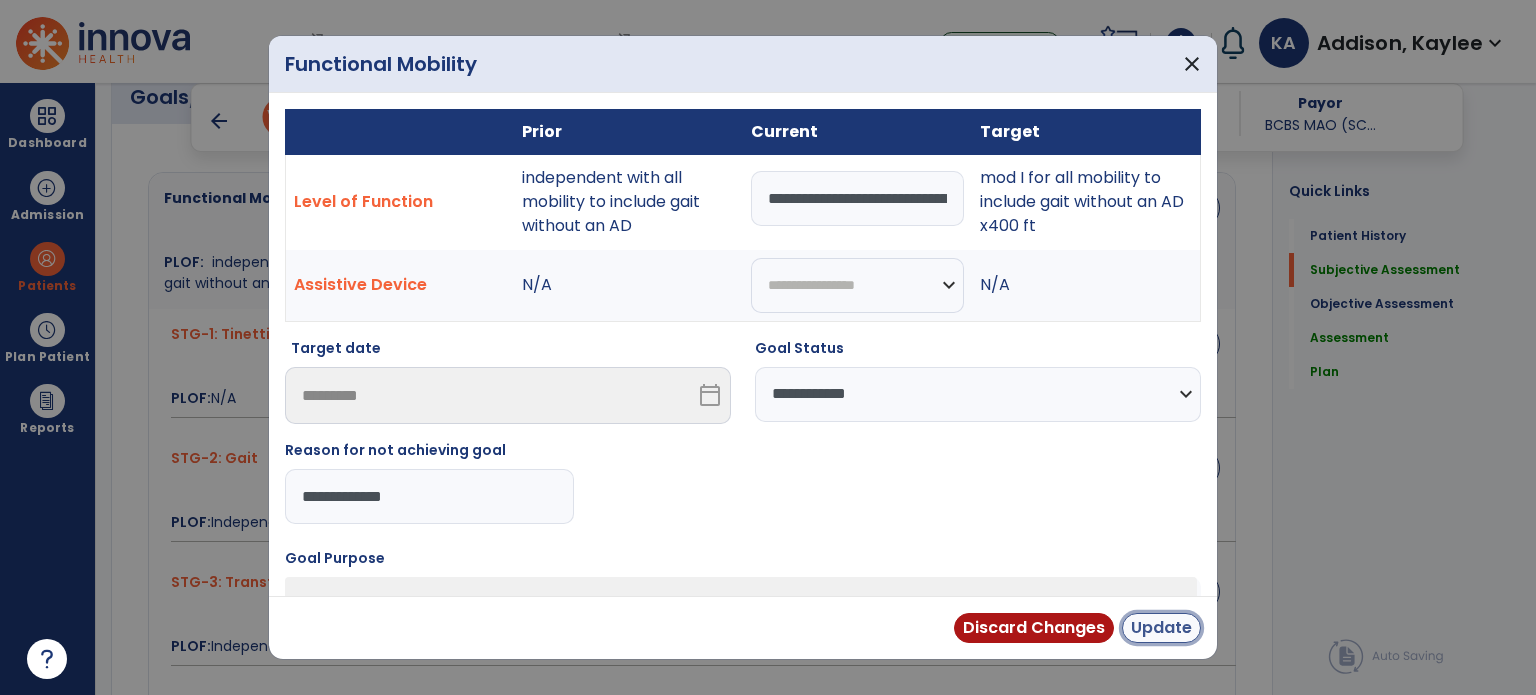click on "Update" at bounding box center [1161, 628] 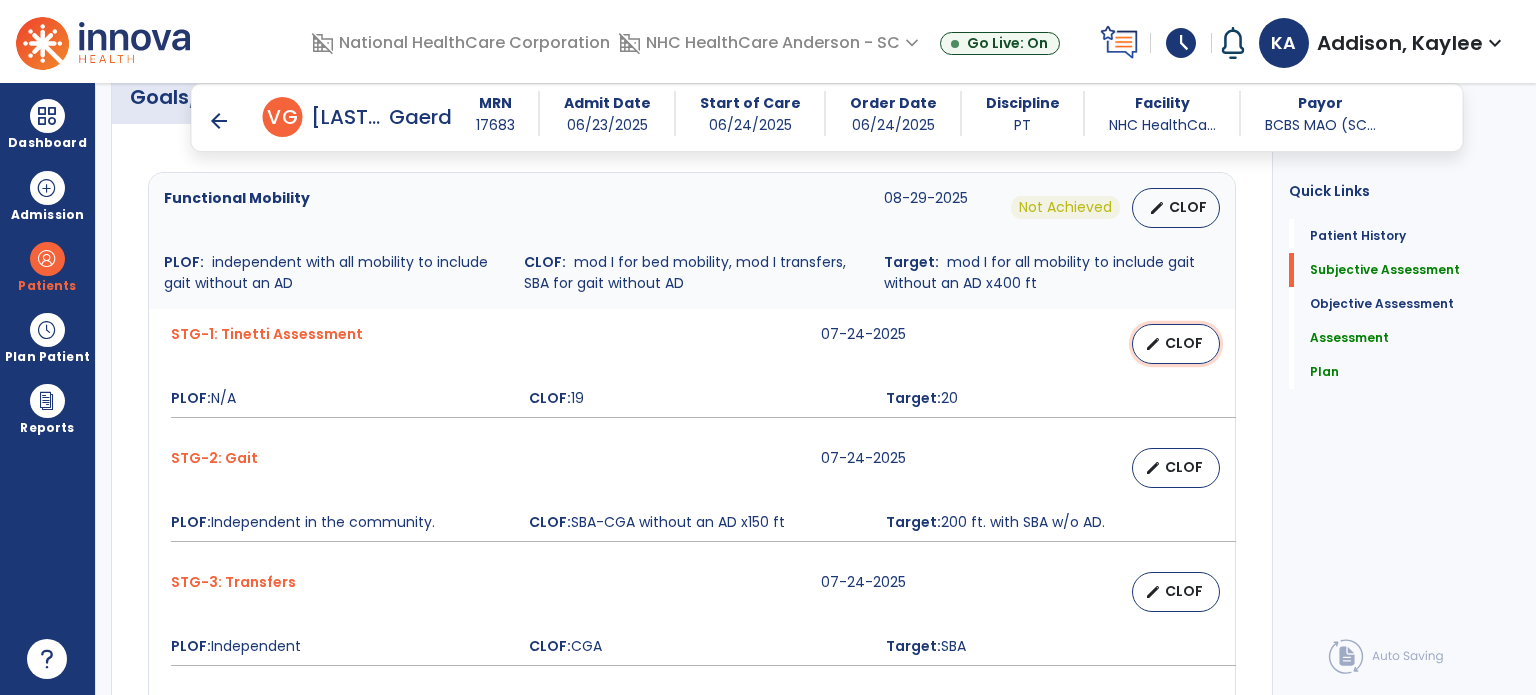 click on "CLOF" at bounding box center [1184, 343] 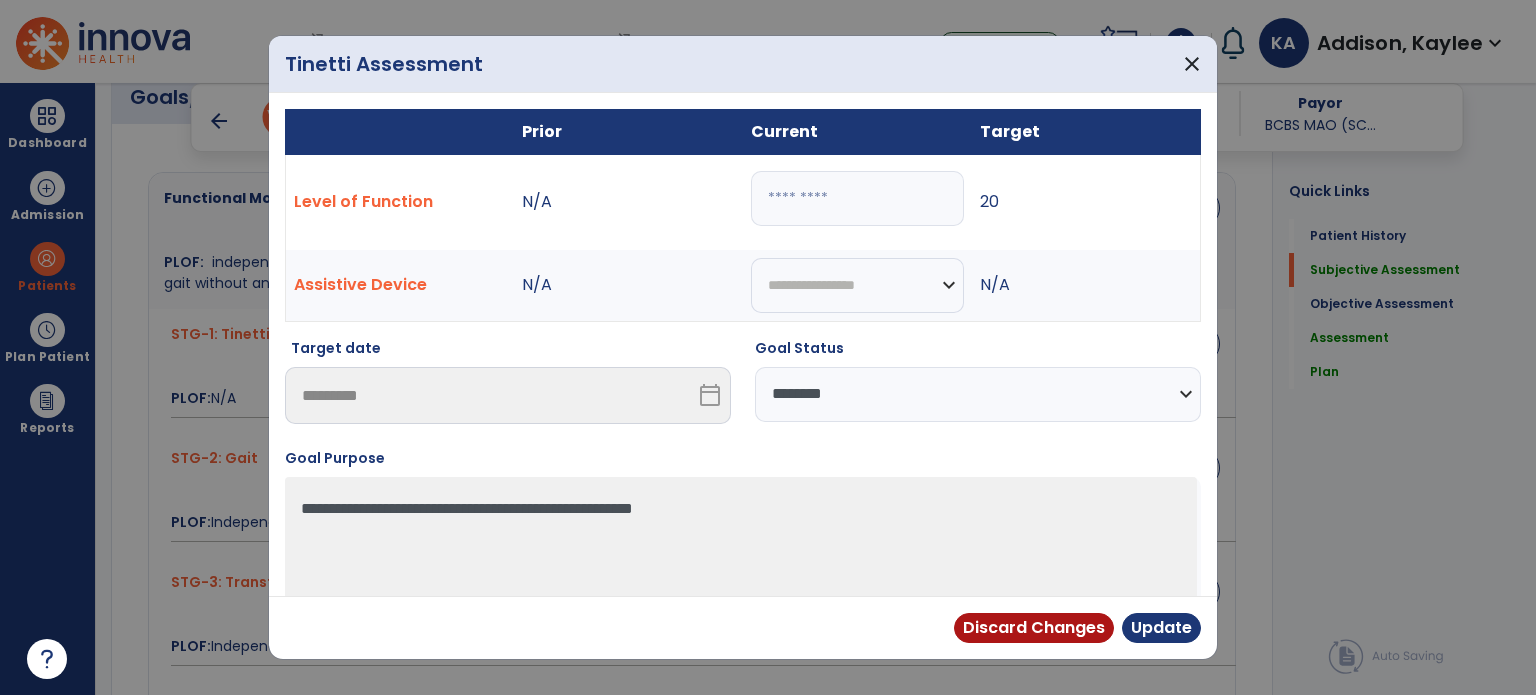 drag, startPoint x: 926, startPoint y: 395, endPoint x: 909, endPoint y: 416, distance: 27.018513 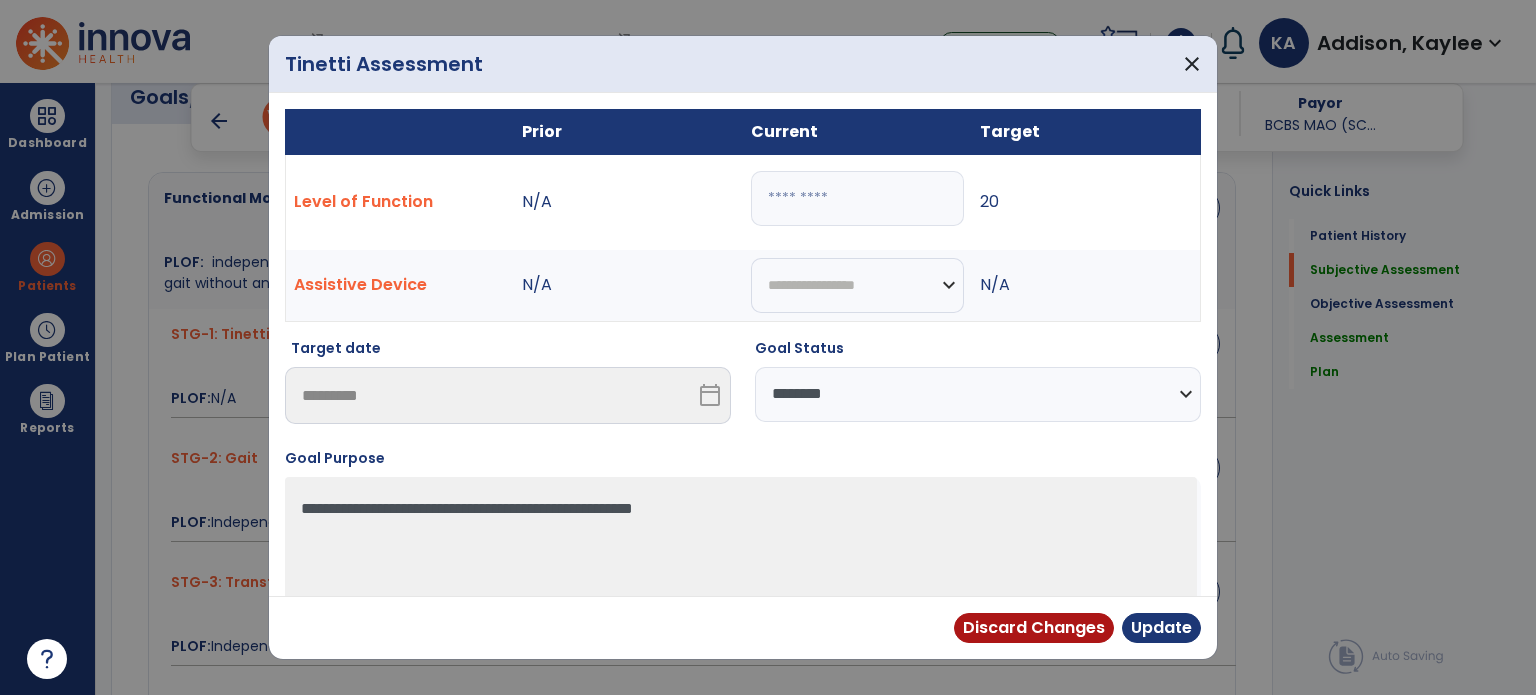 select on "**********" 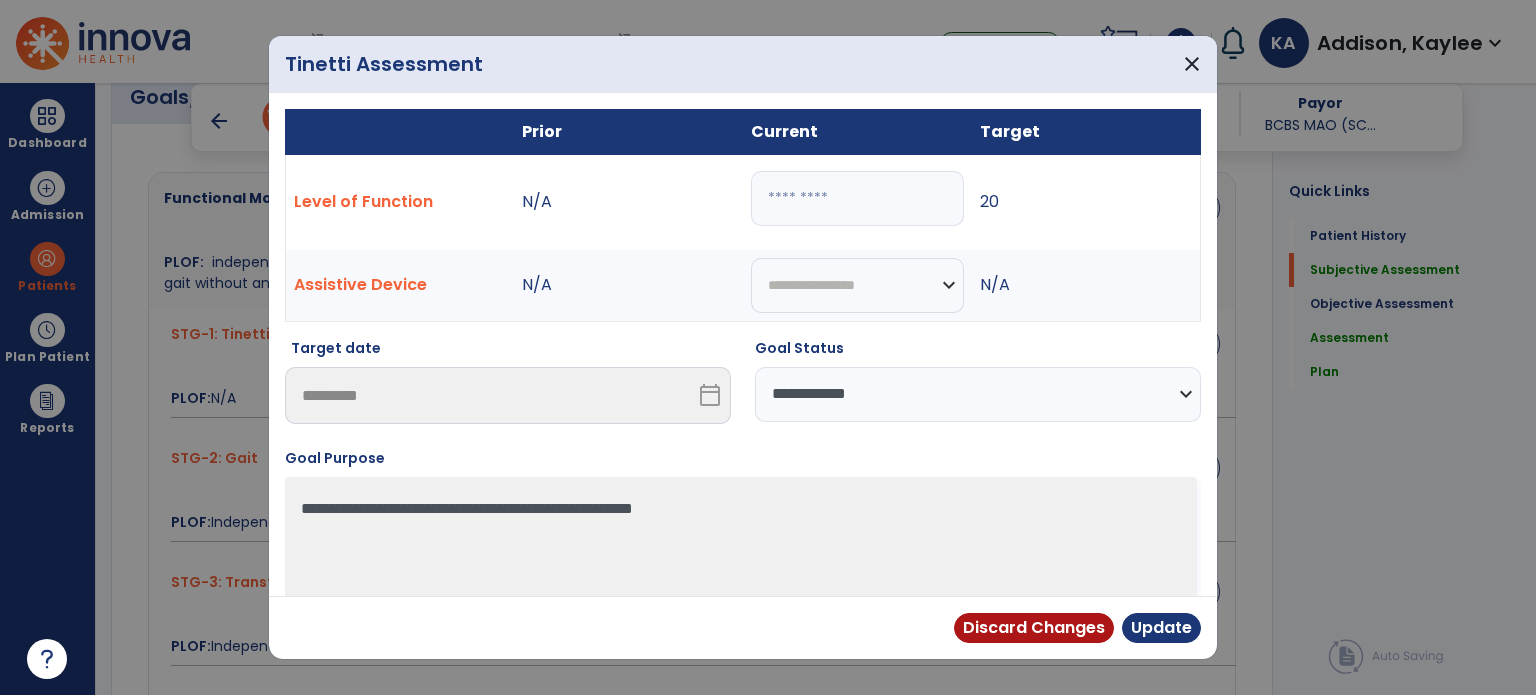 click on "**********" at bounding box center (978, 394) 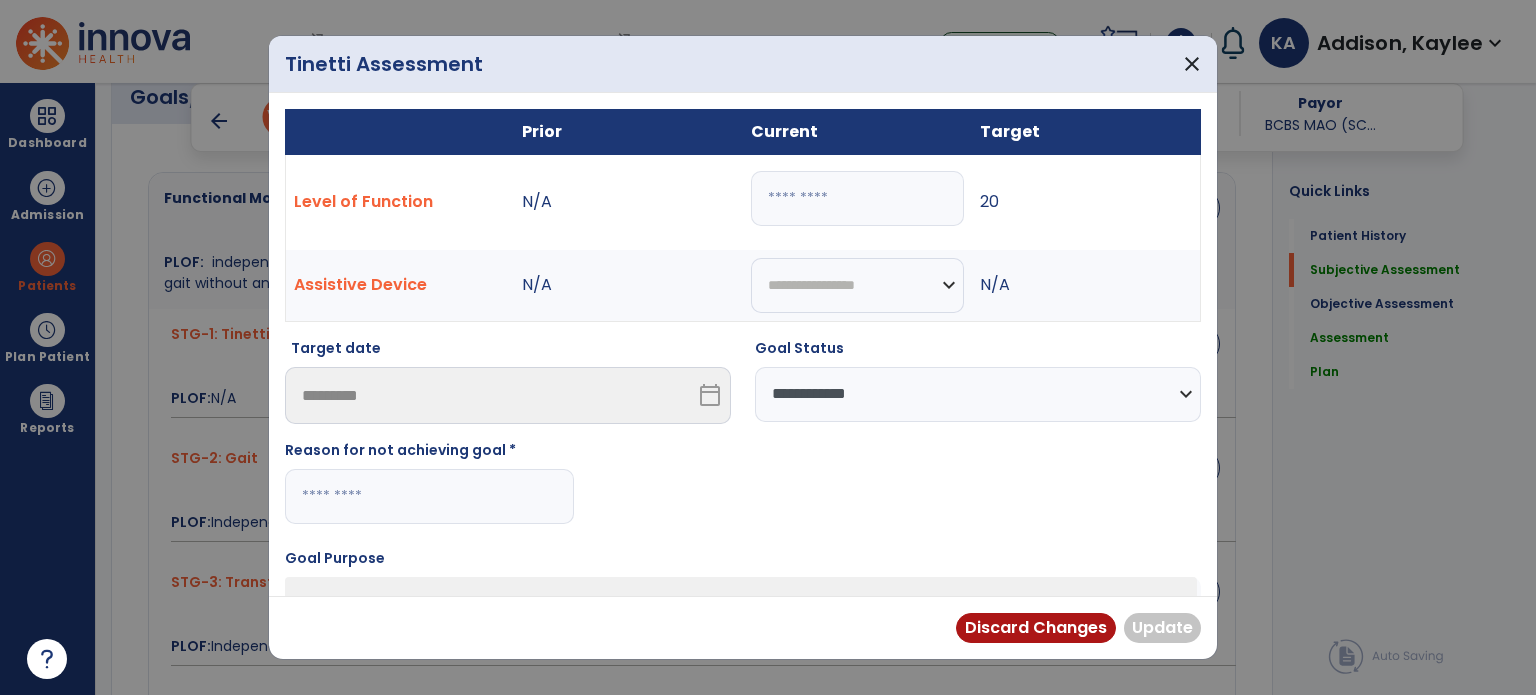 click at bounding box center (429, 496) 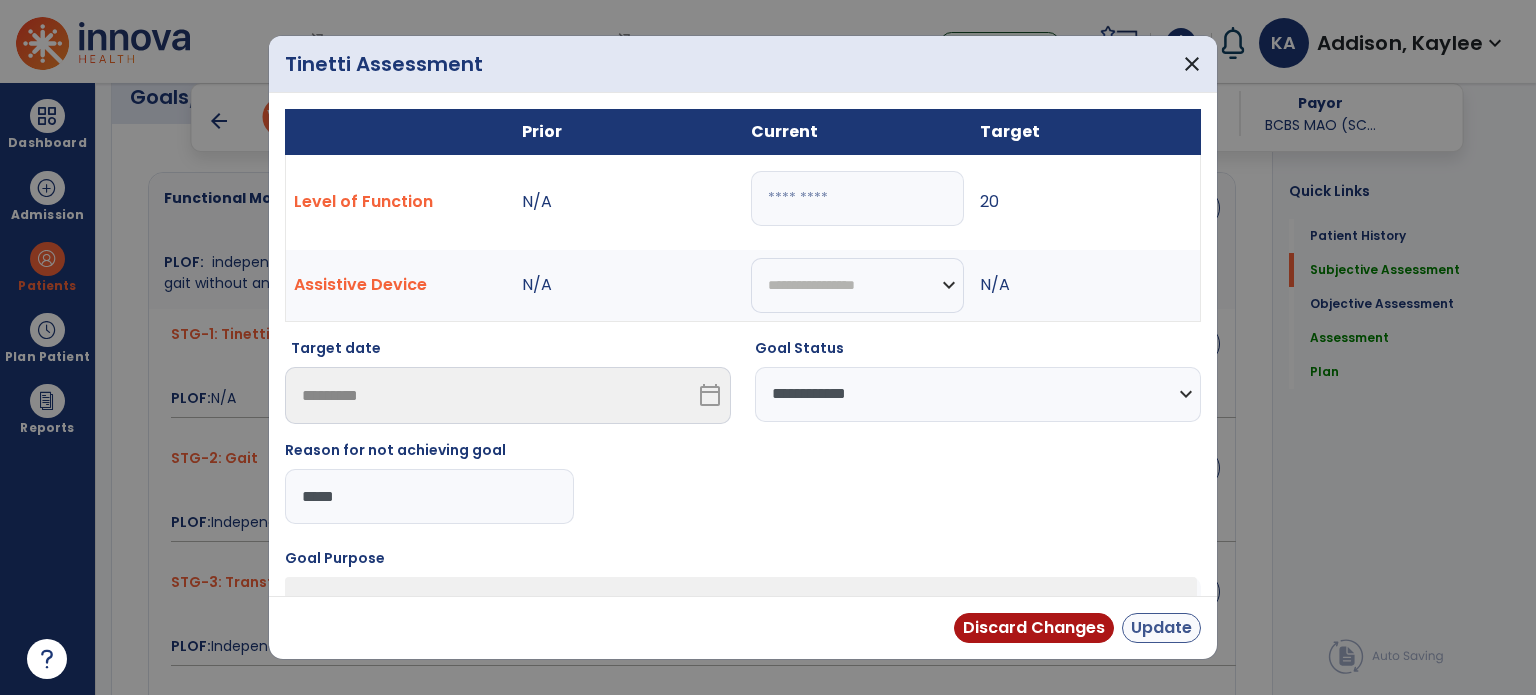 type on "*****" 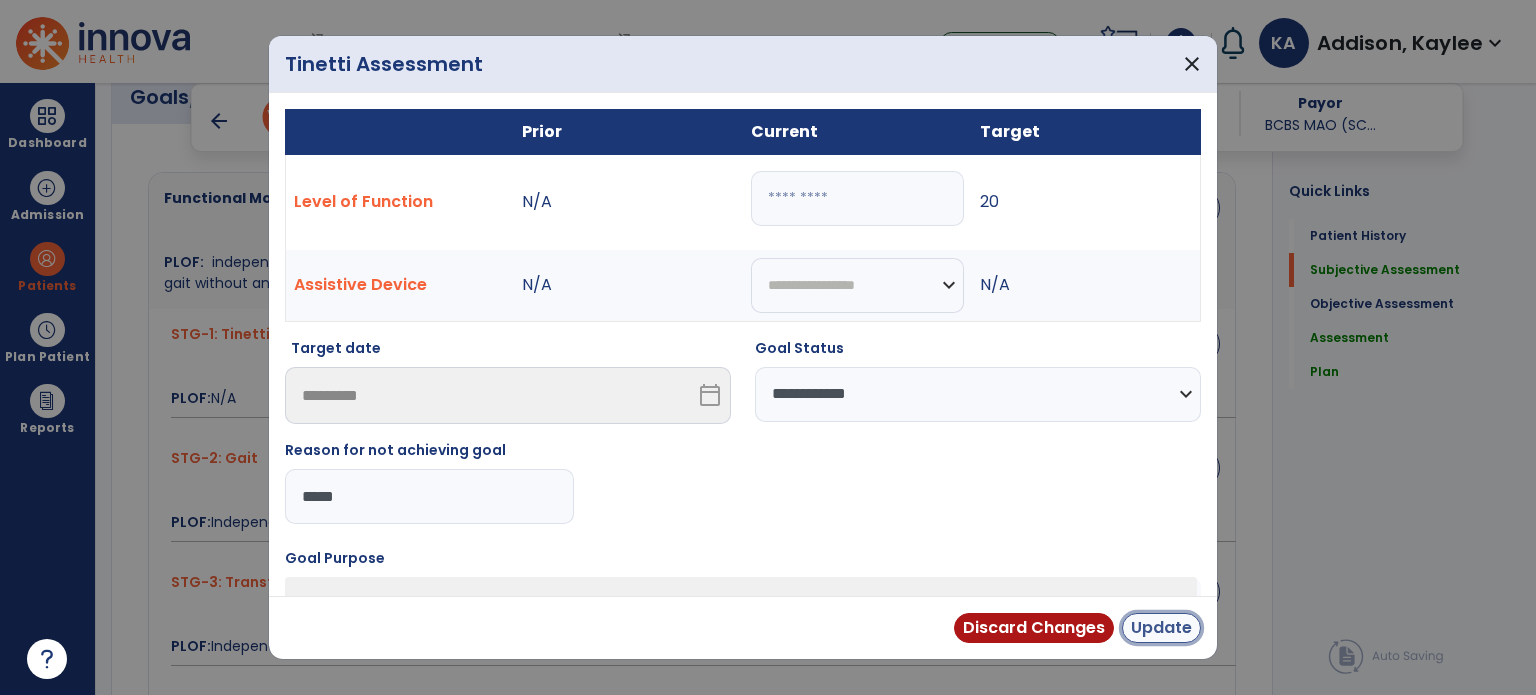 click on "Update" at bounding box center (1161, 628) 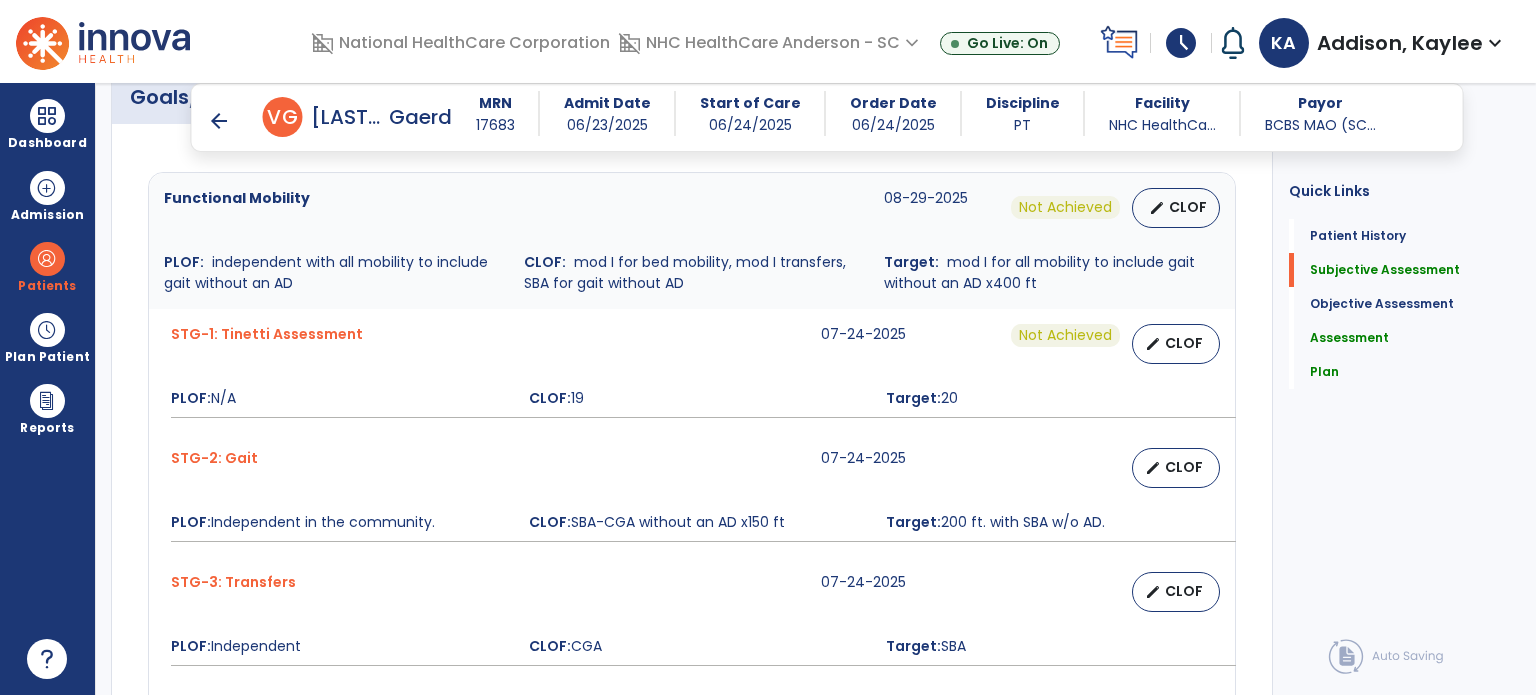 scroll, scrollTop: 952, scrollLeft: 0, axis: vertical 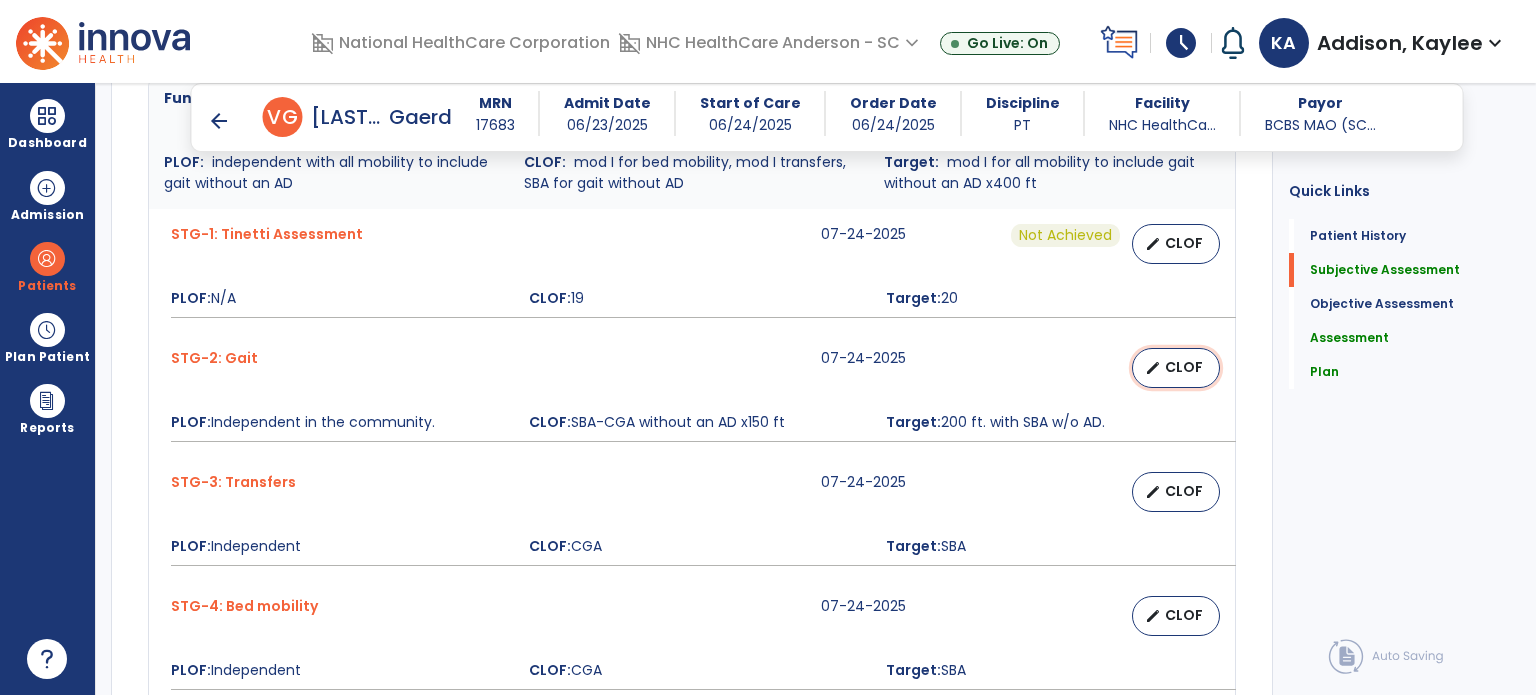click on "CLOF" at bounding box center [1184, 367] 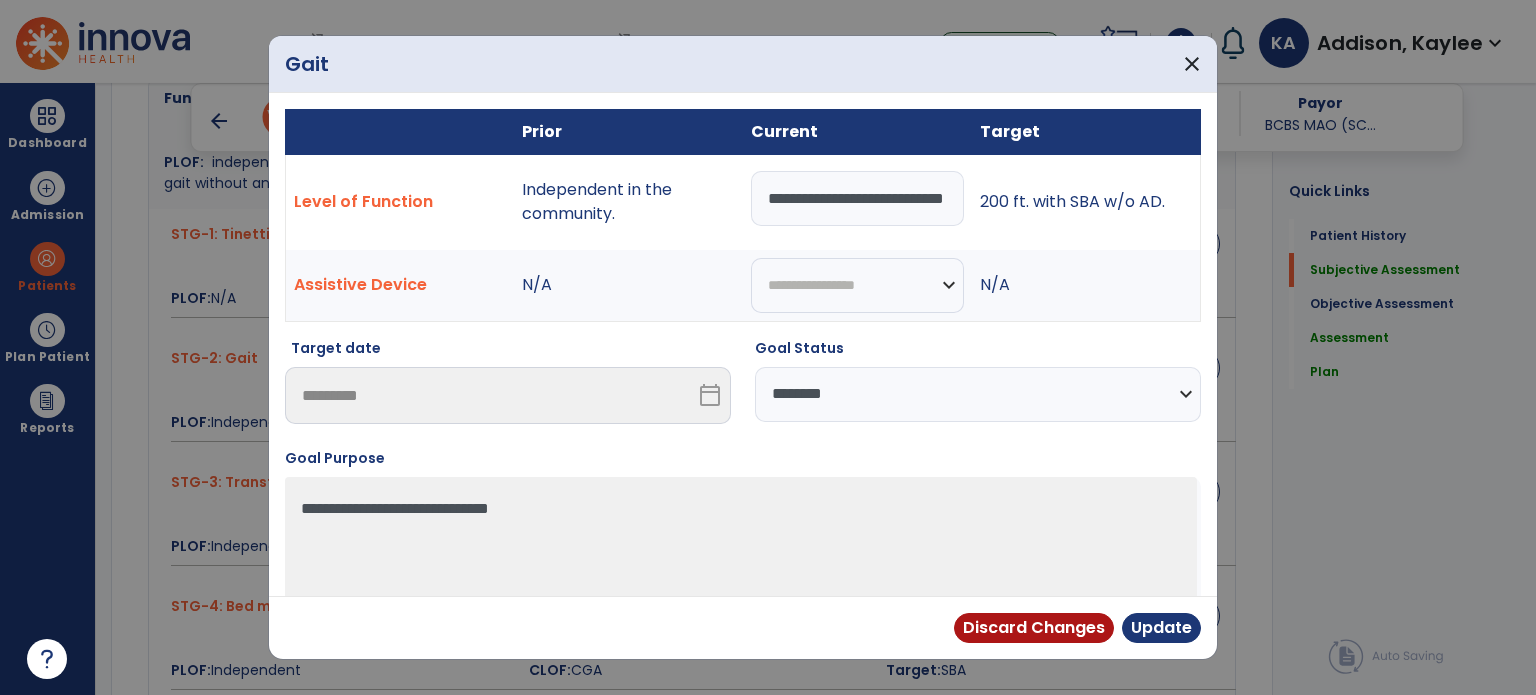 drag, startPoint x: 760, startPoint y: 191, endPoint x: 785, endPoint y: 251, distance: 65 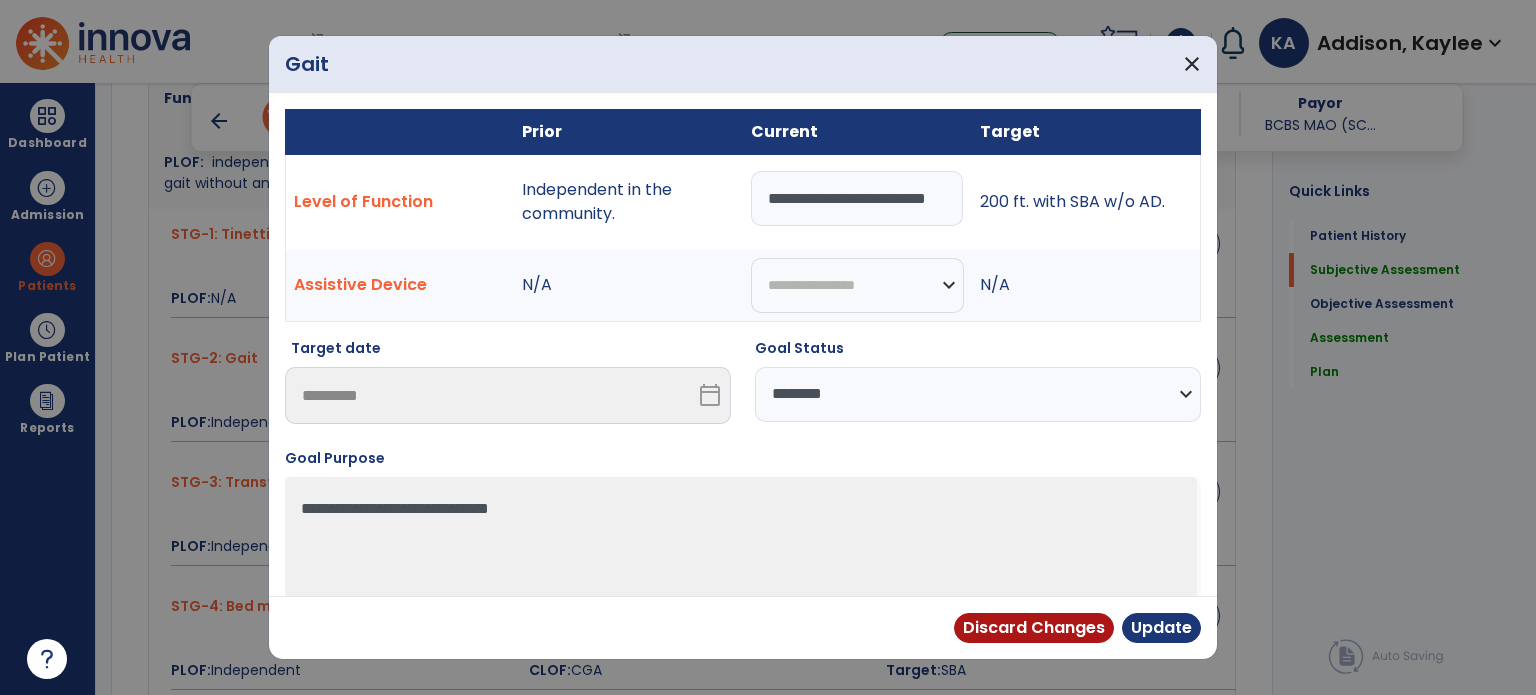 scroll, scrollTop: 0, scrollLeft: 28, axis: horizontal 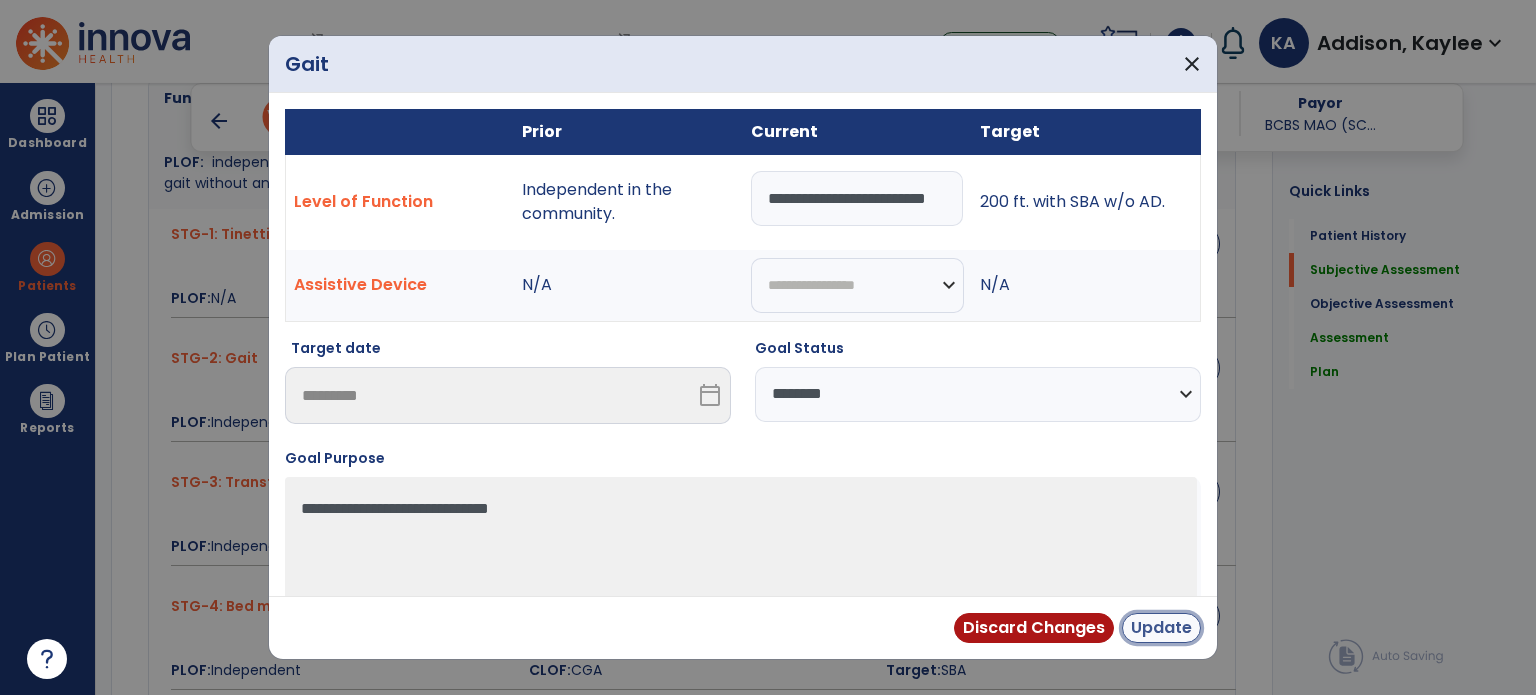 click on "Update" at bounding box center [1161, 628] 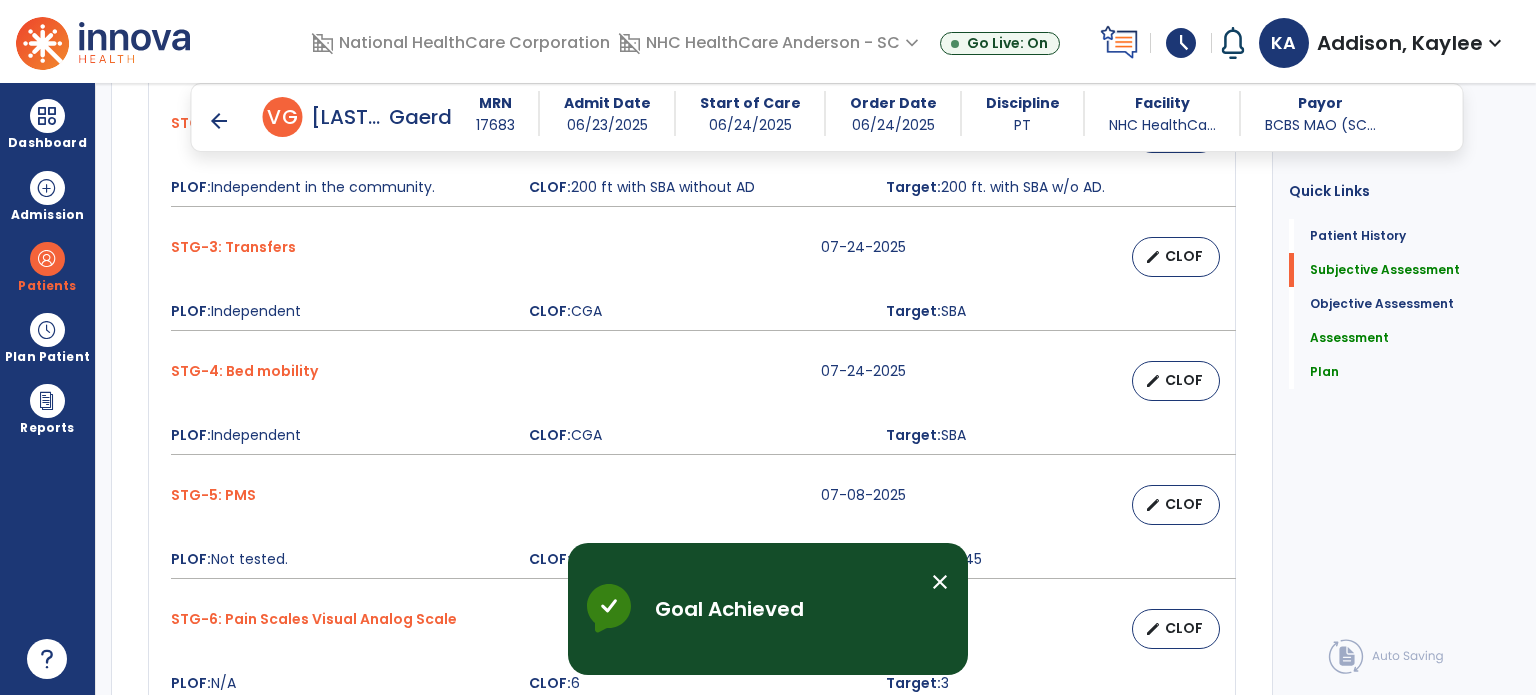 scroll, scrollTop: 1152, scrollLeft: 0, axis: vertical 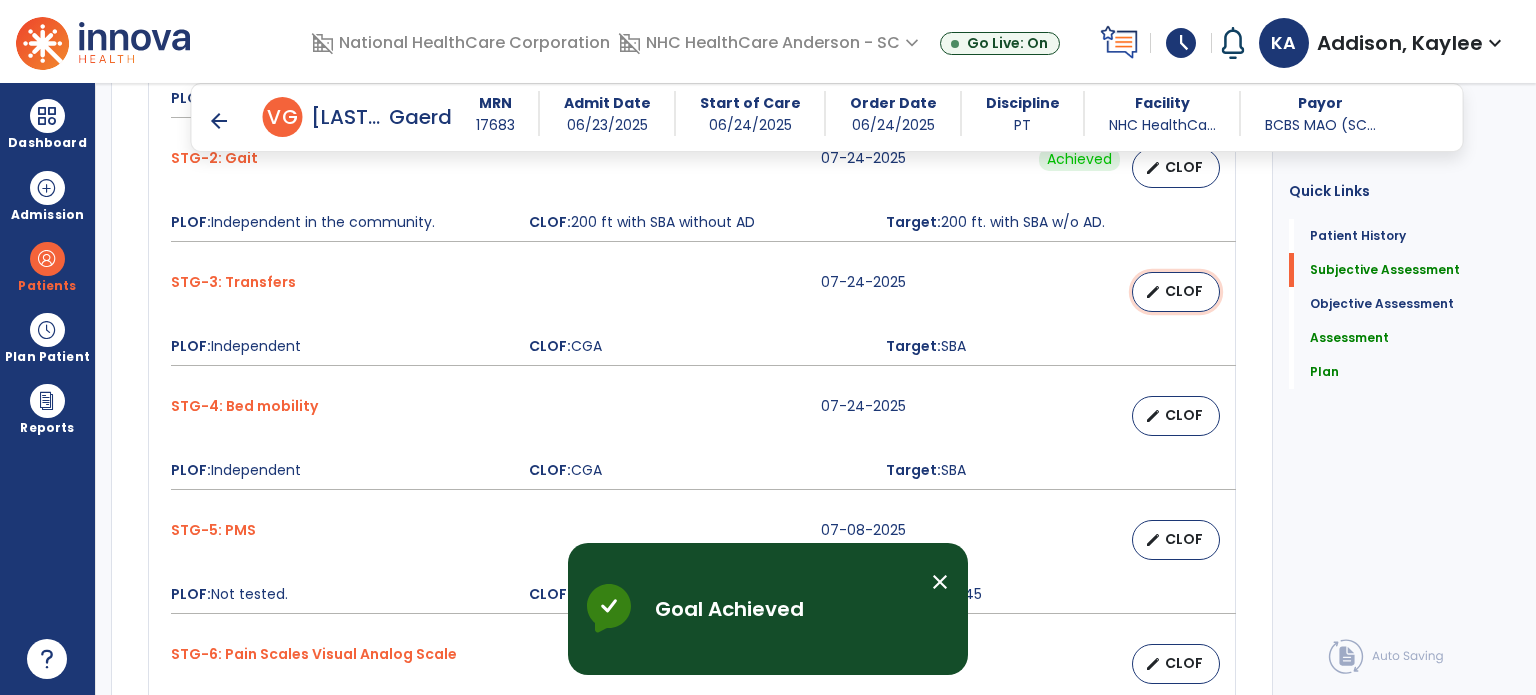 click on "CLOF" at bounding box center [1184, 291] 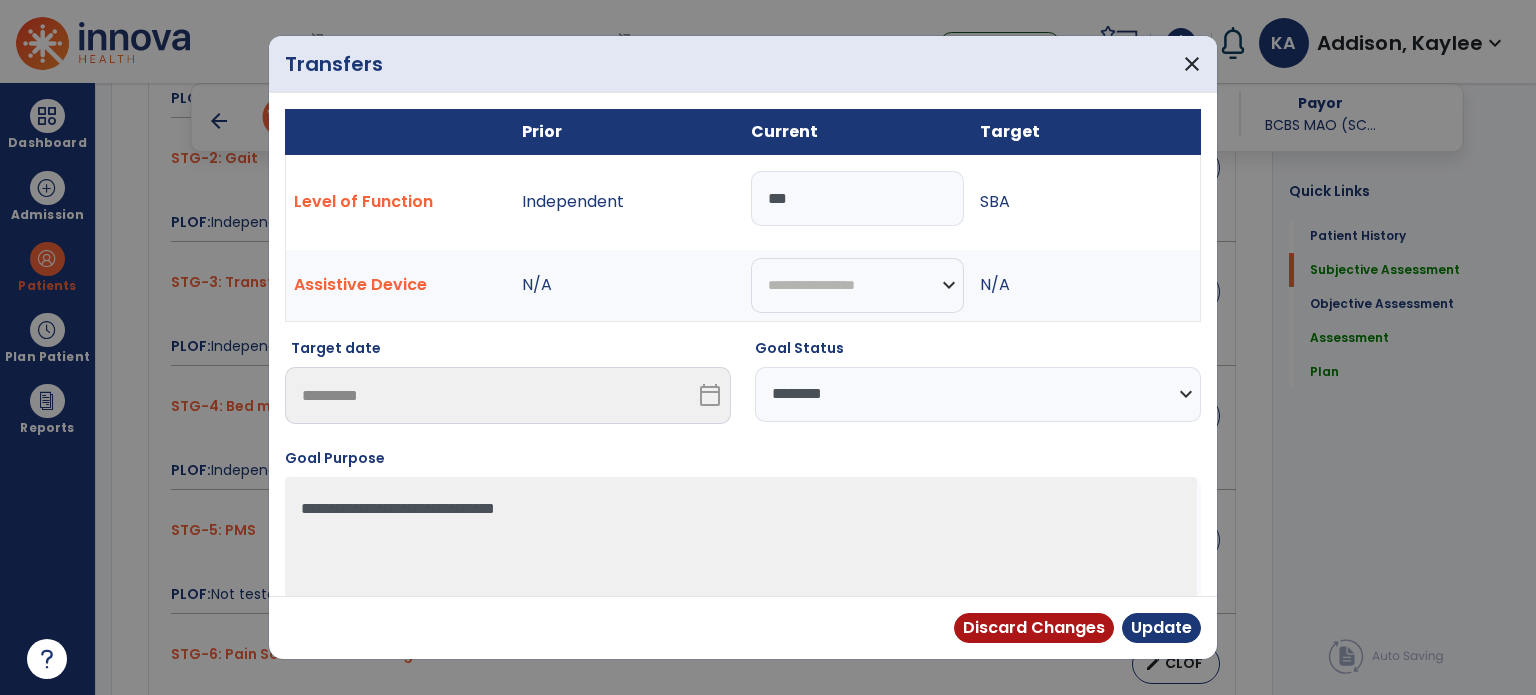 drag, startPoint x: 900, startPoint y: 205, endPoint x: 110, endPoint y: 205, distance: 790 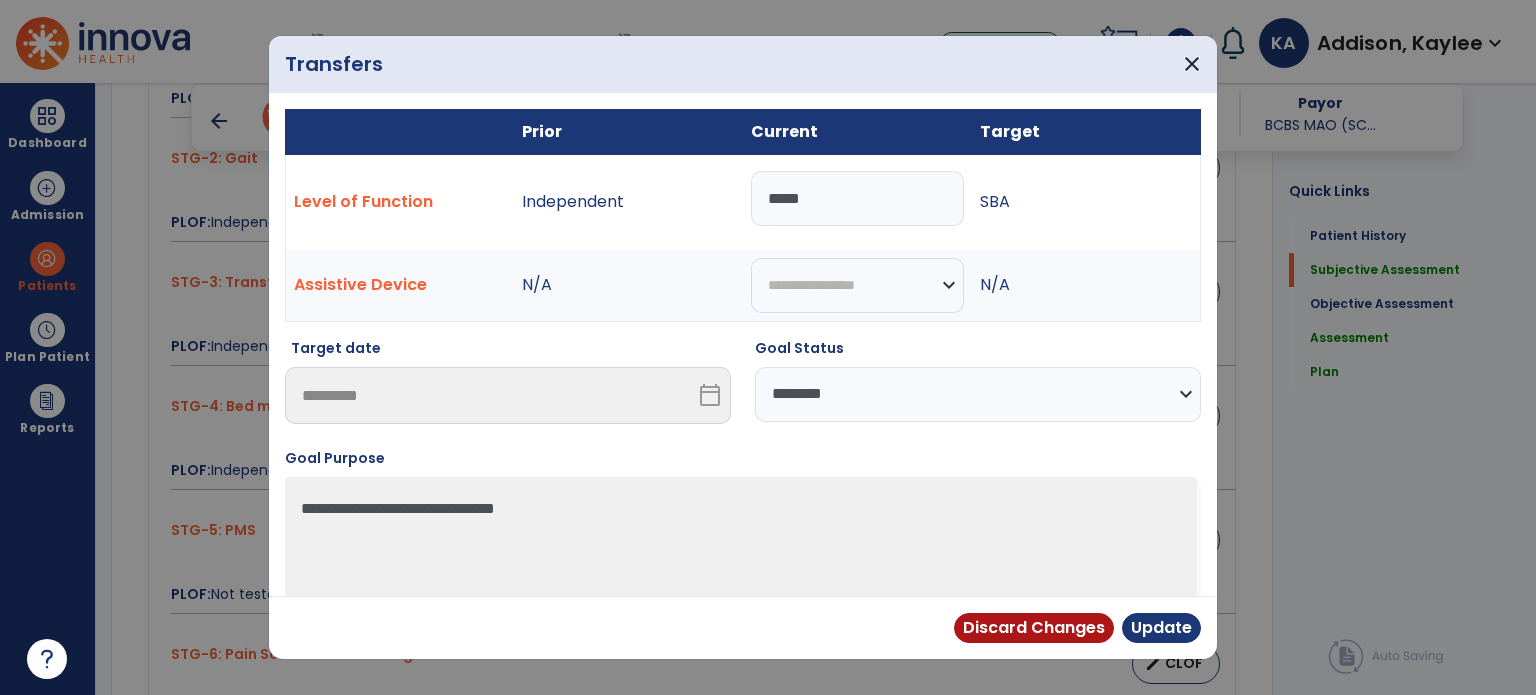 type on "*****" 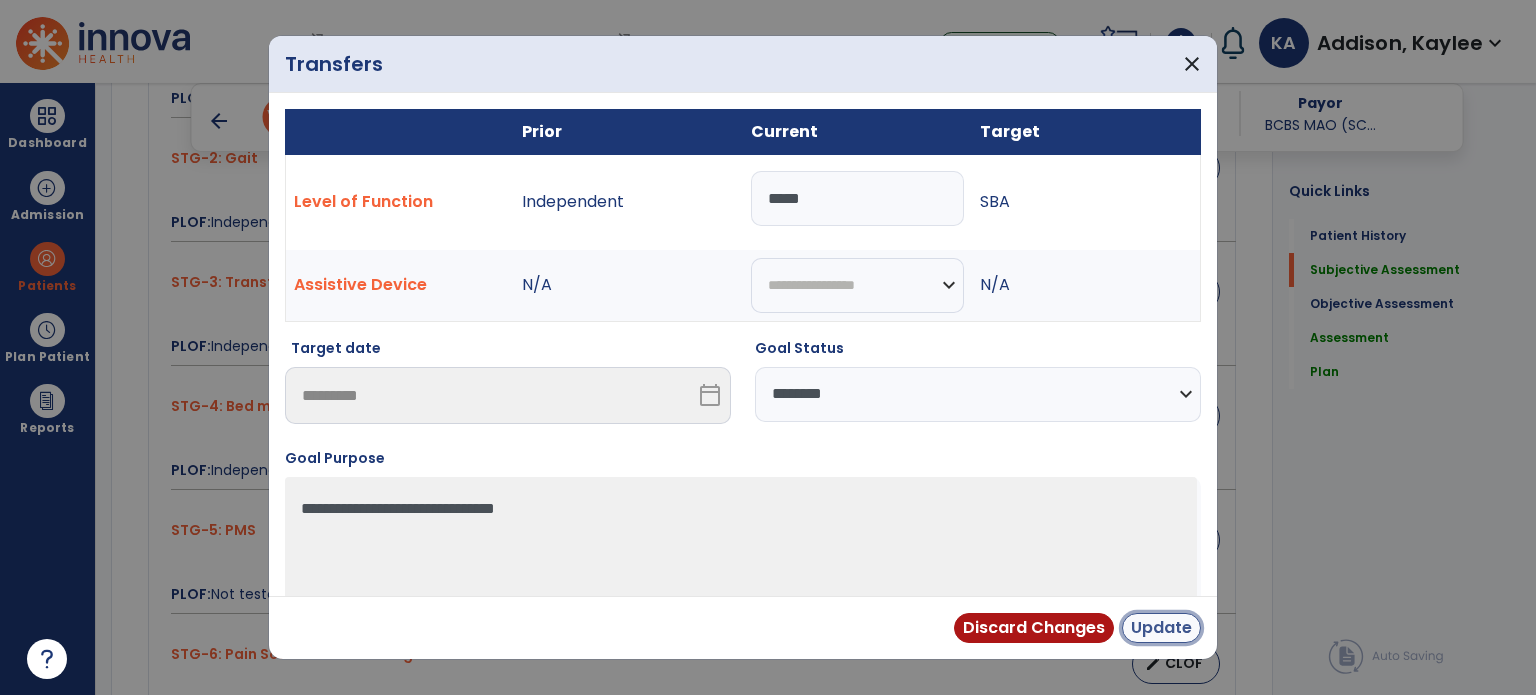 click on "Update" at bounding box center [1161, 628] 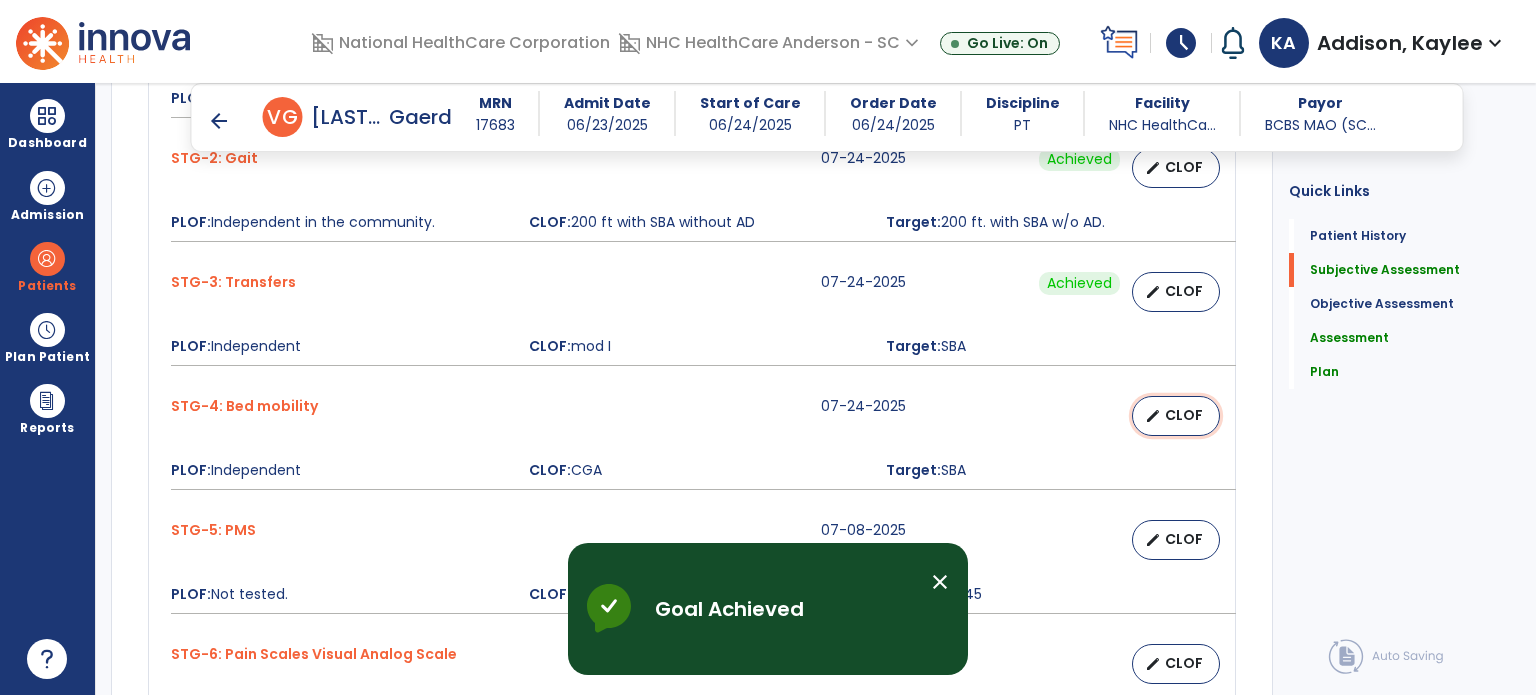 click on "CLOF" at bounding box center (1184, 415) 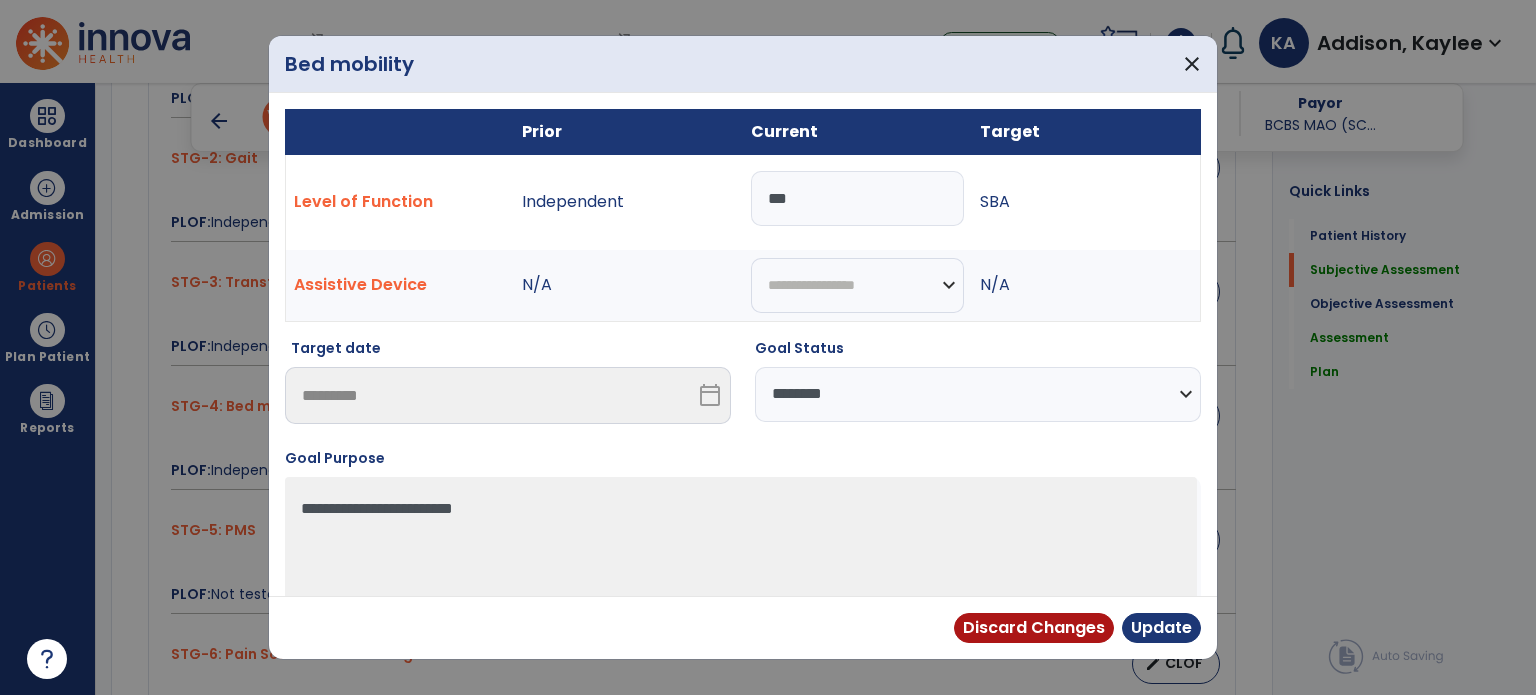 click on "**********" at bounding box center (978, 394) 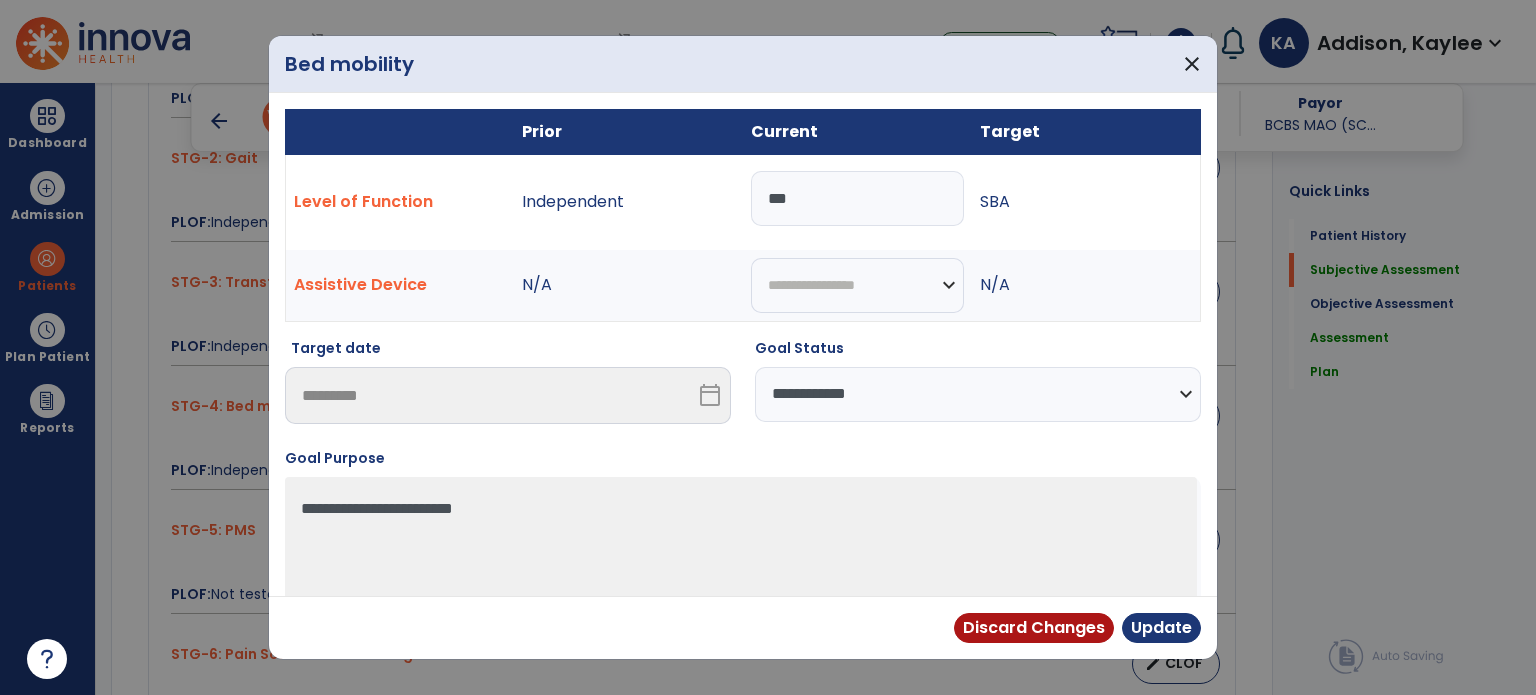 click on "**********" at bounding box center (978, 394) 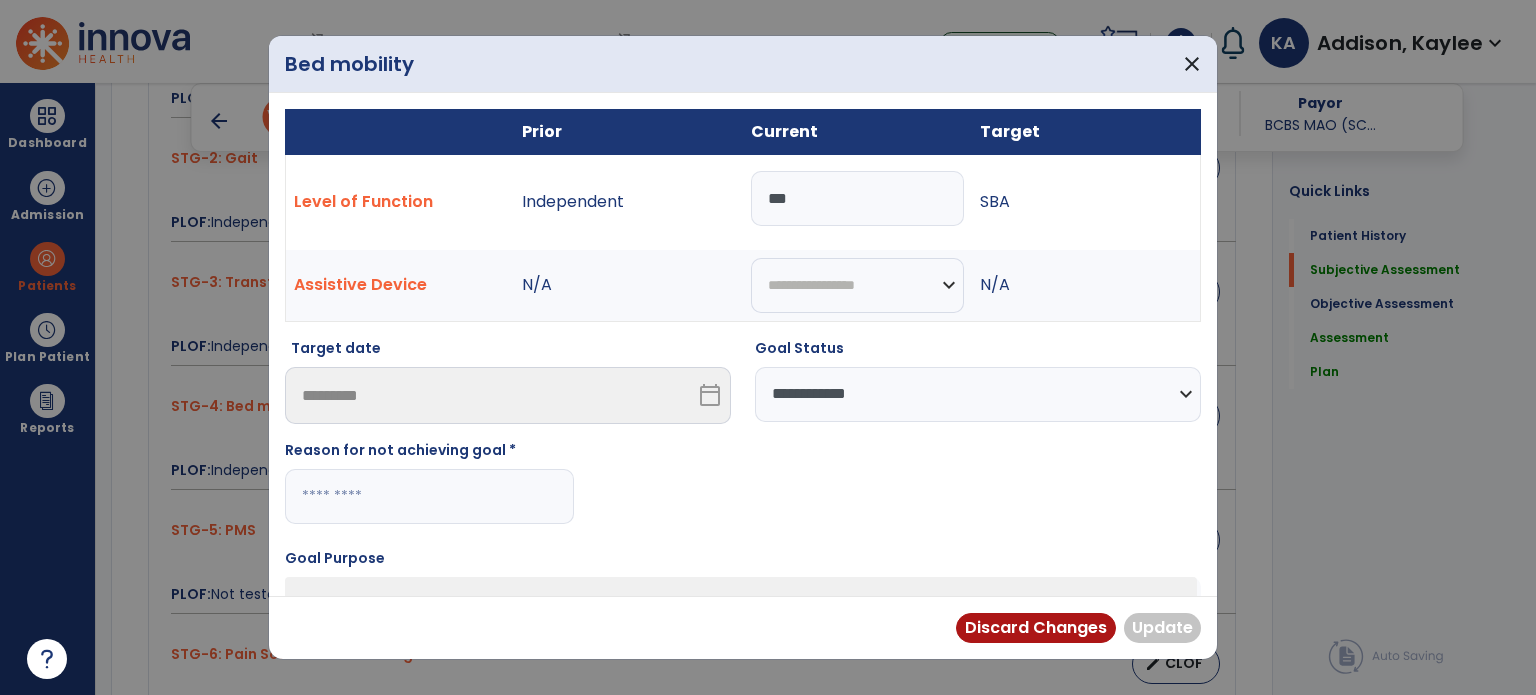 click on "**********" at bounding box center (978, 394) 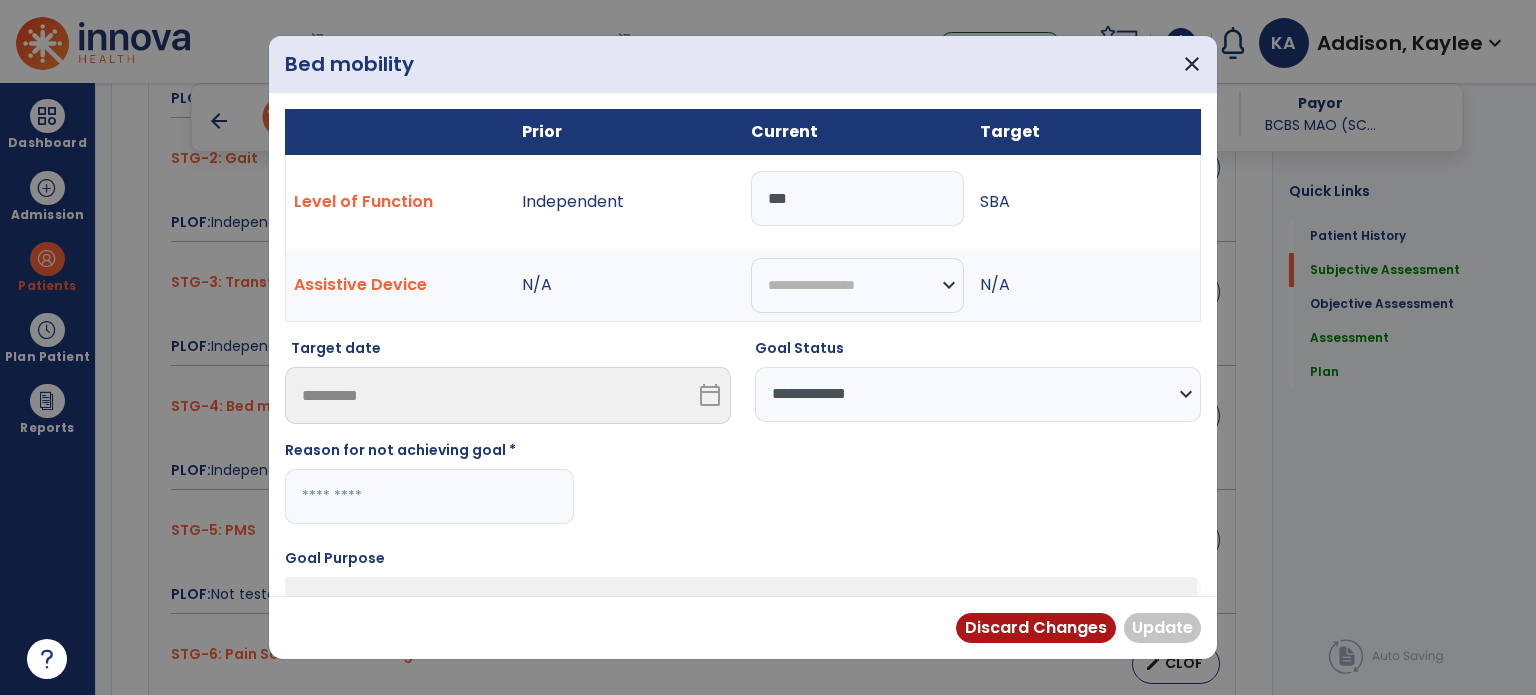 select on "********" 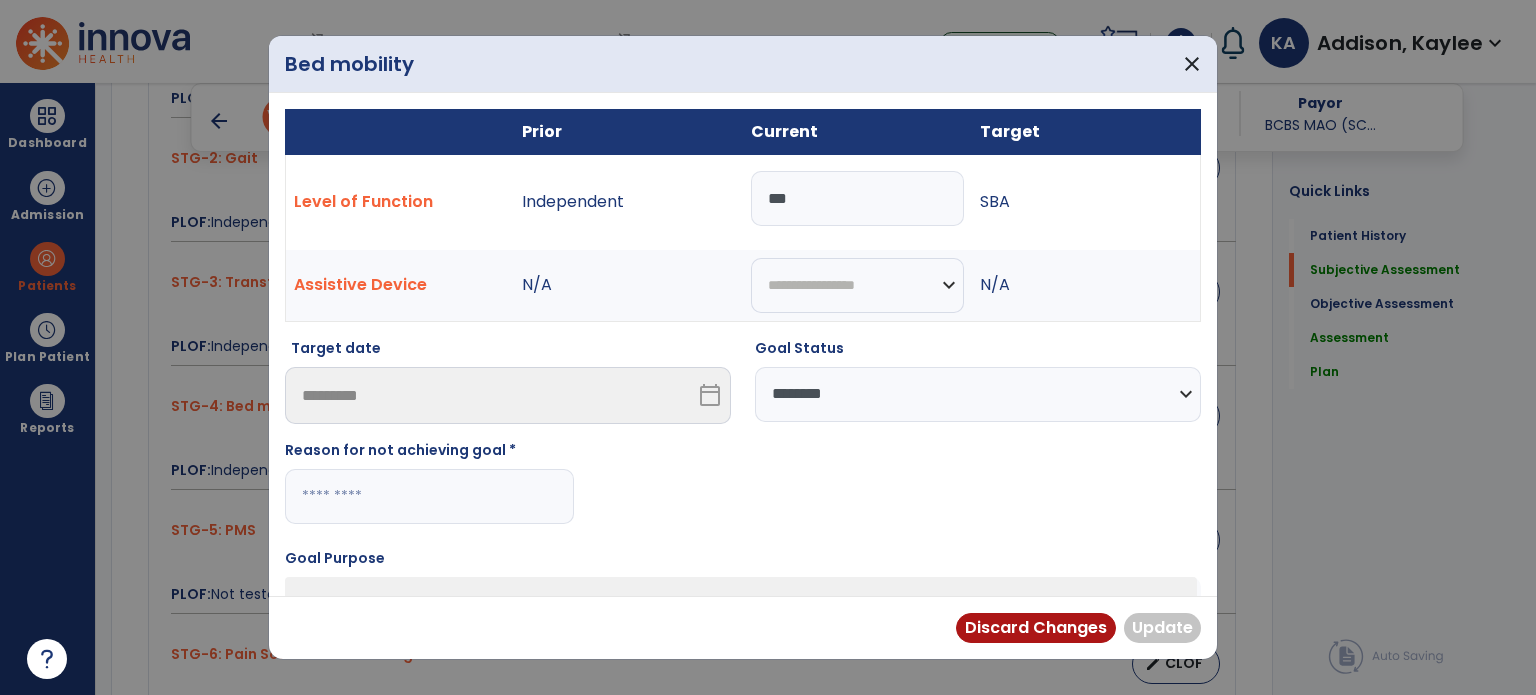 click on "**********" at bounding box center [978, 394] 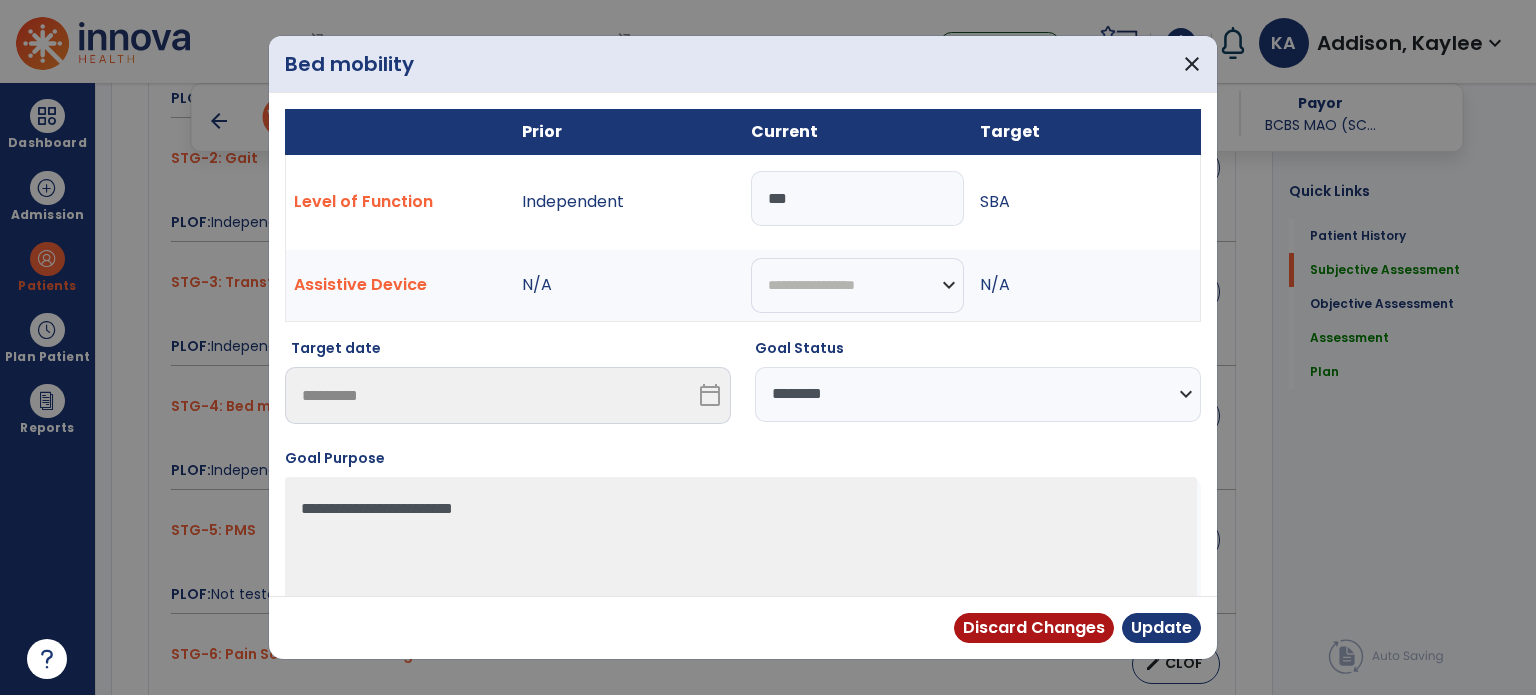 drag, startPoint x: 530, startPoint y: 207, endPoint x: 200, endPoint y: 213, distance: 330.05453 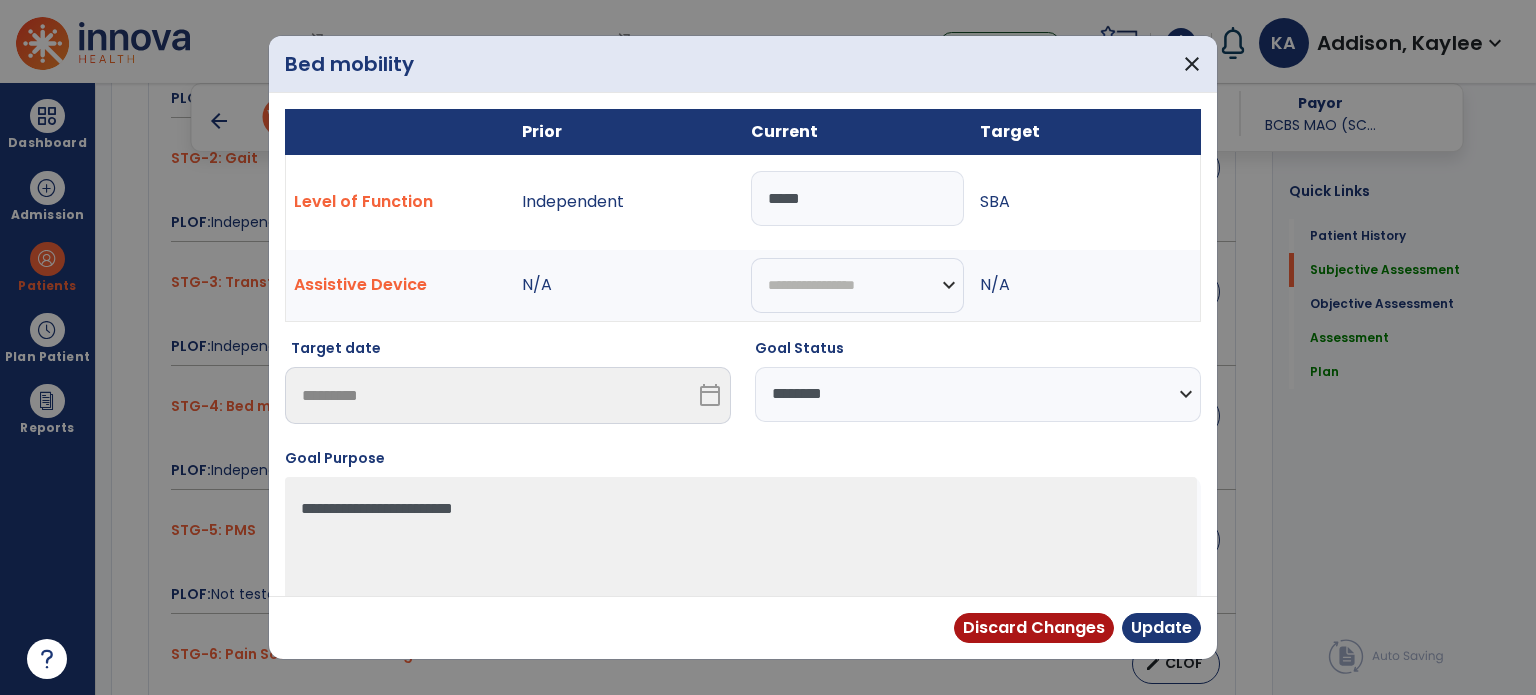 type on "*****" 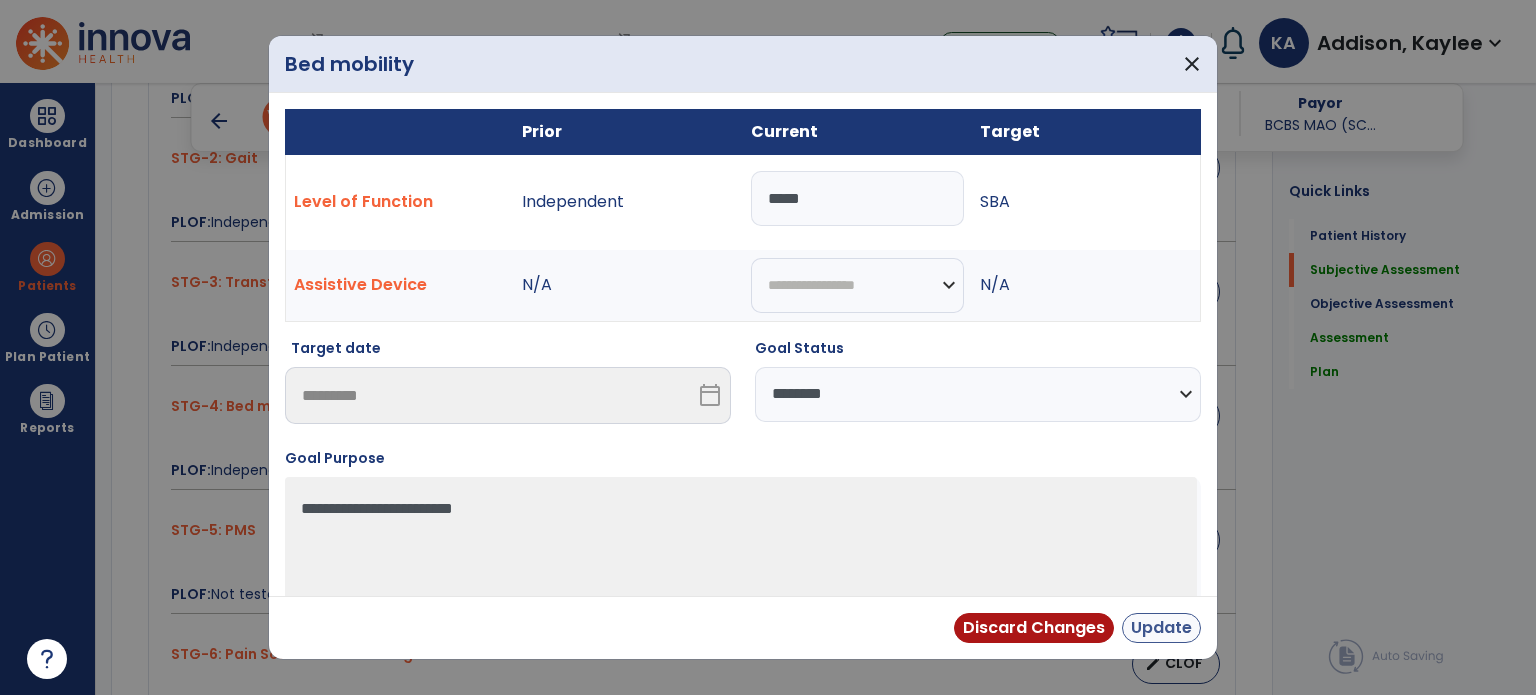 drag, startPoint x: 1223, startPoint y: 628, endPoint x: 1181, endPoint y: 635, distance: 42.579338 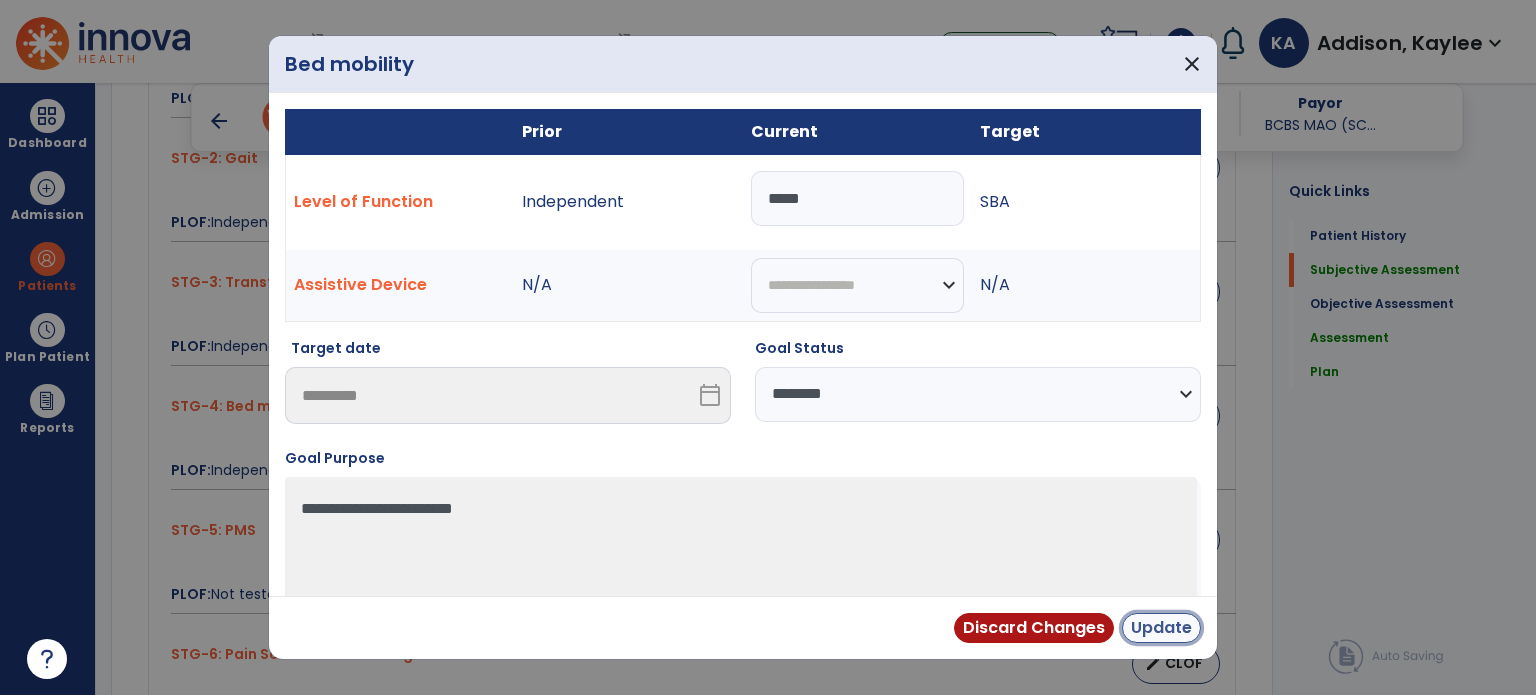 click on "Update" at bounding box center [1161, 628] 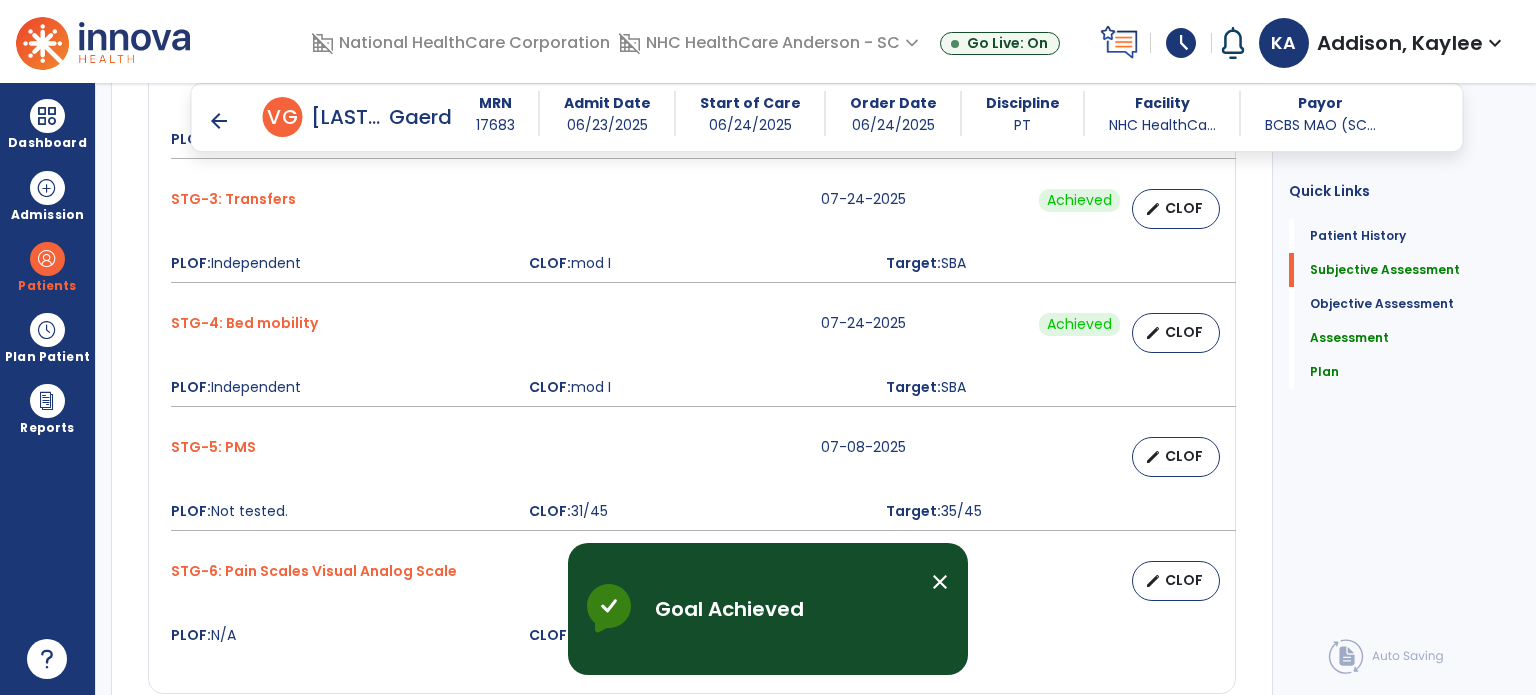 scroll, scrollTop: 1352, scrollLeft: 0, axis: vertical 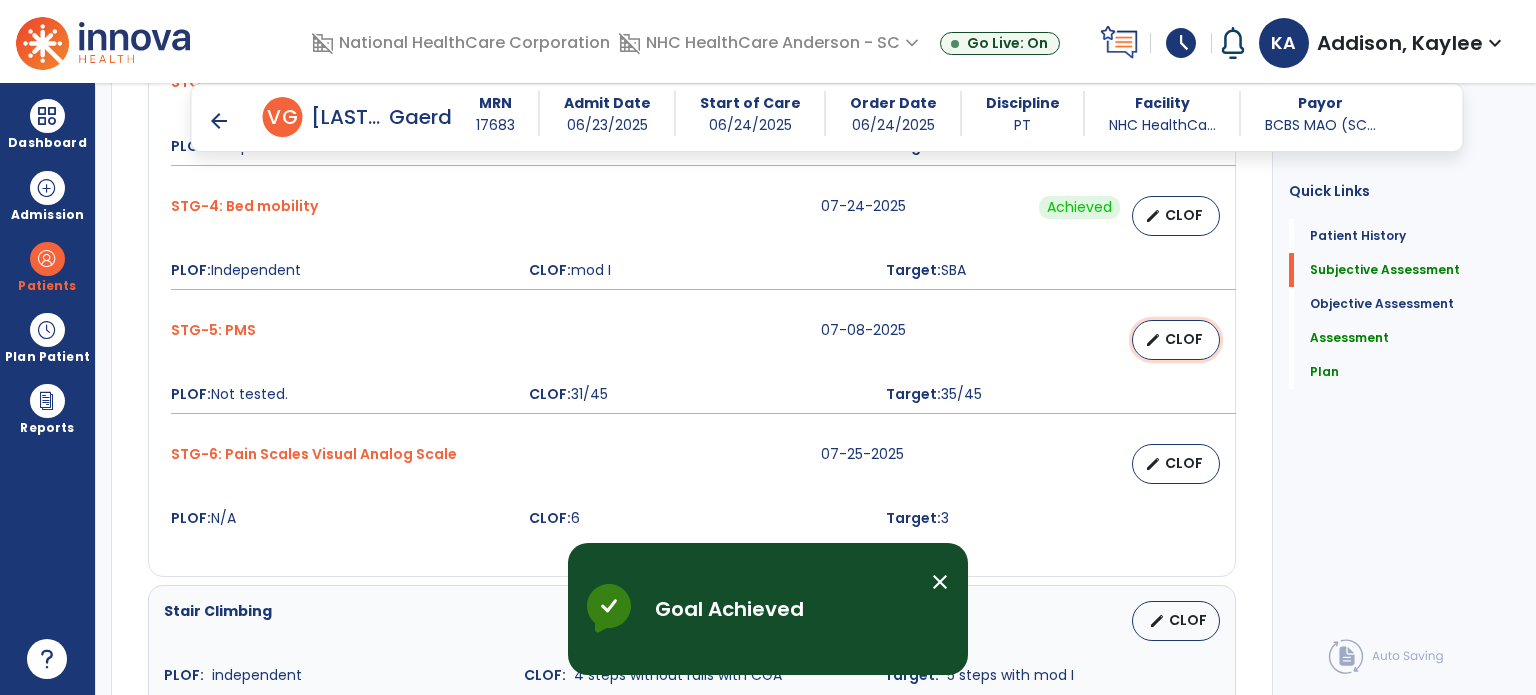 click on "CLOF" at bounding box center (1184, 339) 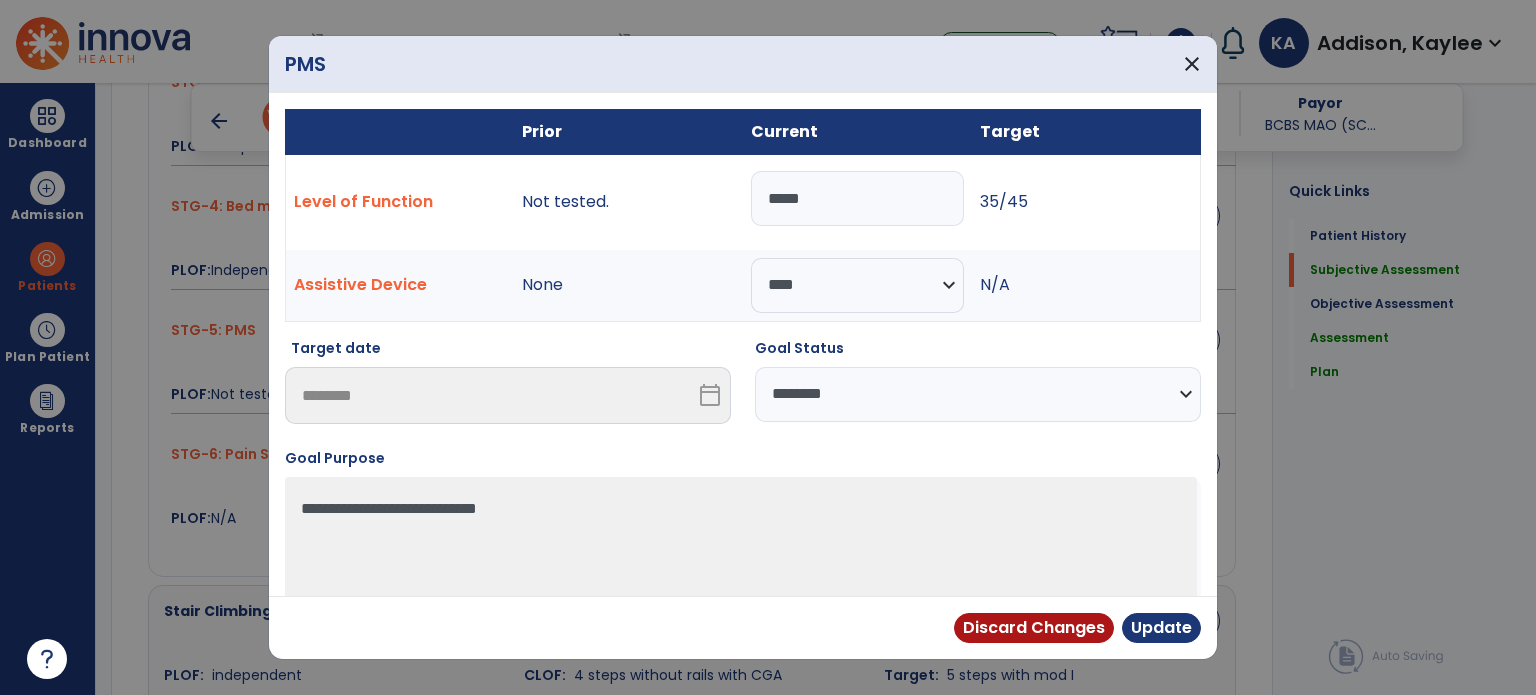 click on "**********" at bounding box center (978, 394) 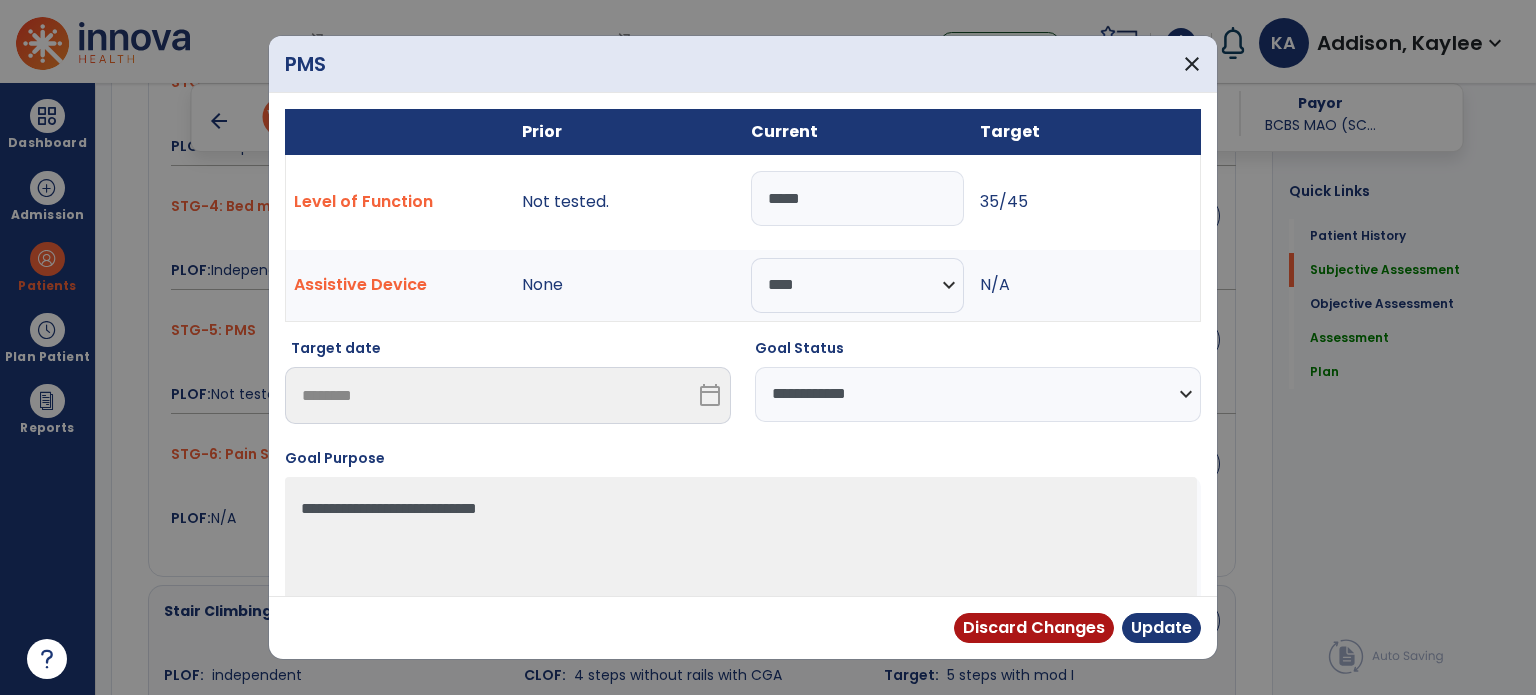 click on "**********" at bounding box center [978, 394] 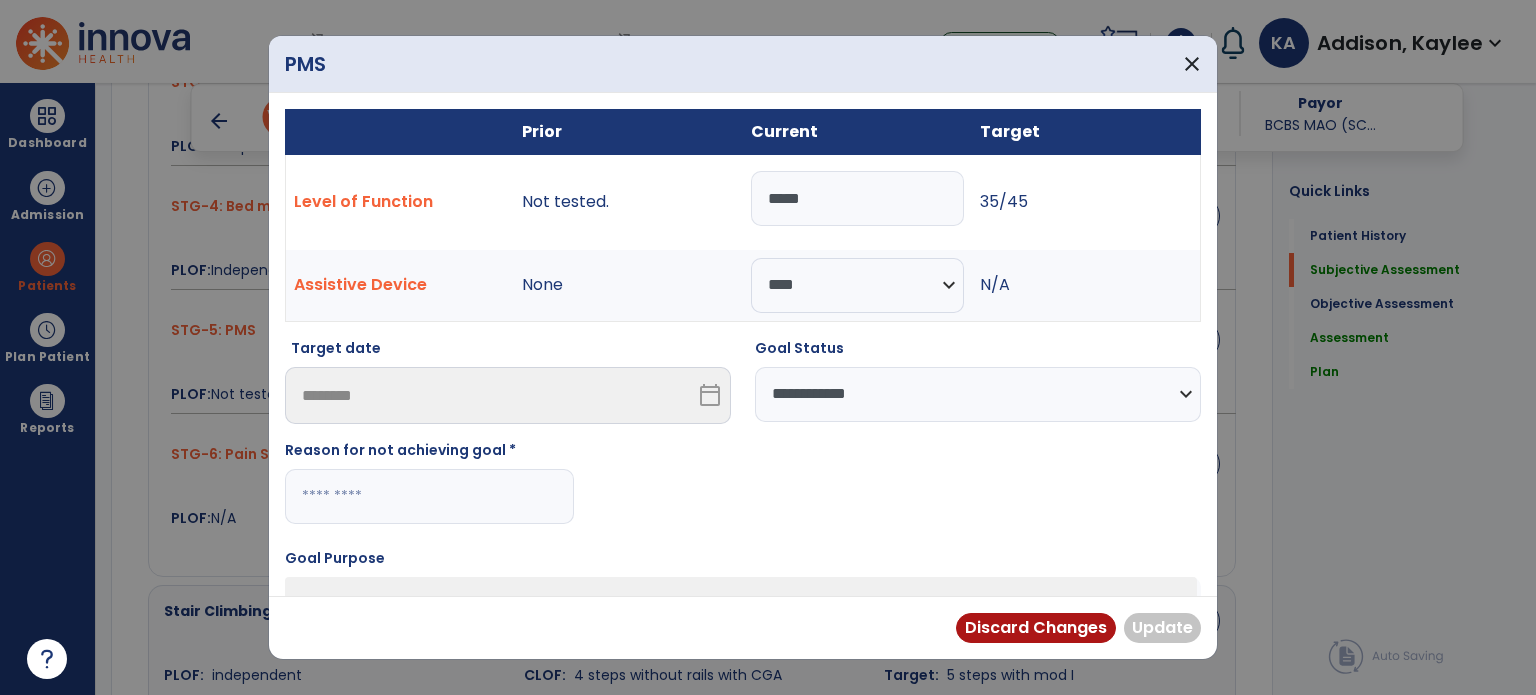 drag, startPoint x: 828, startPoint y: 198, endPoint x: 558, endPoint y: 219, distance: 270.81543 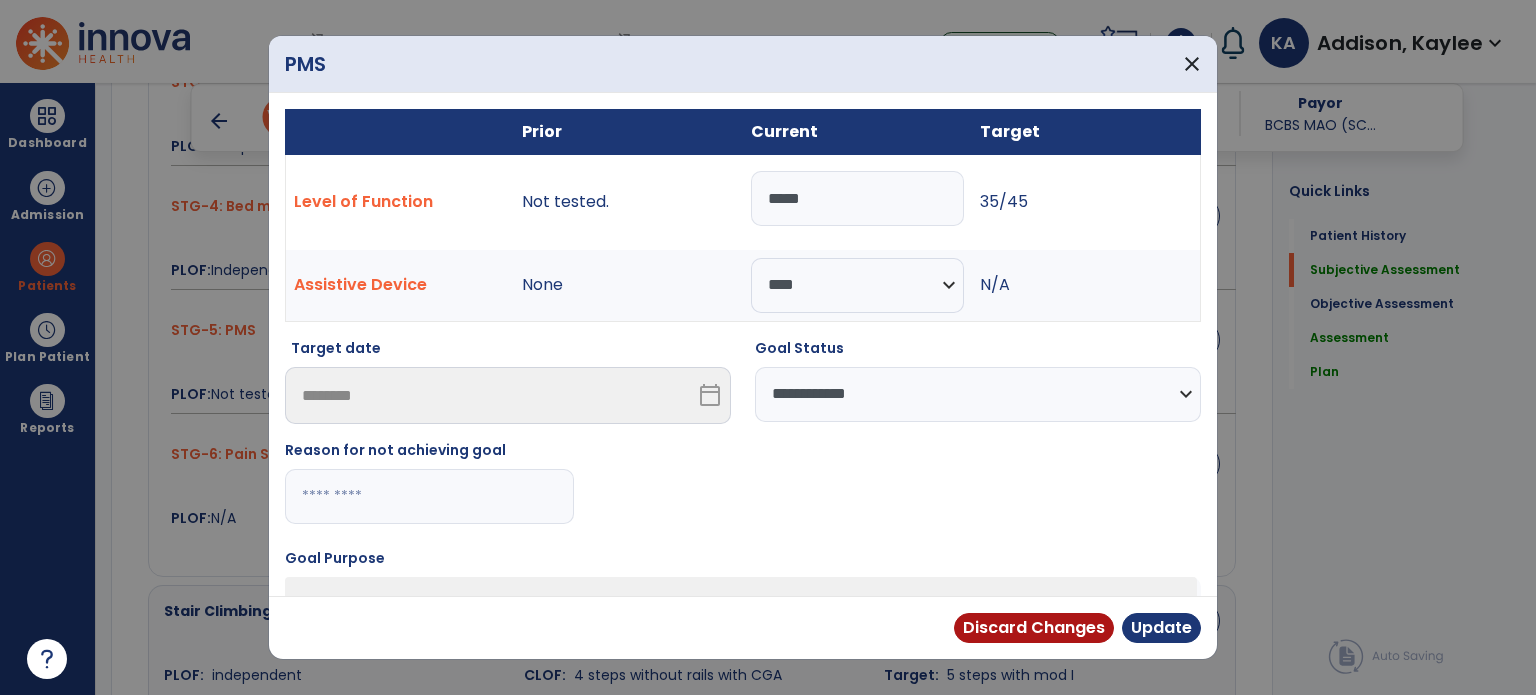 type on "*" 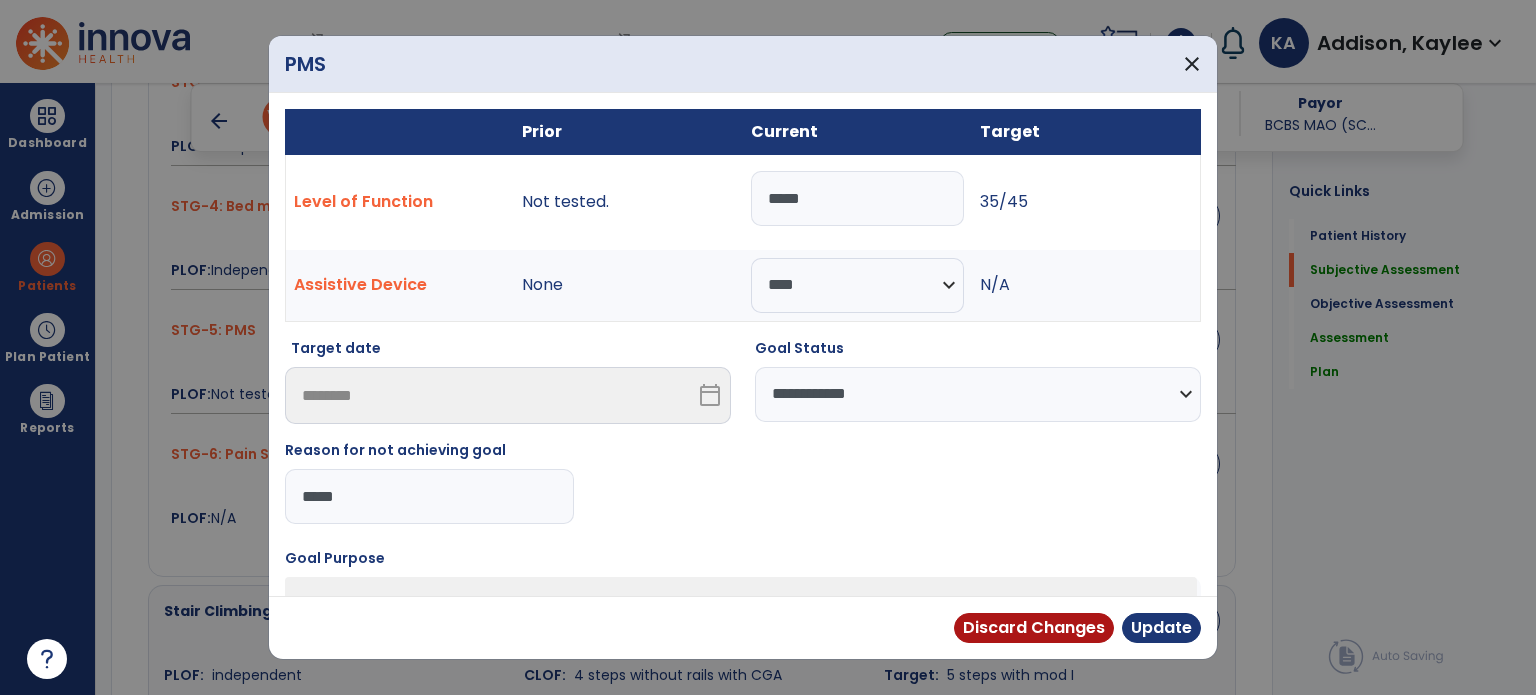 type on "*****" 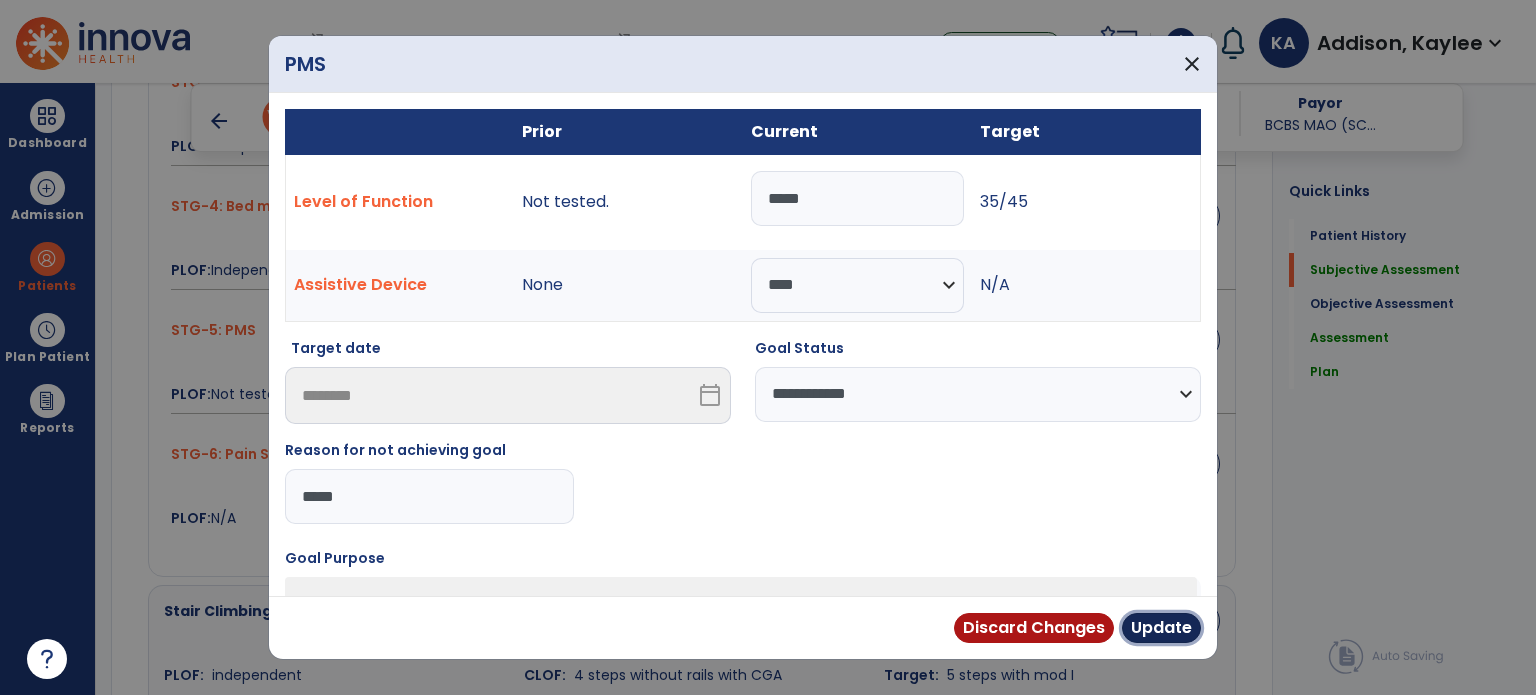 click on "Update" at bounding box center [1161, 628] 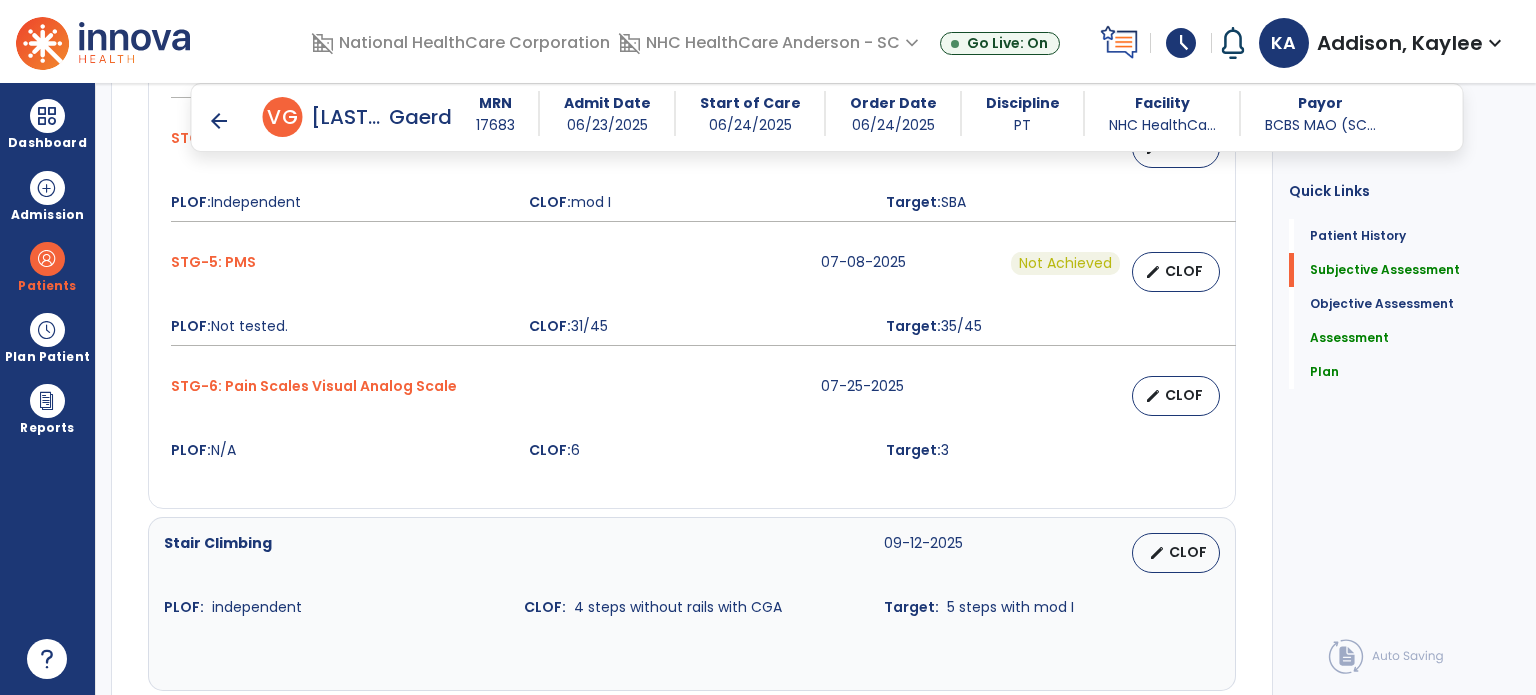 scroll, scrollTop: 1452, scrollLeft: 0, axis: vertical 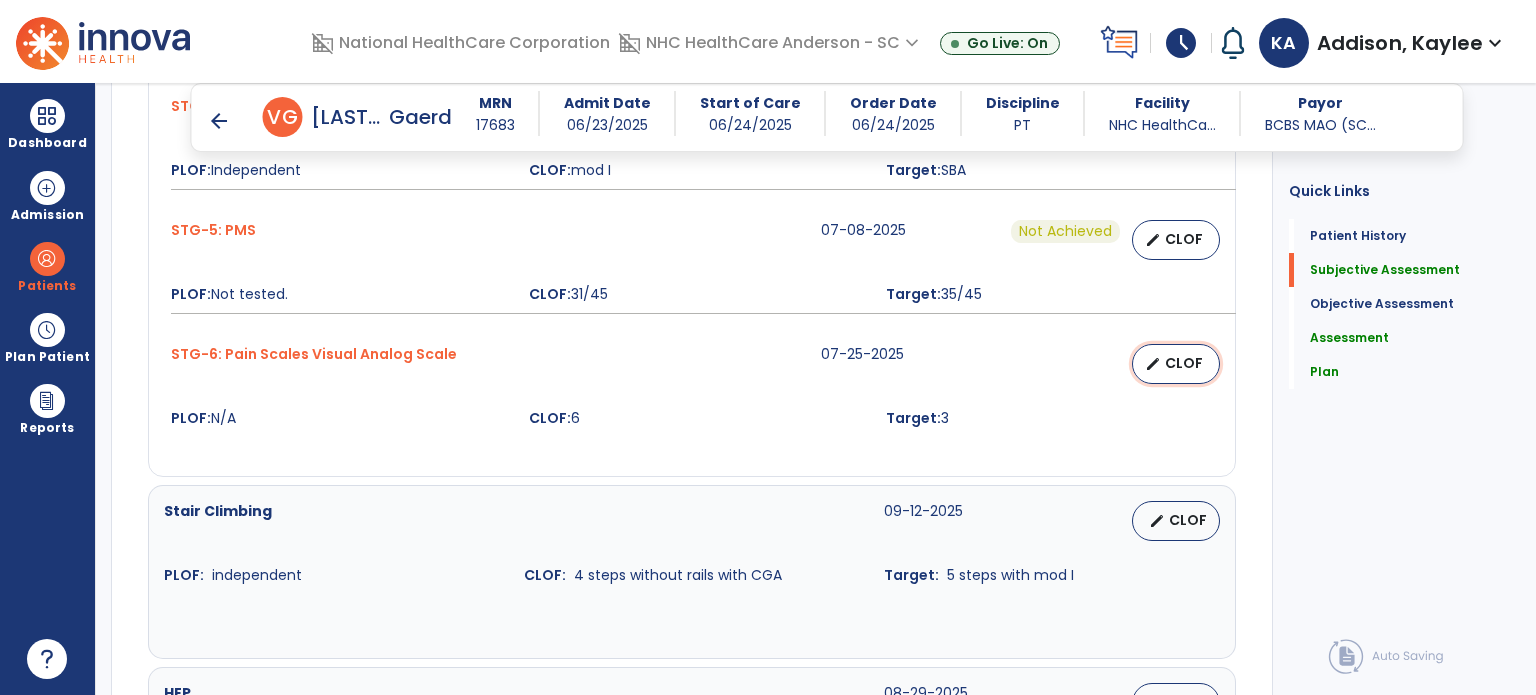 click on "edit   CLOF" at bounding box center (1176, 364) 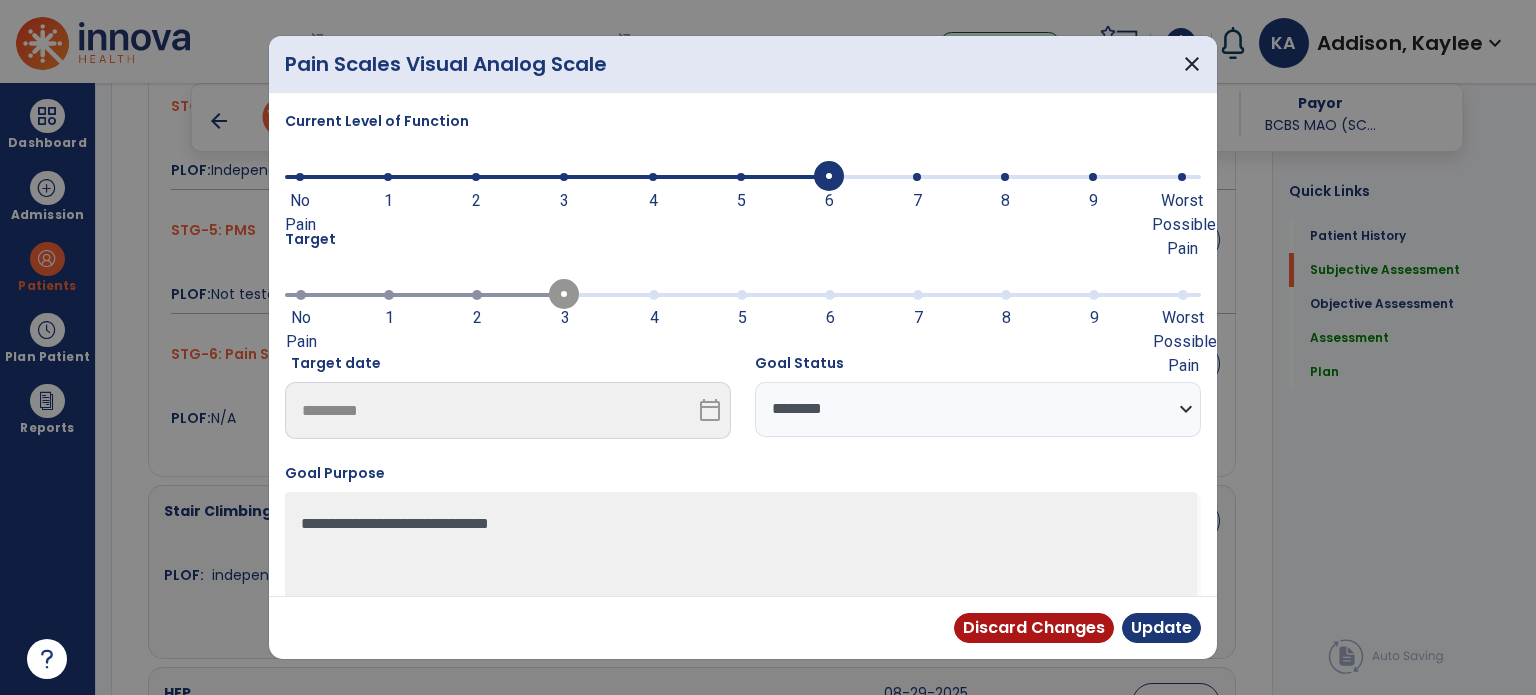 click on "**********" at bounding box center [978, 409] 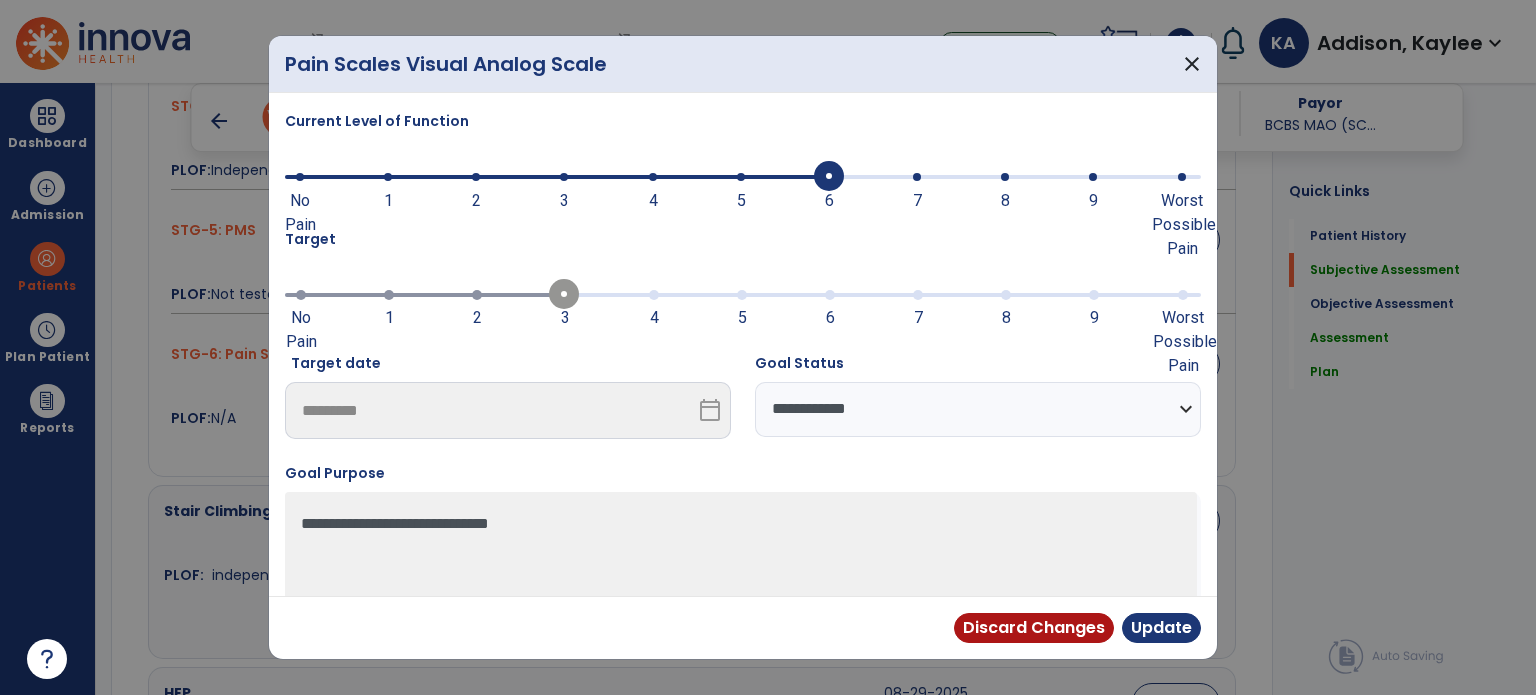 click on "**********" at bounding box center [978, 409] 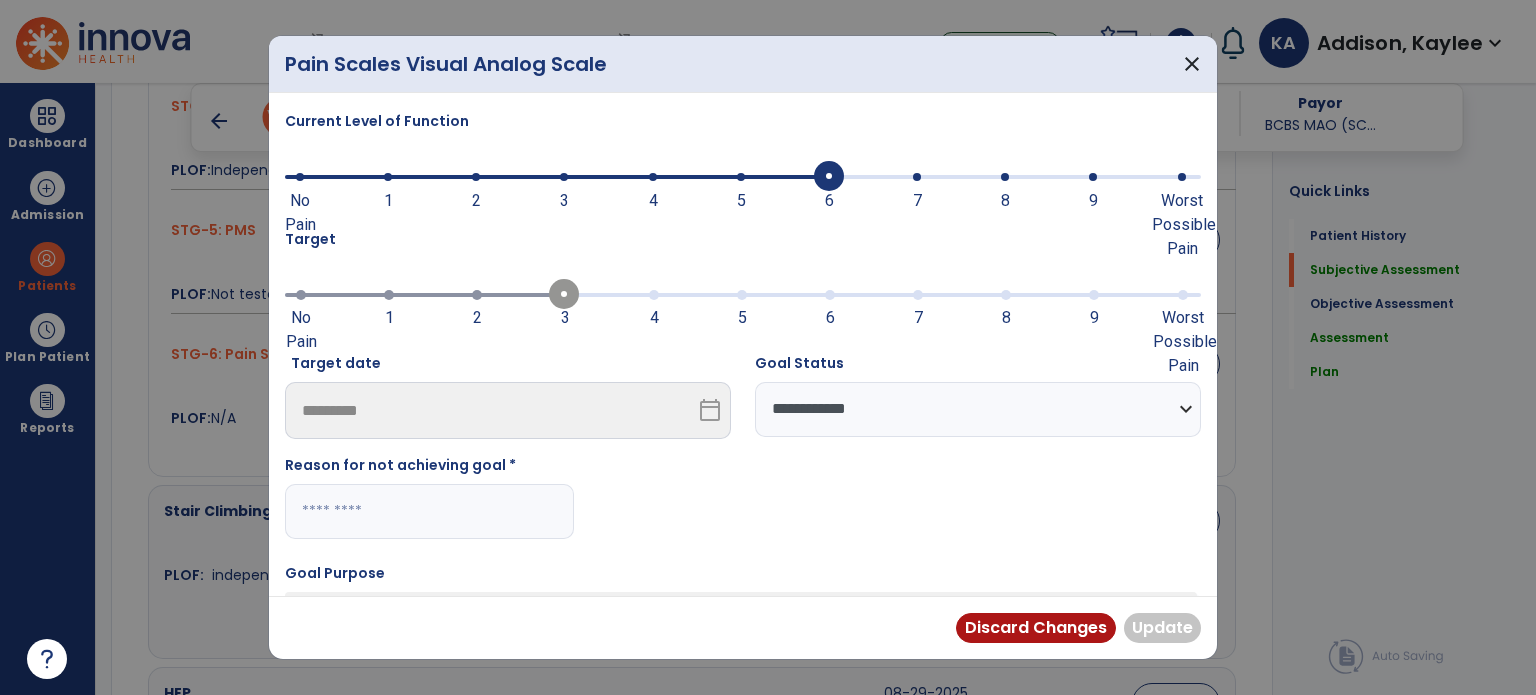 click at bounding box center [429, 511] 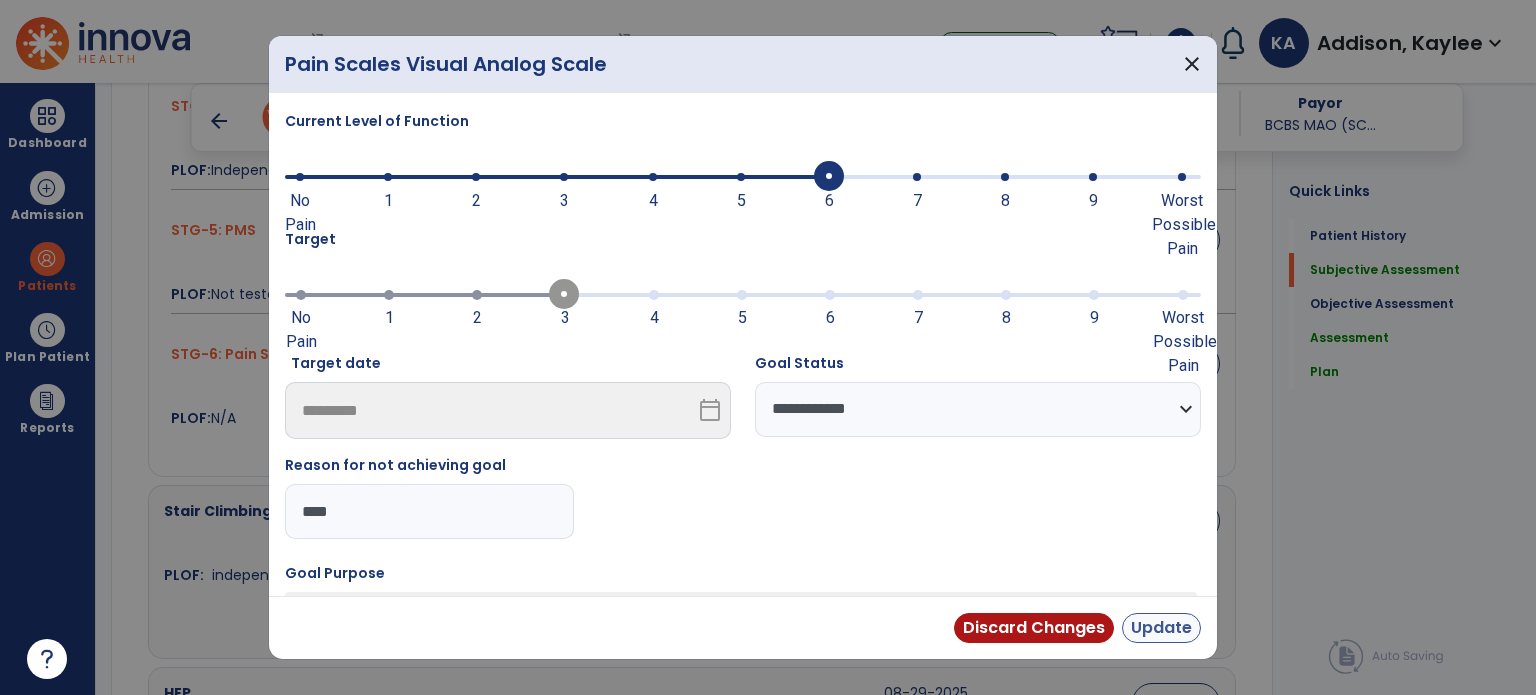 type on "****" 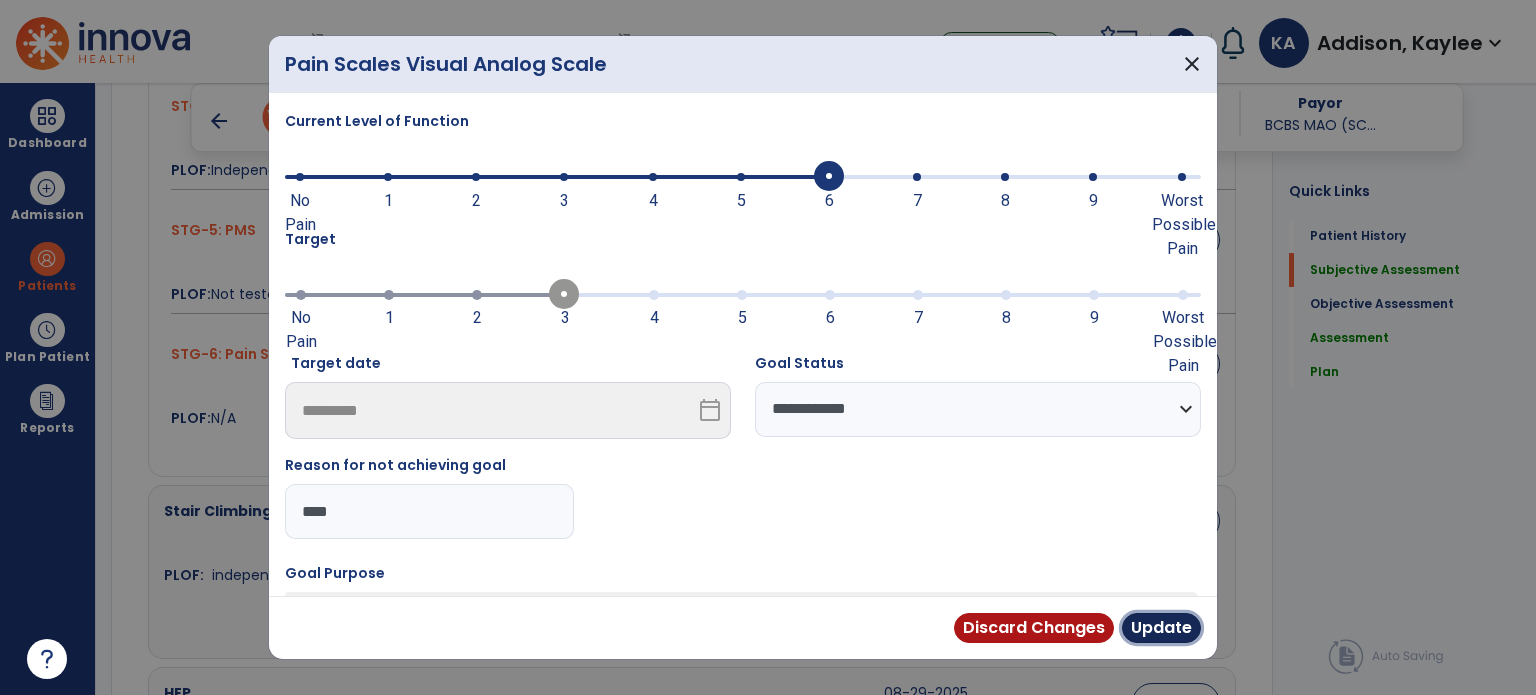 click on "Update" at bounding box center (1161, 628) 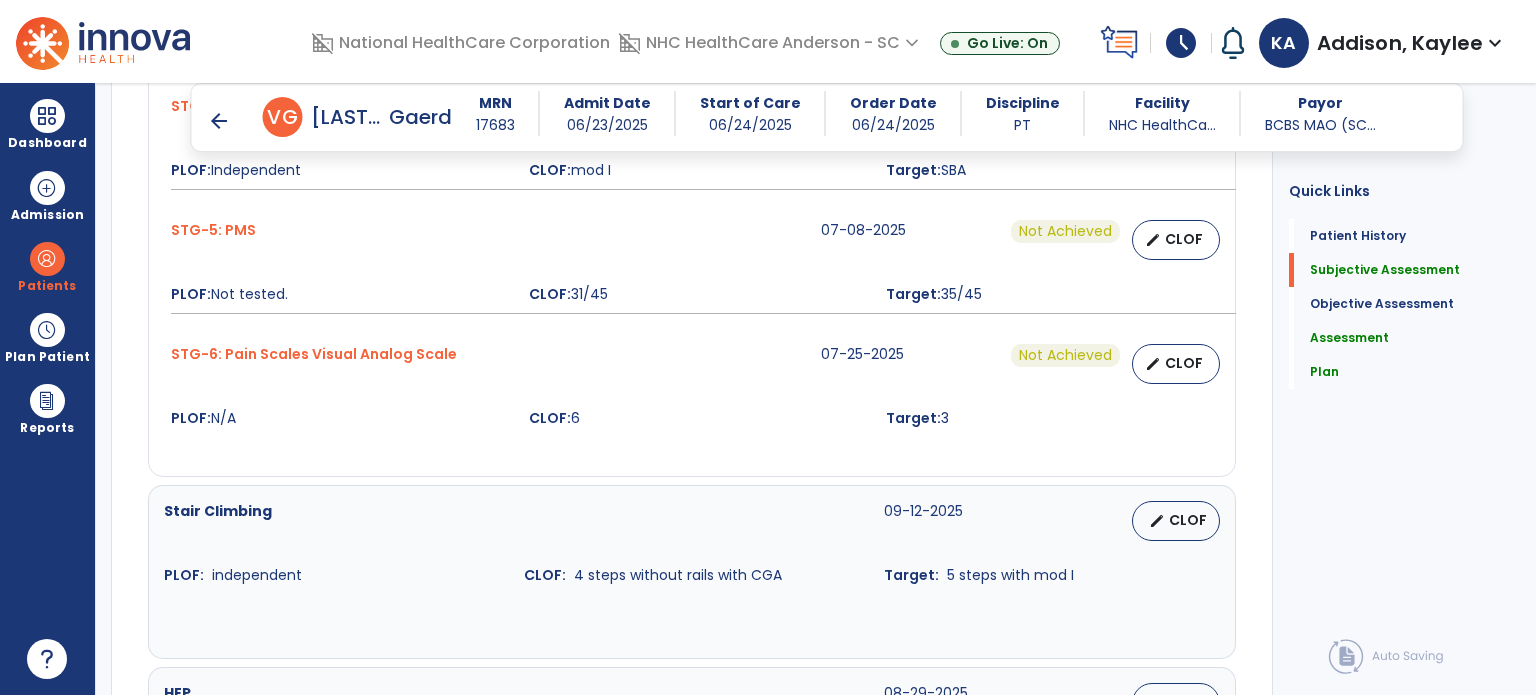 scroll, scrollTop: 1552, scrollLeft: 0, axis: vertical 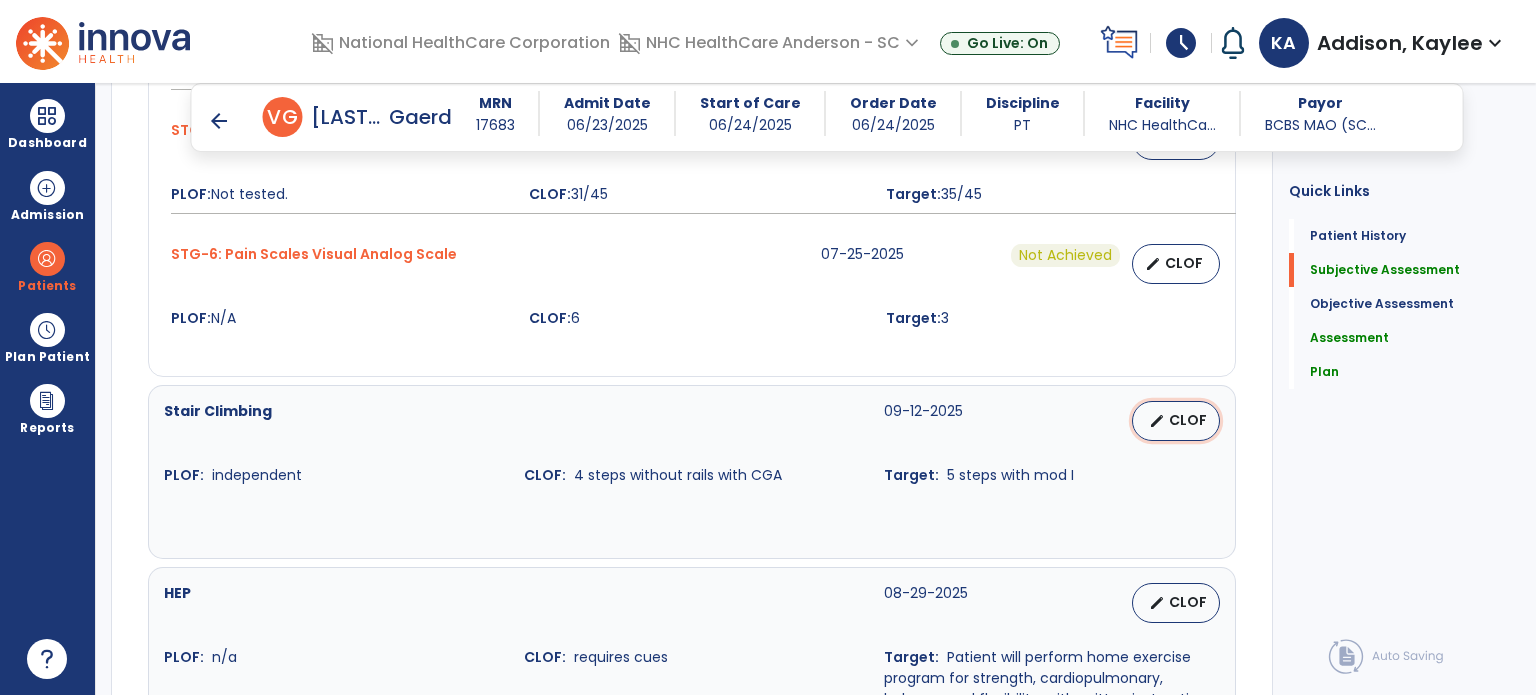 click on "CLOF" at bounding box center (1188, 420) 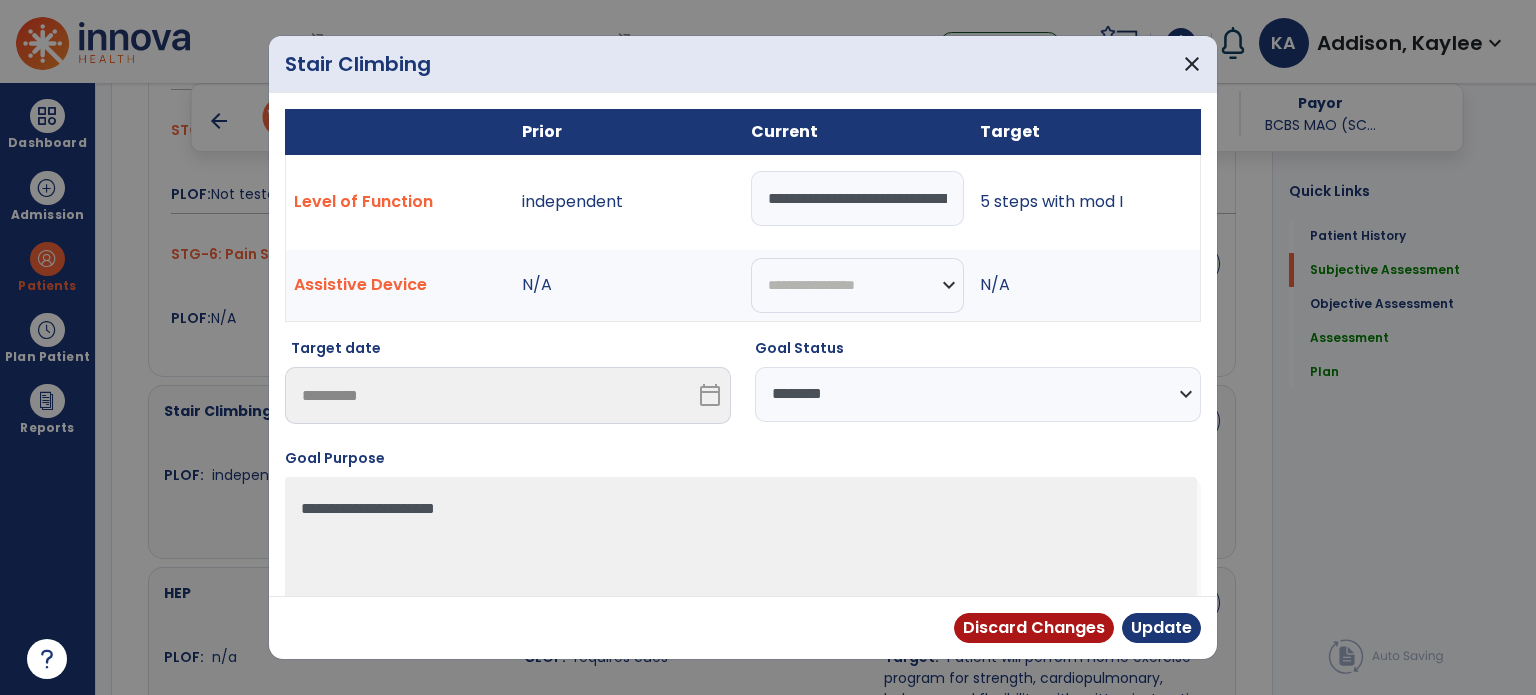 drag, startPoint x: 856, startPoint y: 385, endPoint x: 850, endPoint y: 404, distance: 19.924858 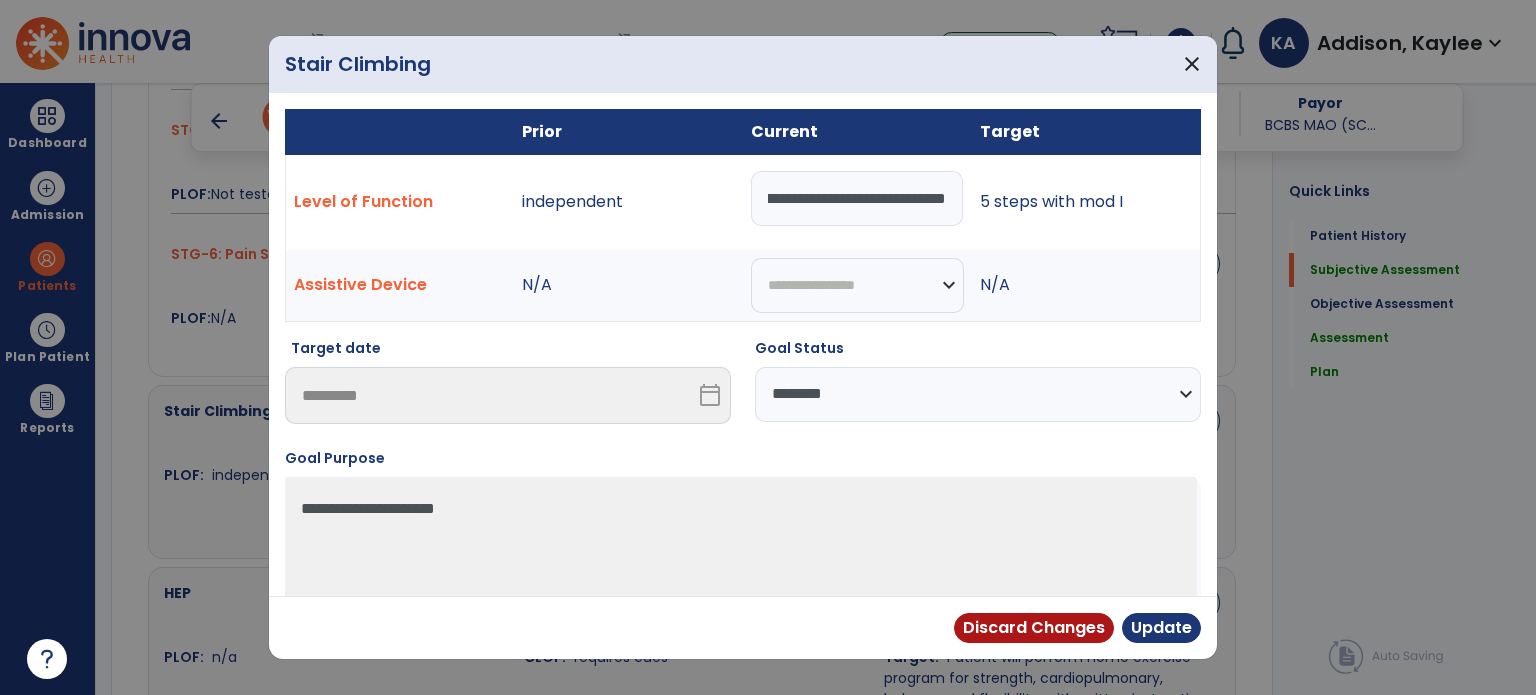 drag, startPoint x: 908, startPoint y: 193, endPoint x: 972, endPoint y: 190, distance: 64.070274 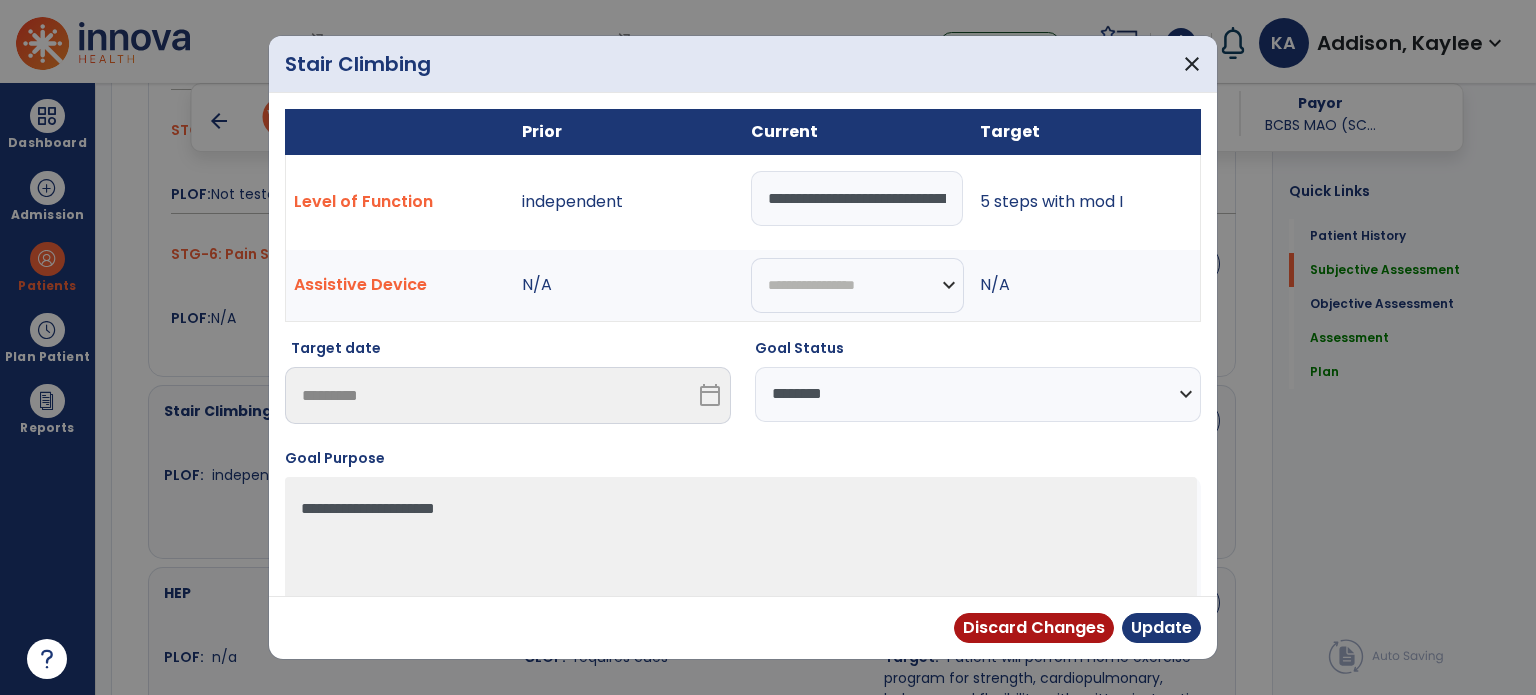 select on "**********" 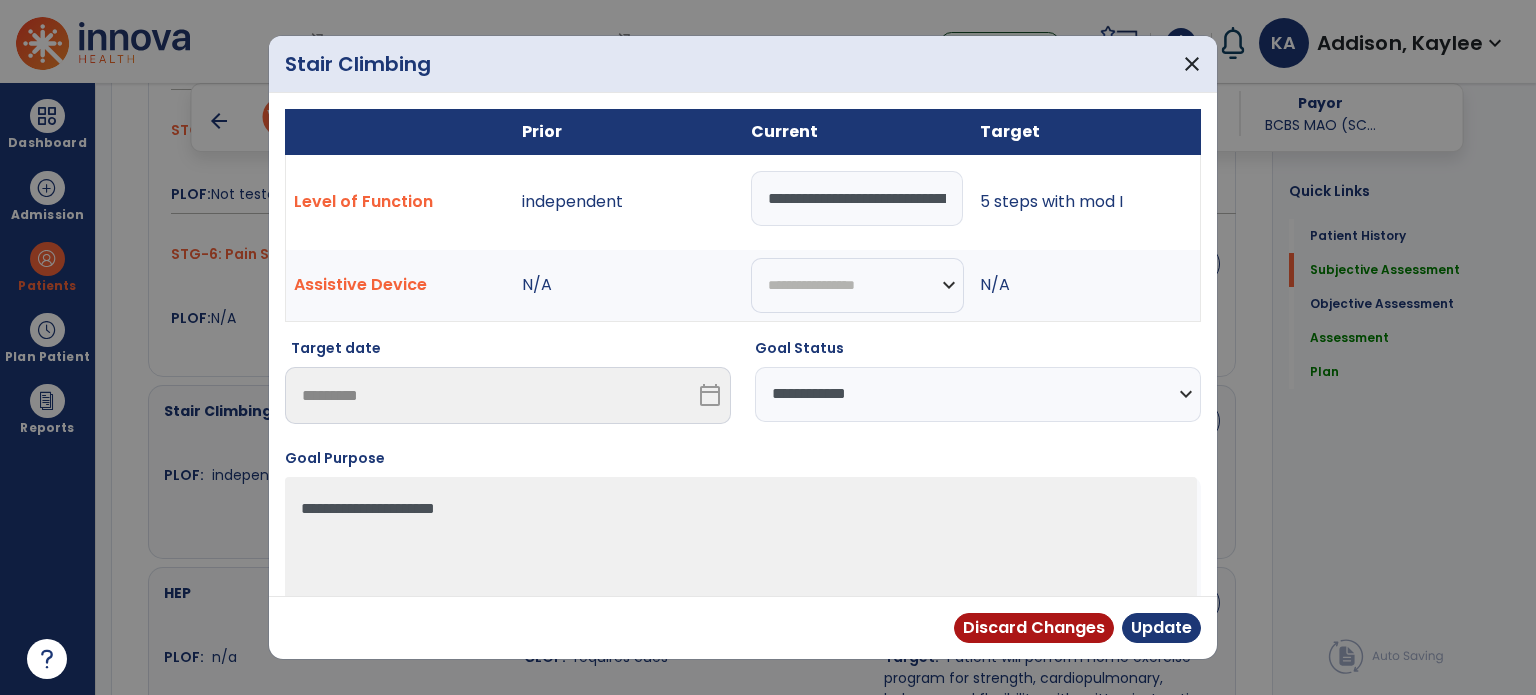 click on "**********" at bounding box center (978, 394) 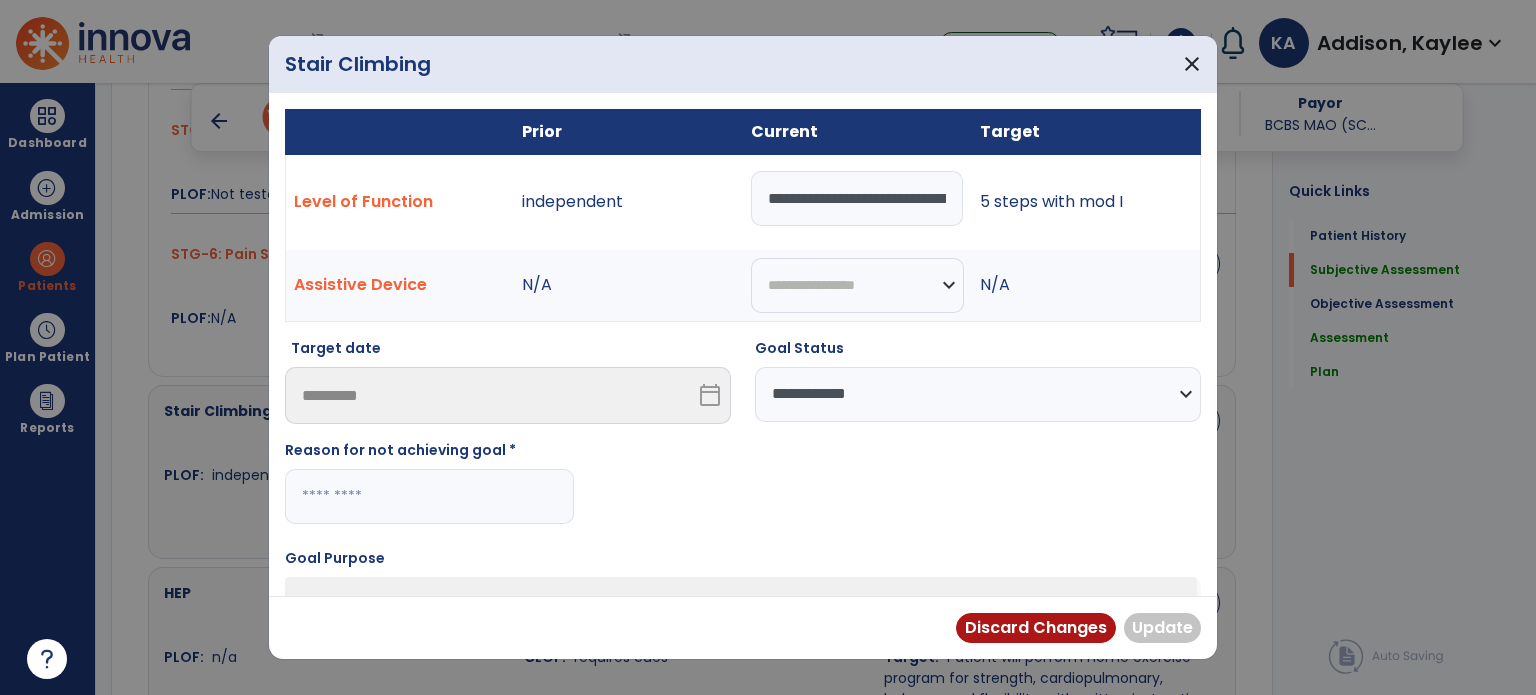 click at bounding box center (429, 496) 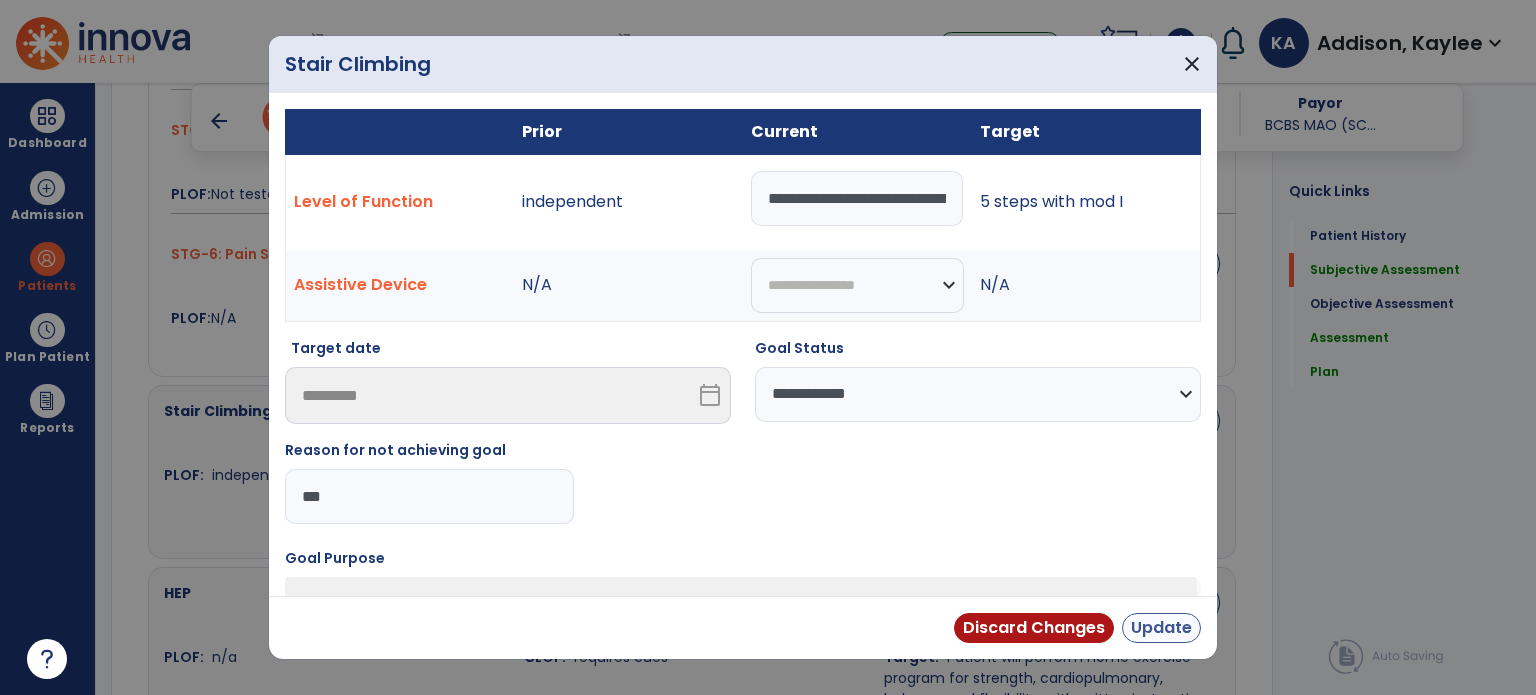 type on "***" 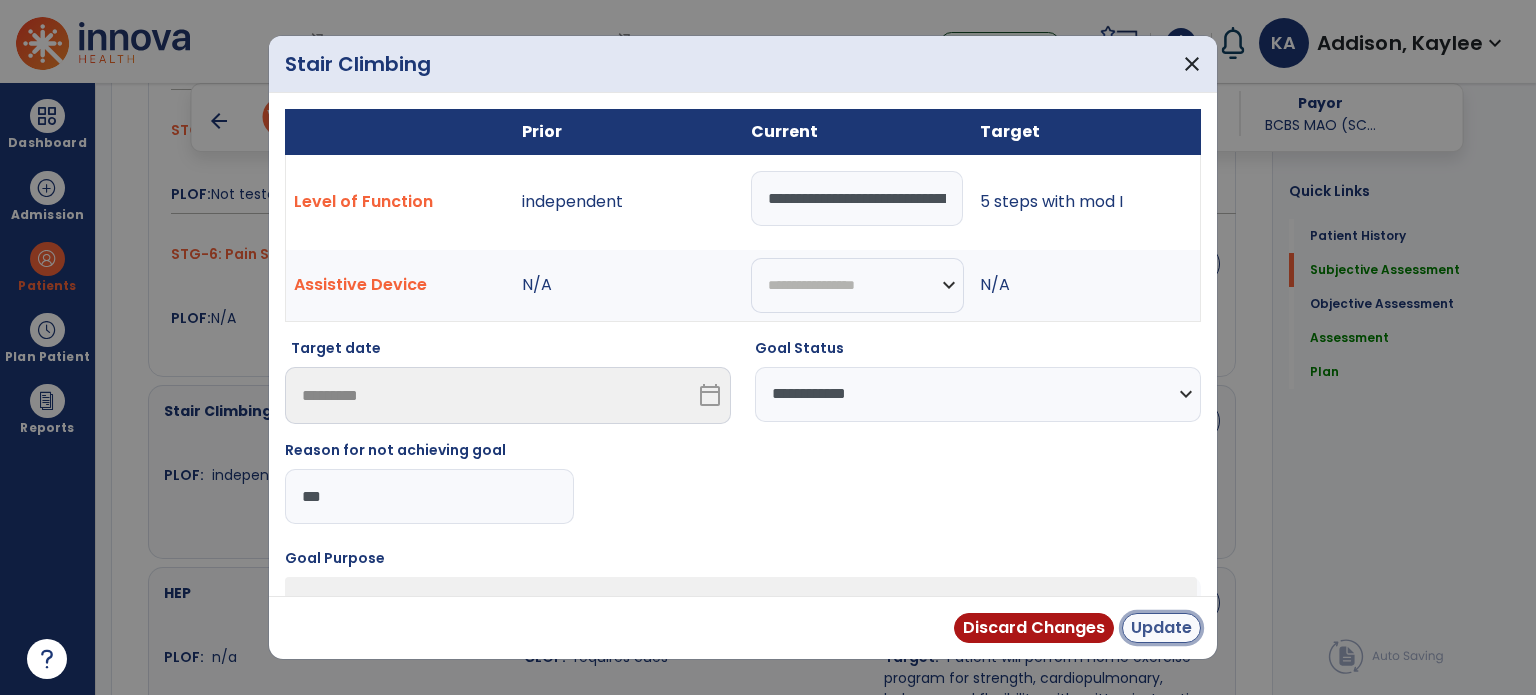 click on "Update" at bounding box center (1161, 628) 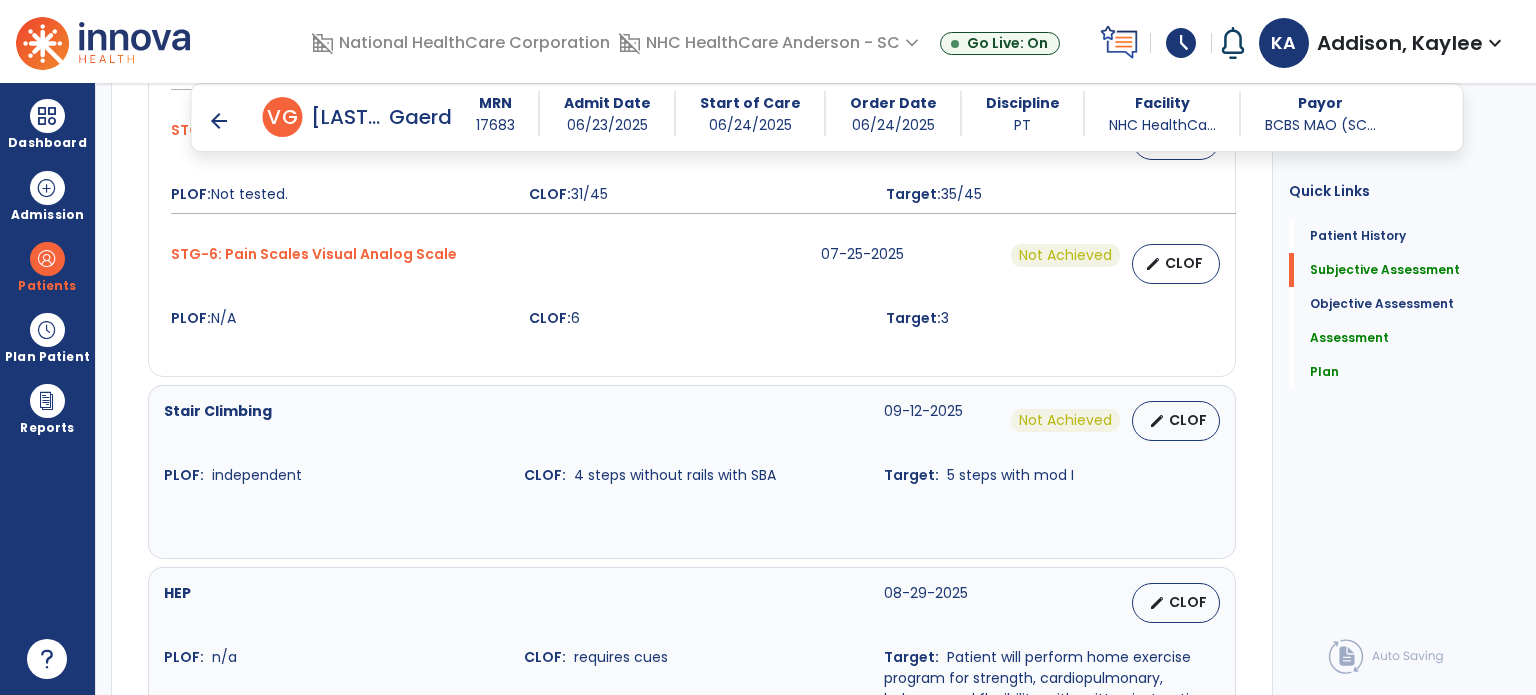 scroll, scrollTop: 1652, scrollLeft: 0, axis: vertical 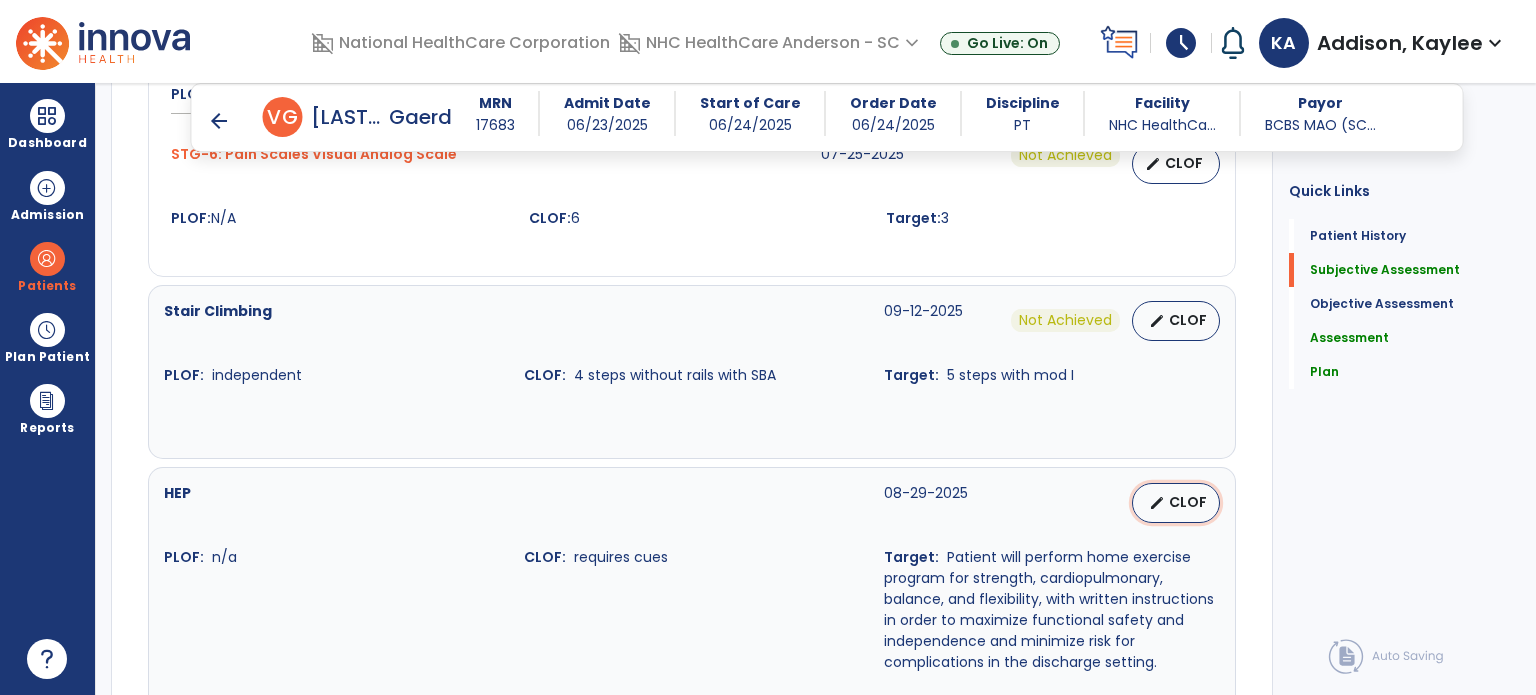 click on "CLOF" at bounding box center (1188, 502) 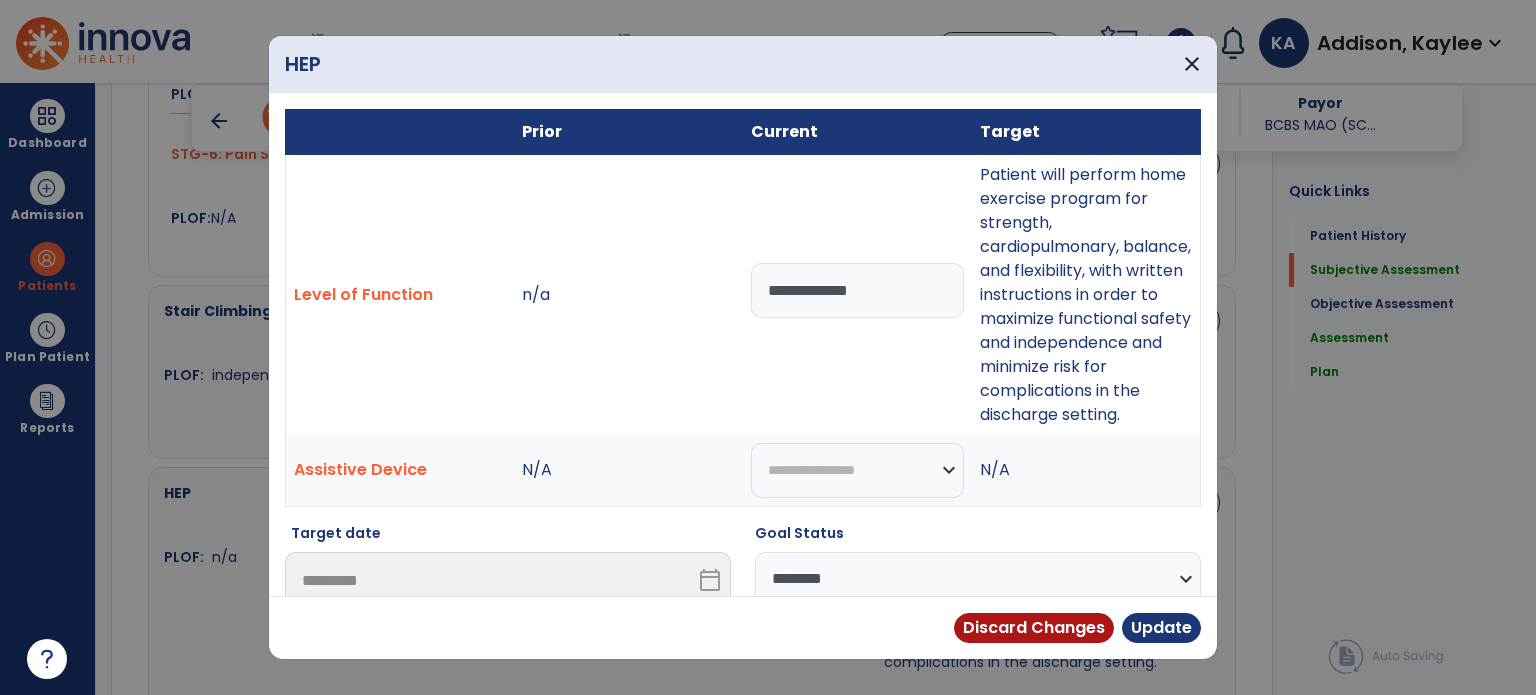 drag, startPoint x: 908, startPoint y: 302, endPoint x: 589, endPoint y: 280, distance: 319.75772 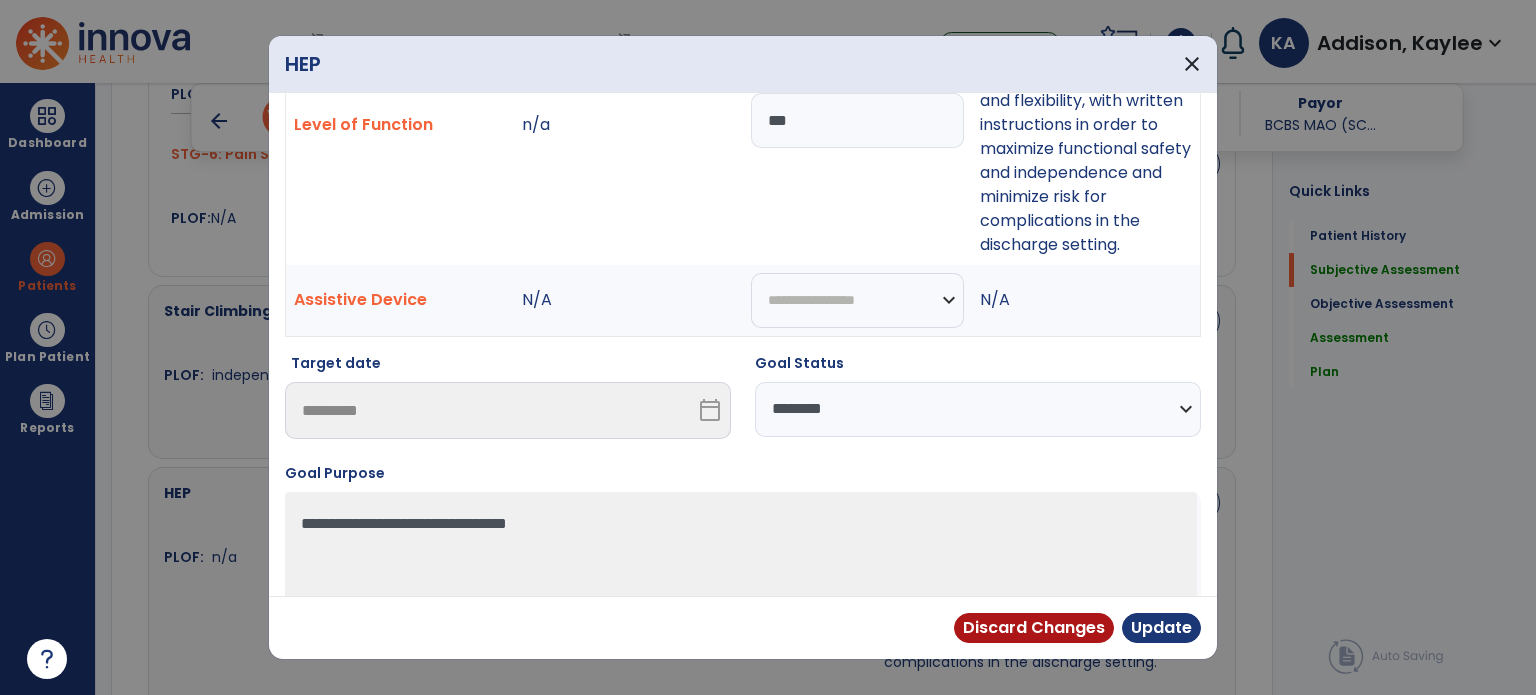 scroll, scrollTop: 250, scrollLeft: 0, axis: vertical 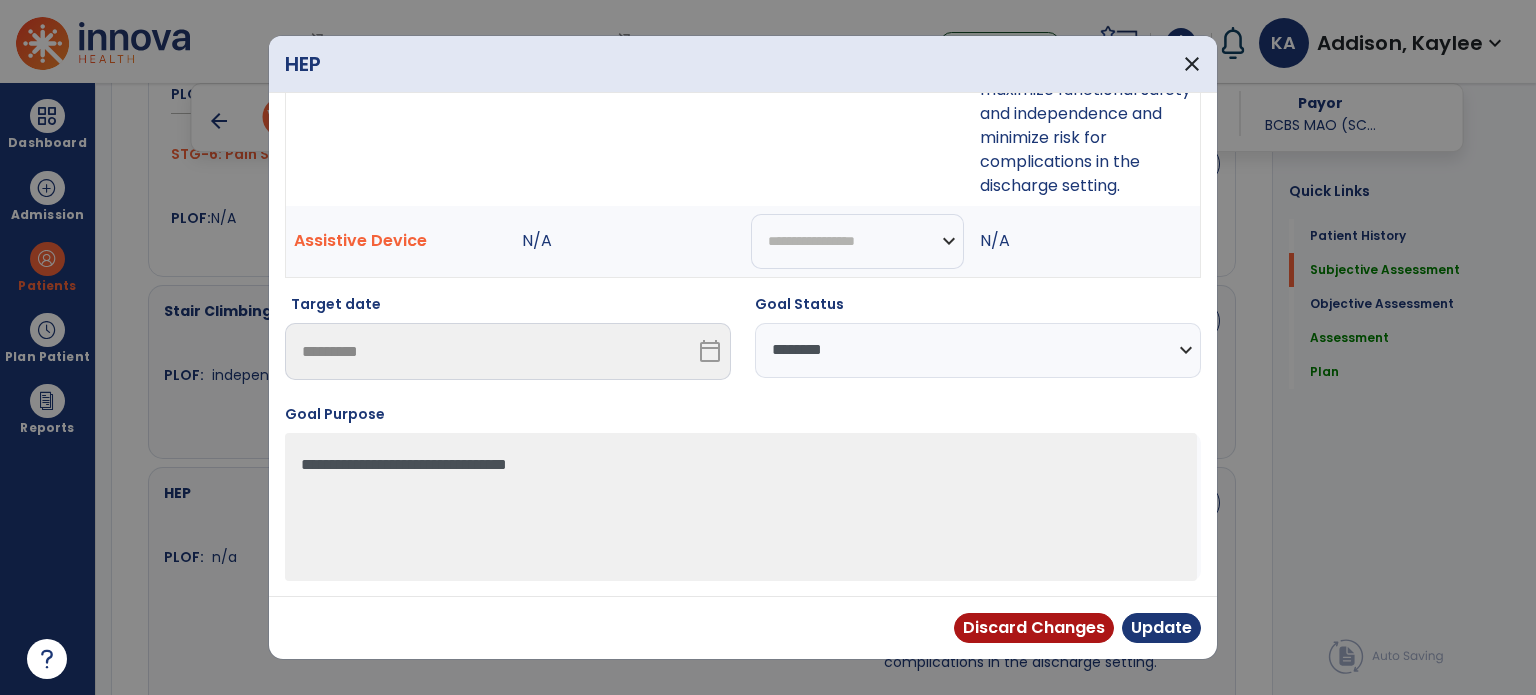 type on "***" 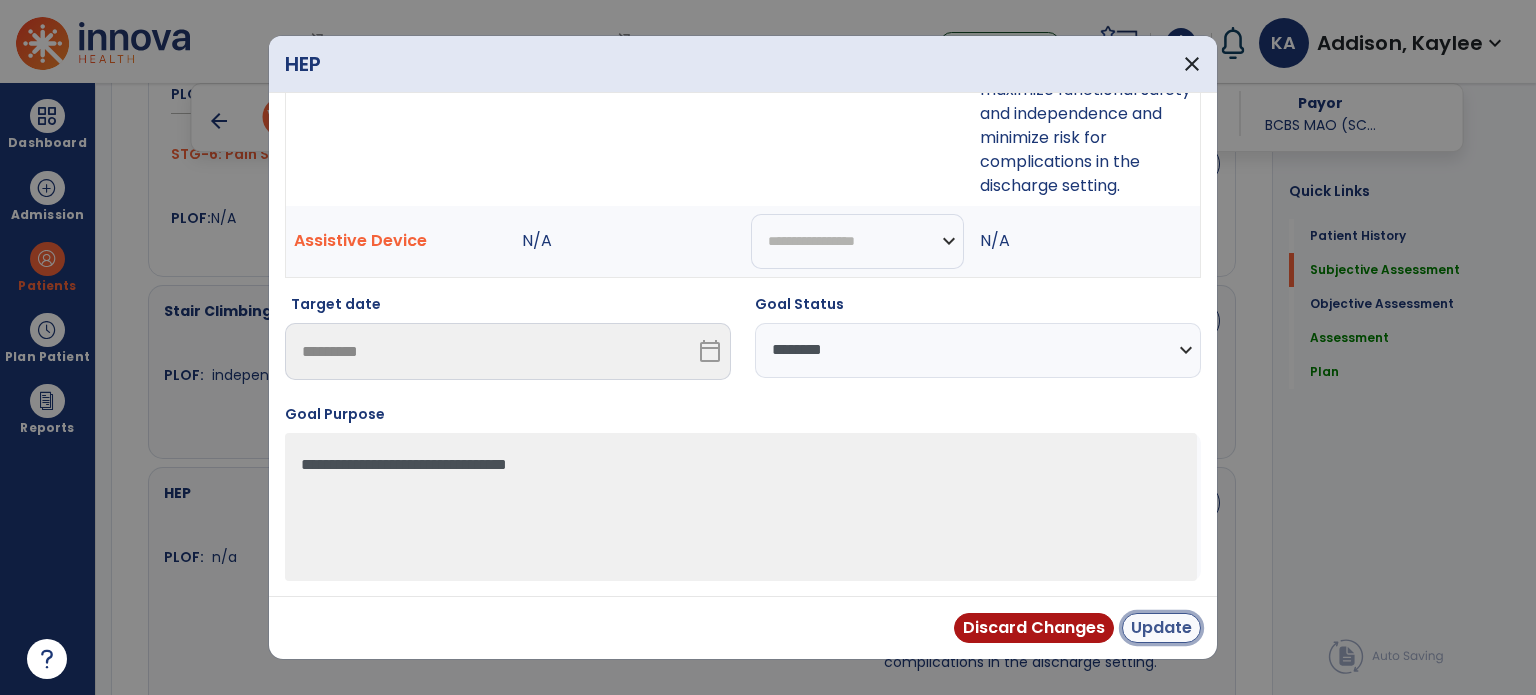 click on "Update" at bounding box center (1161, 628) 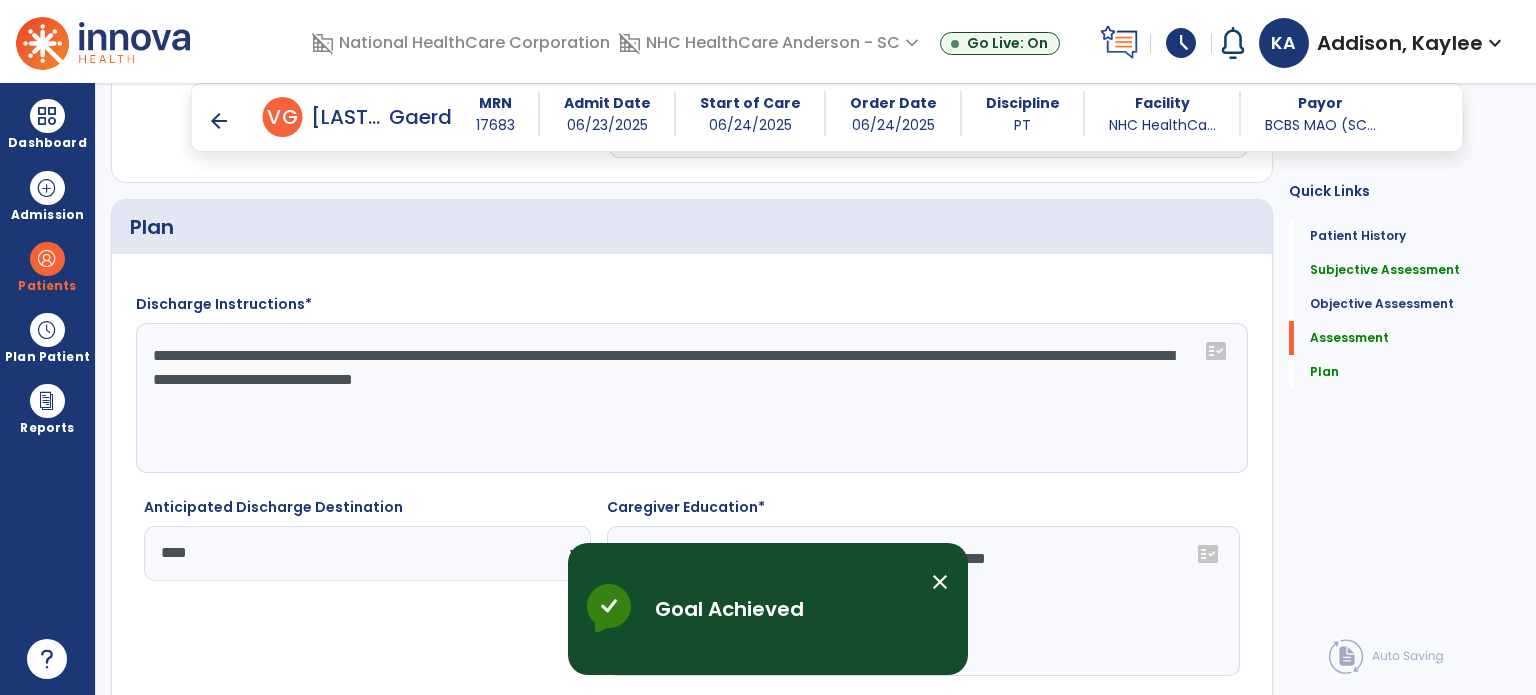 scroll, scrollTop: 3454, scrollLeft: 0, axis: vertical 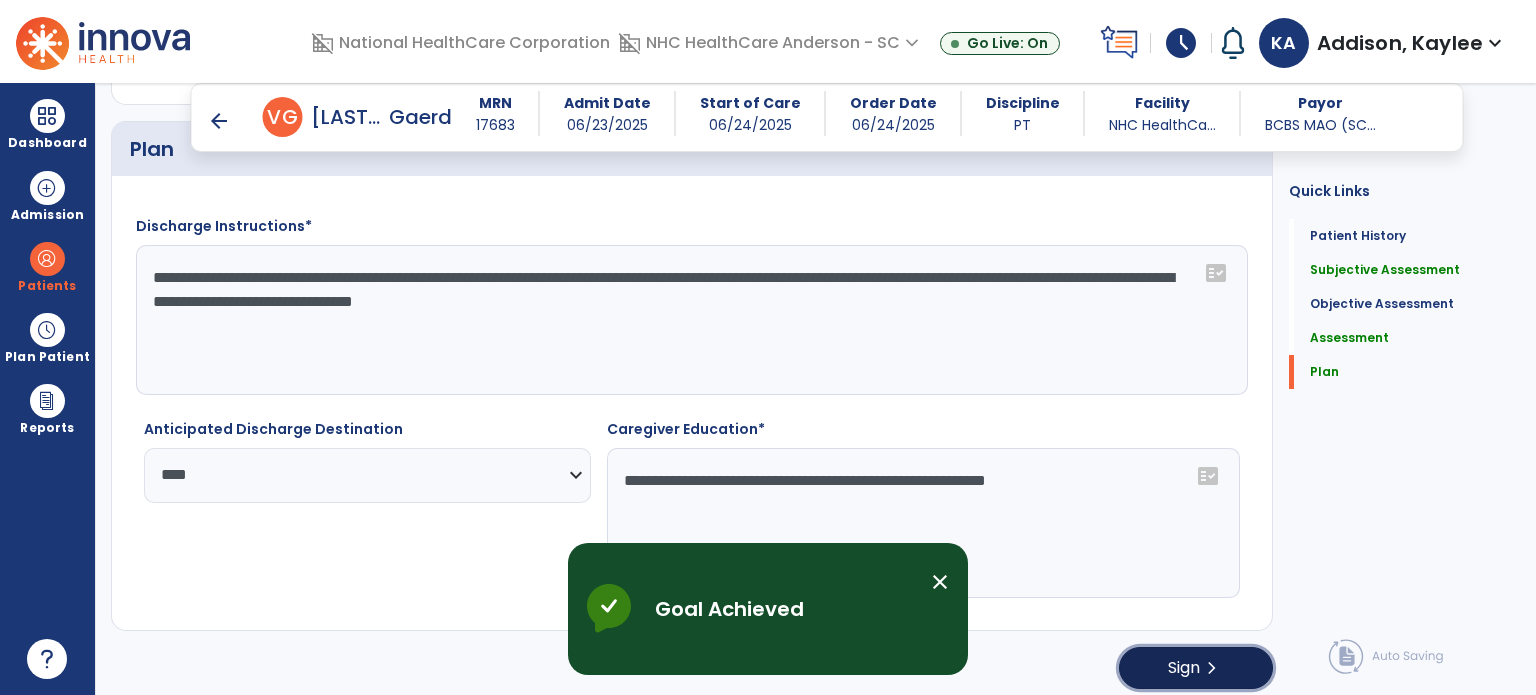 click on "chevron_right" 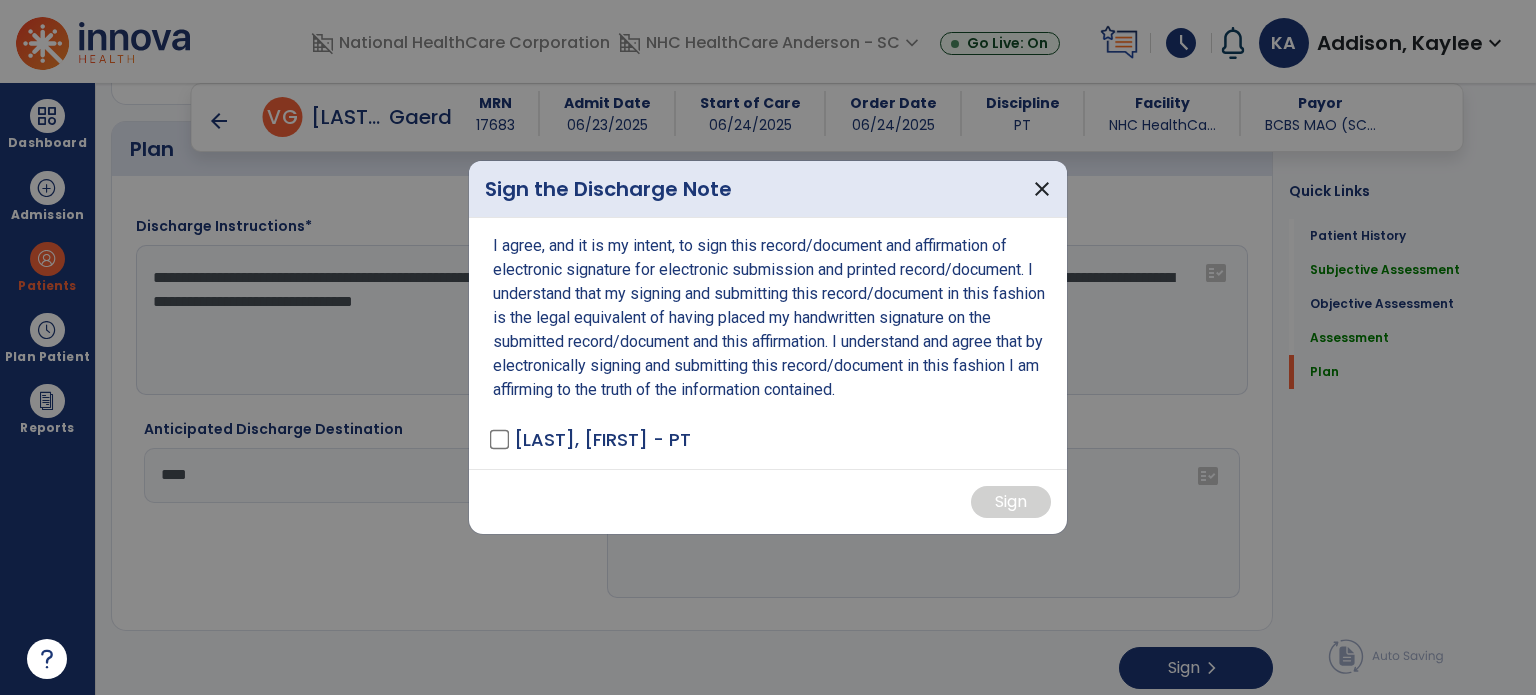 drag, startPoint x: 530, startPoint y: 440, endPoint x: 513, endPoint y: 435, distance: 17.720045 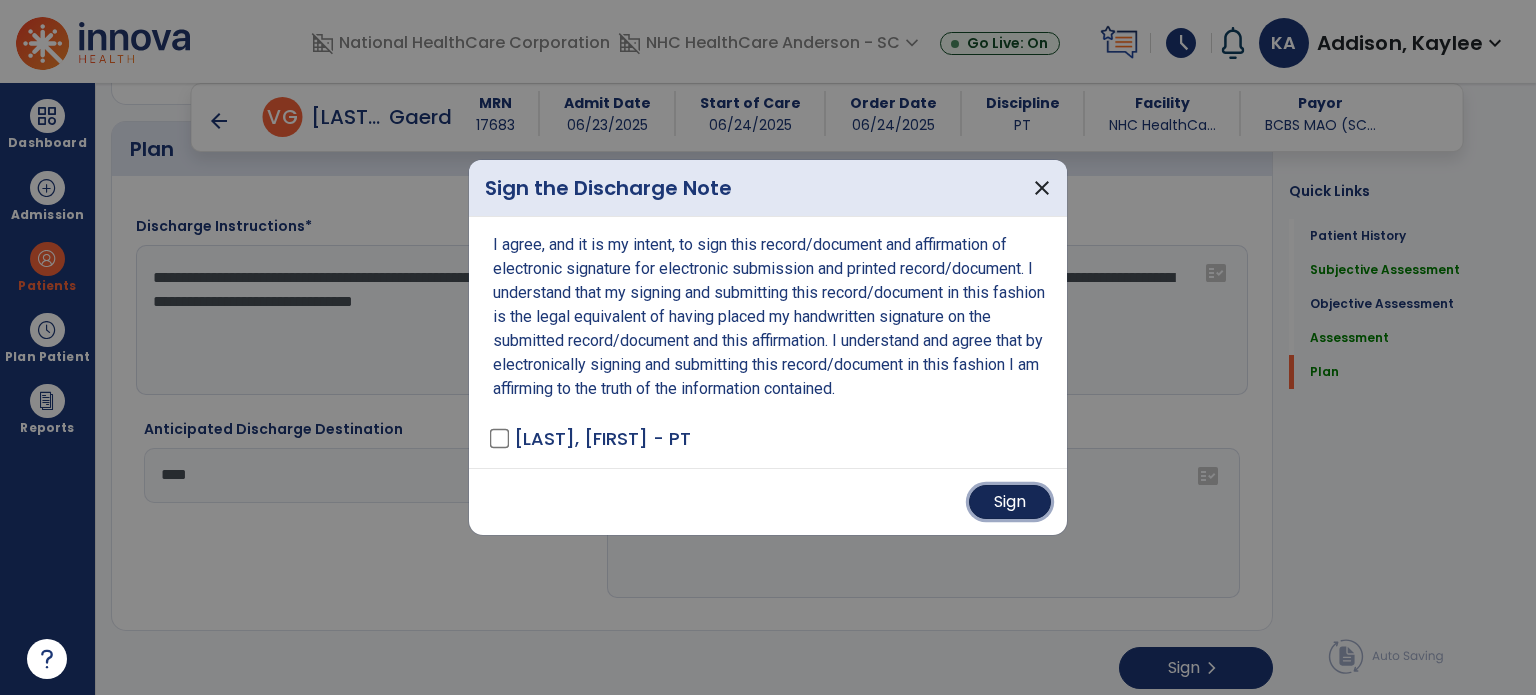 click on "Sign" at bounding box center (1010, 502) 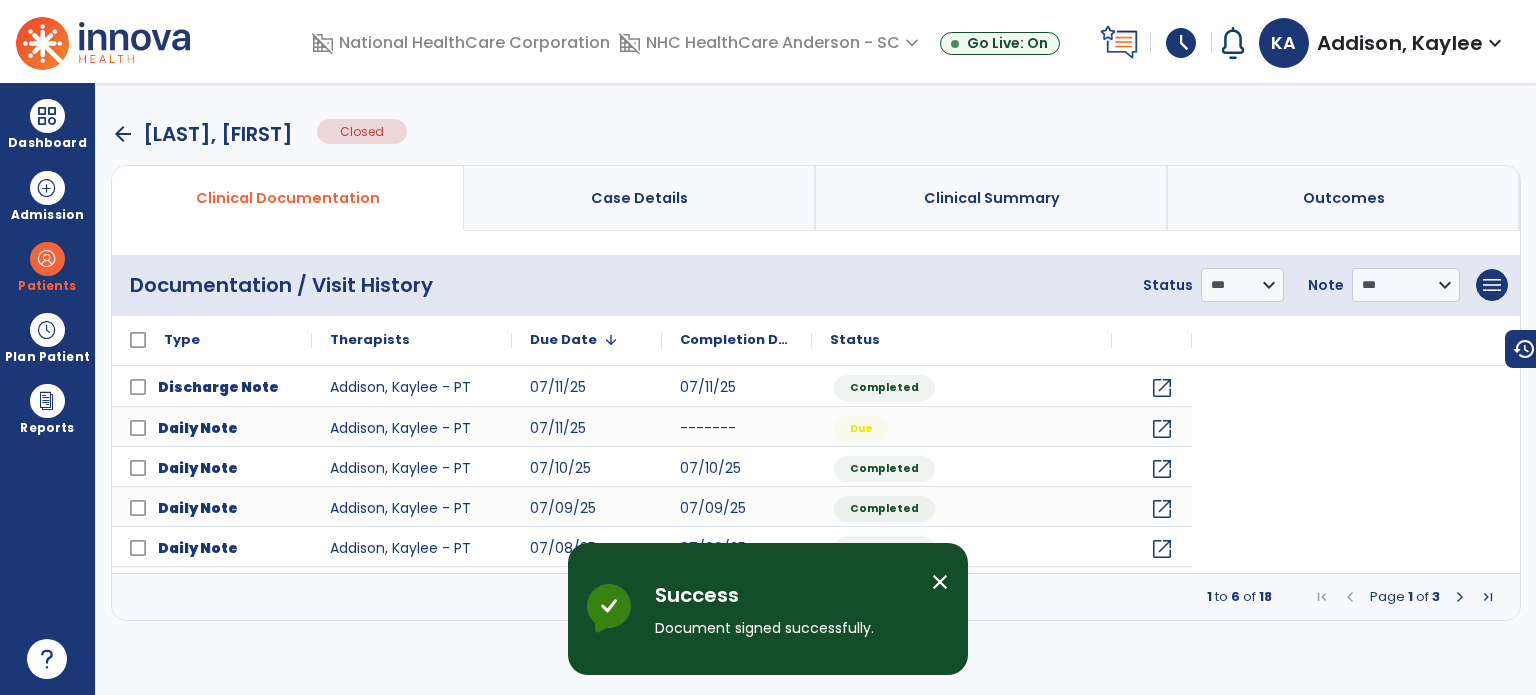 scroll, scrollTop: 0, scrollLeft: 0, axis: both 